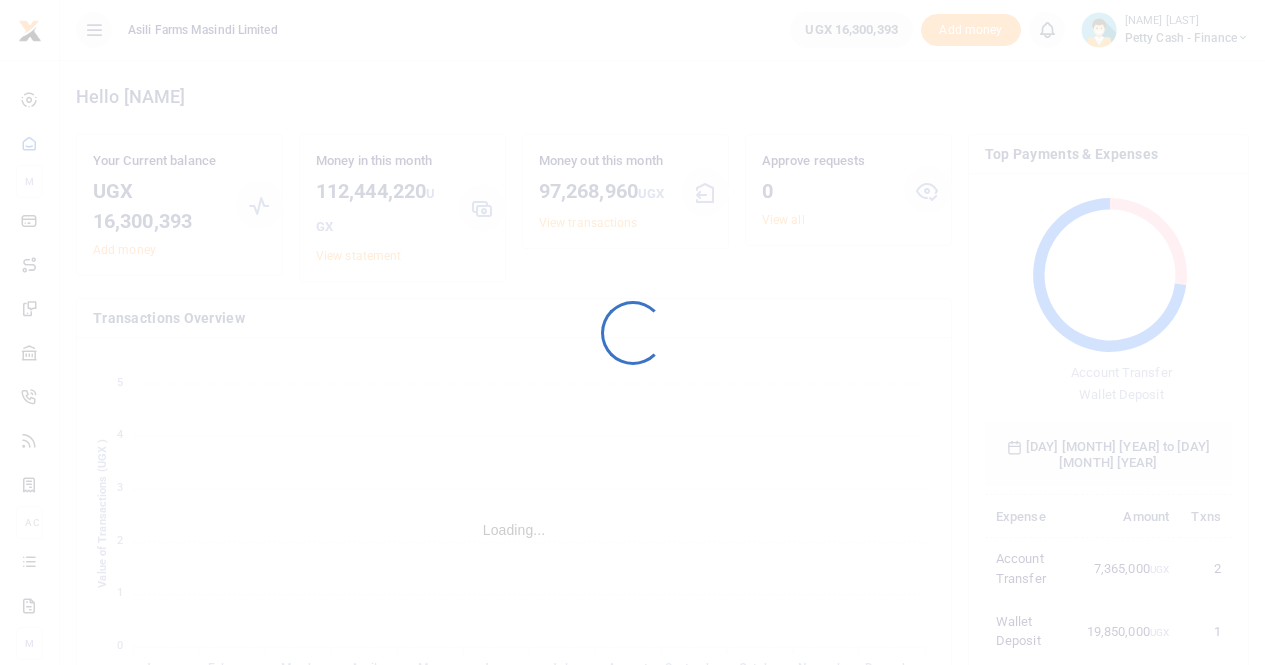 scroll, scrollTop: 0, scrollLeft: 0, axis: both 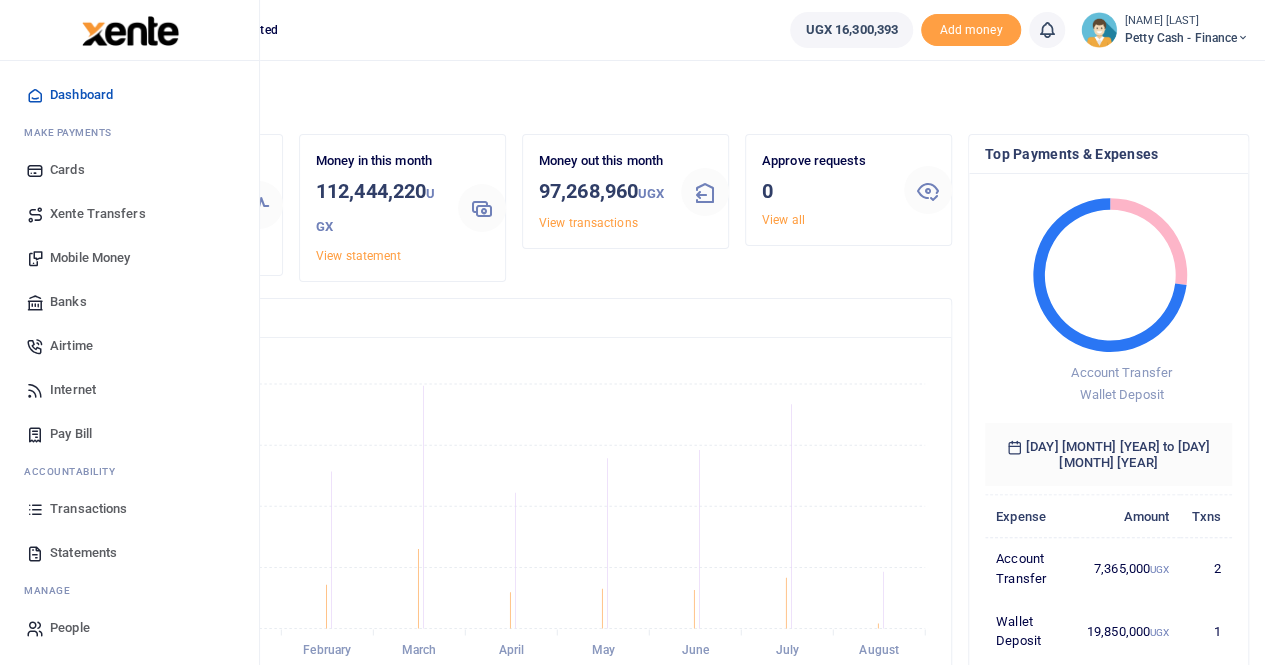 click on "Transactions" at bounding box center (88, 509) 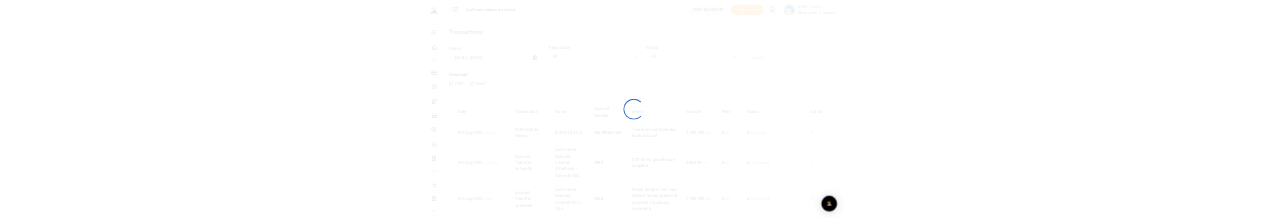 scroll, scrollTop: 0, scrollLeft: 0, axis: both 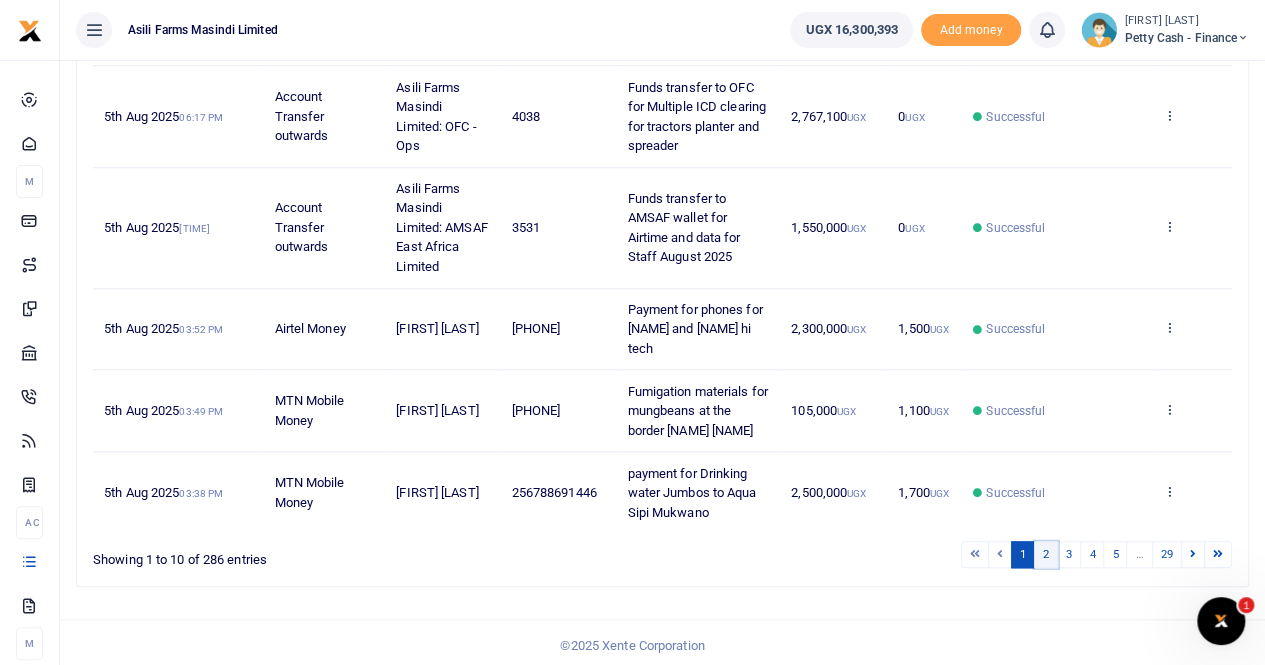 click on "2" at bounding box center [1046, 554] 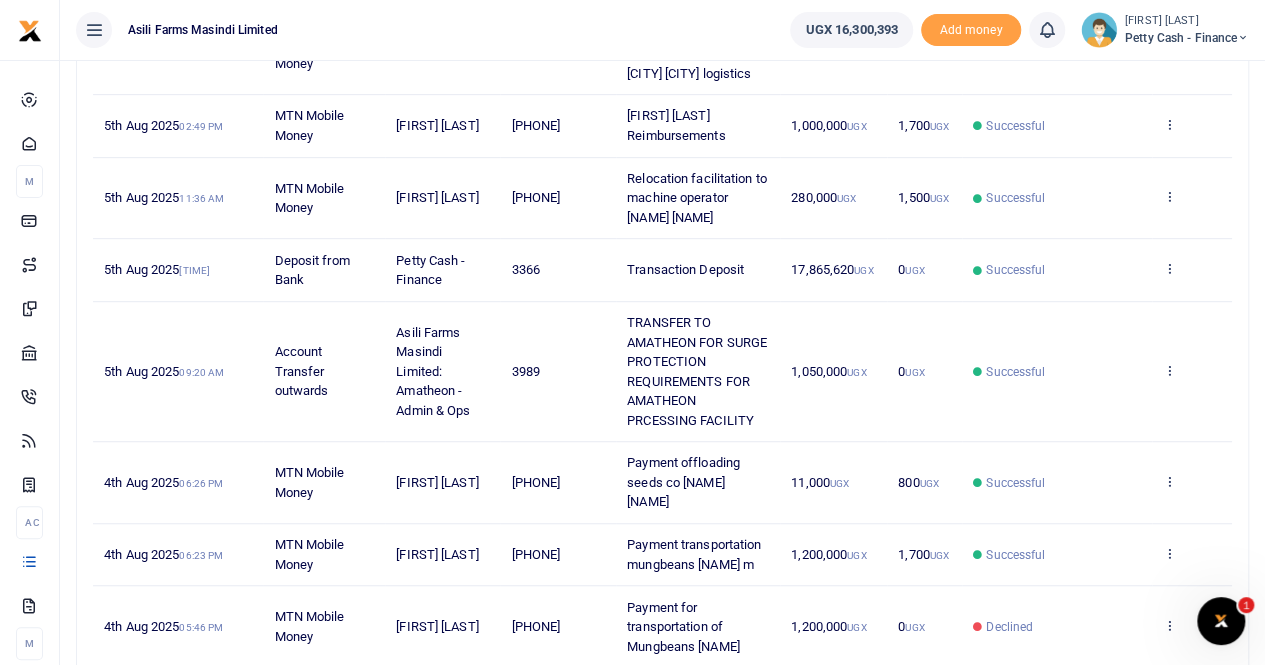 scroll, scrollTop: 436, scrollLeft: 0, axis: vertical 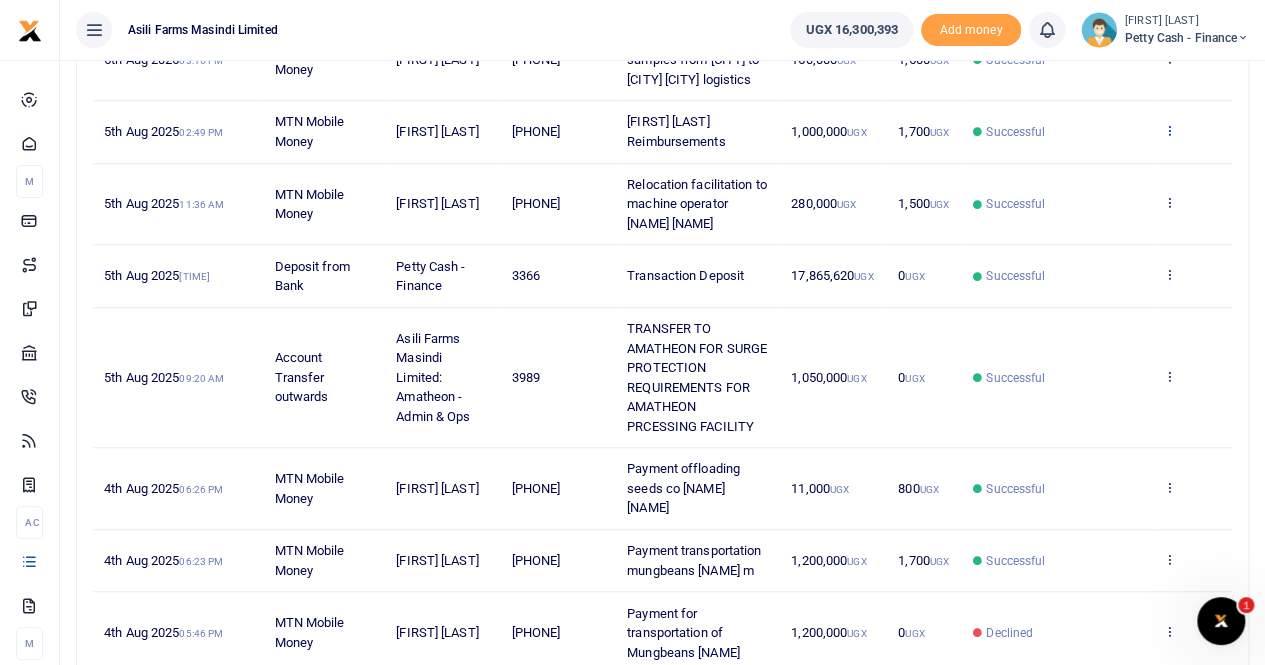 click at bounding box center (1169, 130) 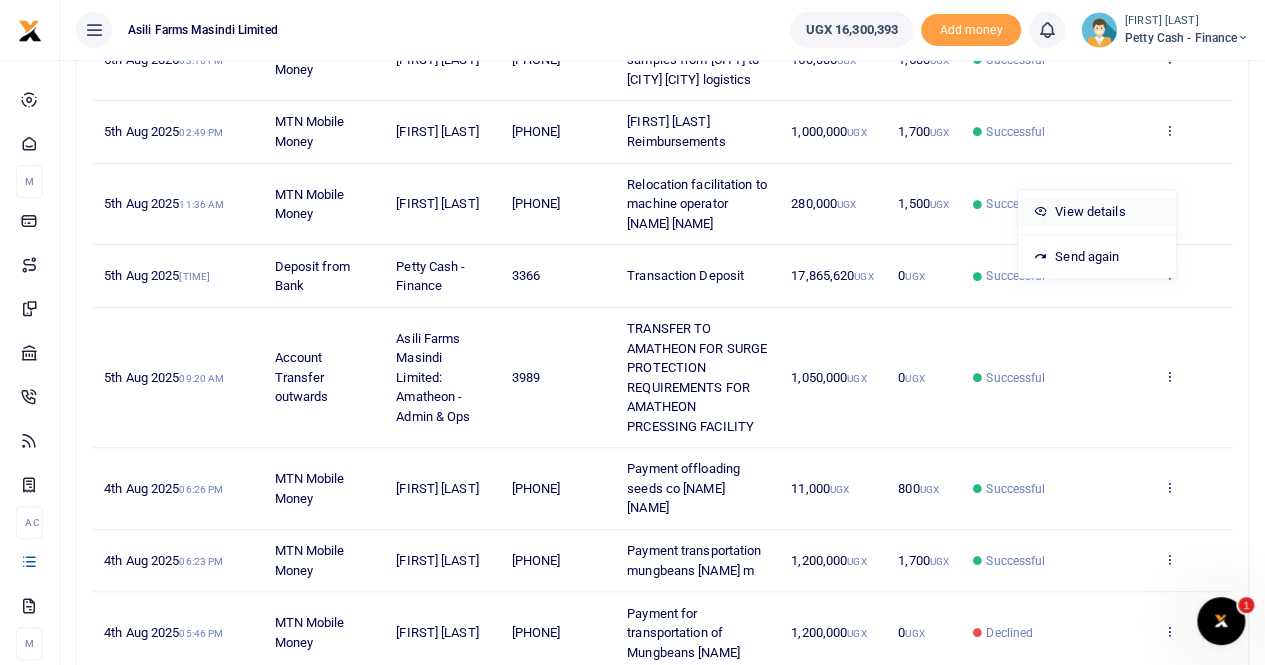 click on "View details" at bounding box center [1097, 212] 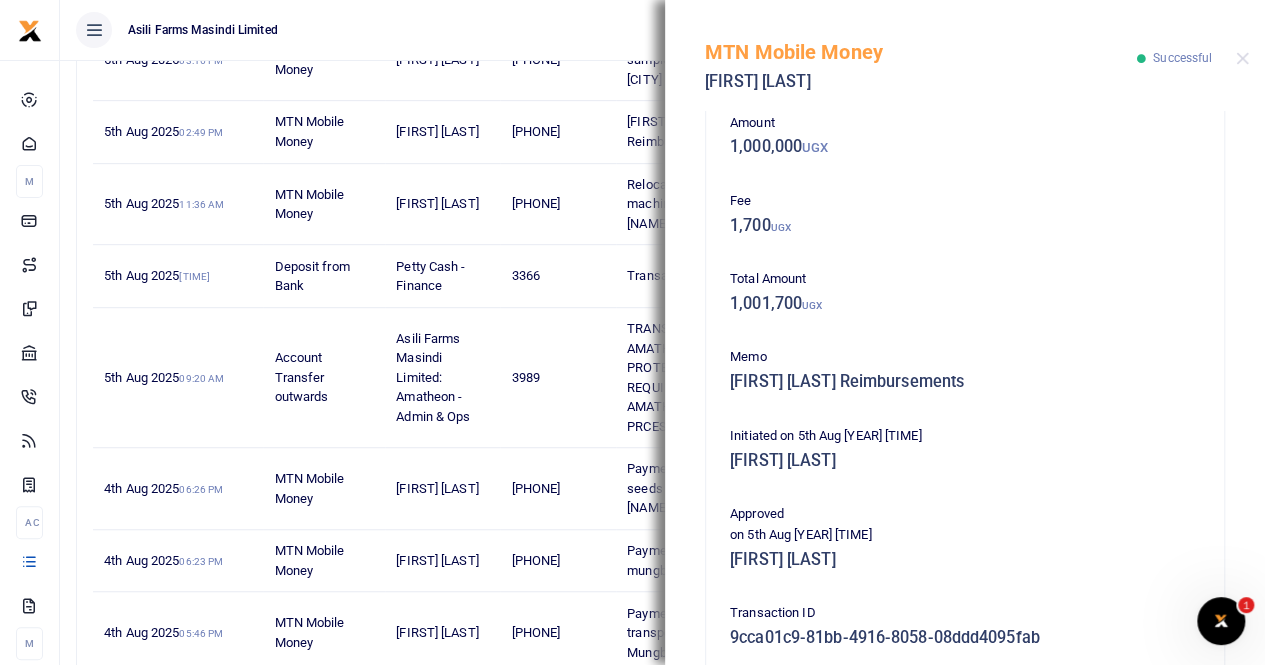 scroll, scrollTop: 482, scrollLeft: 0, axis: vertical 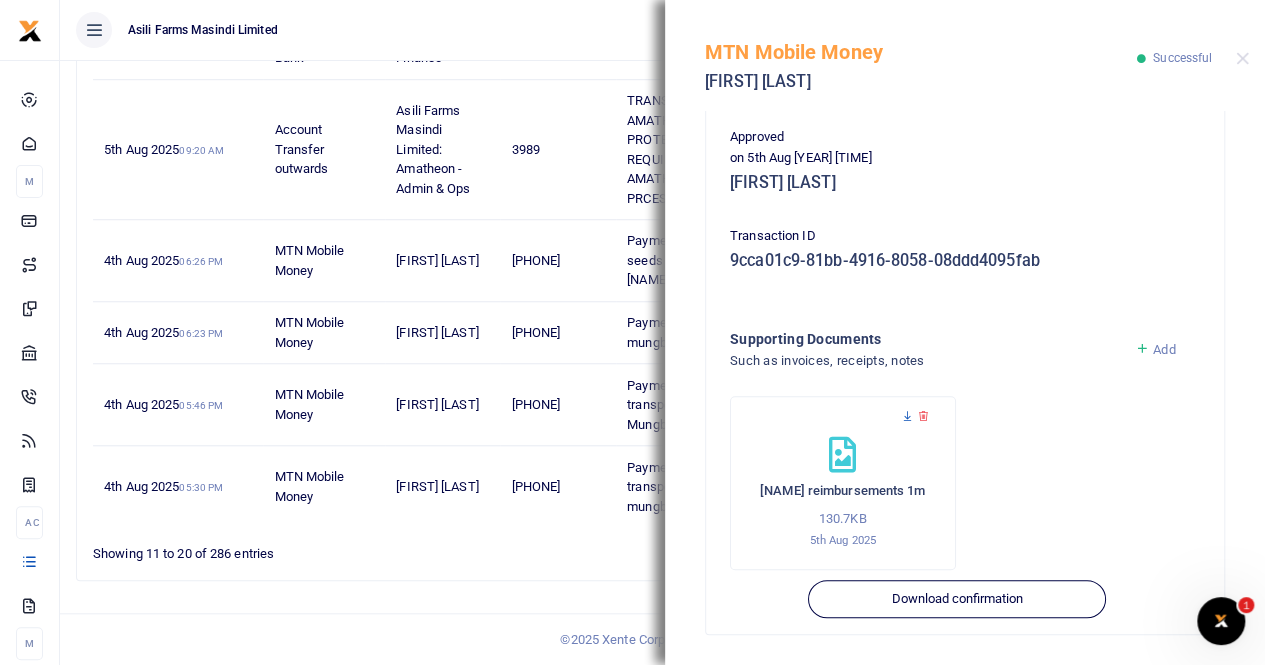 click at bounding box center (907, 416) 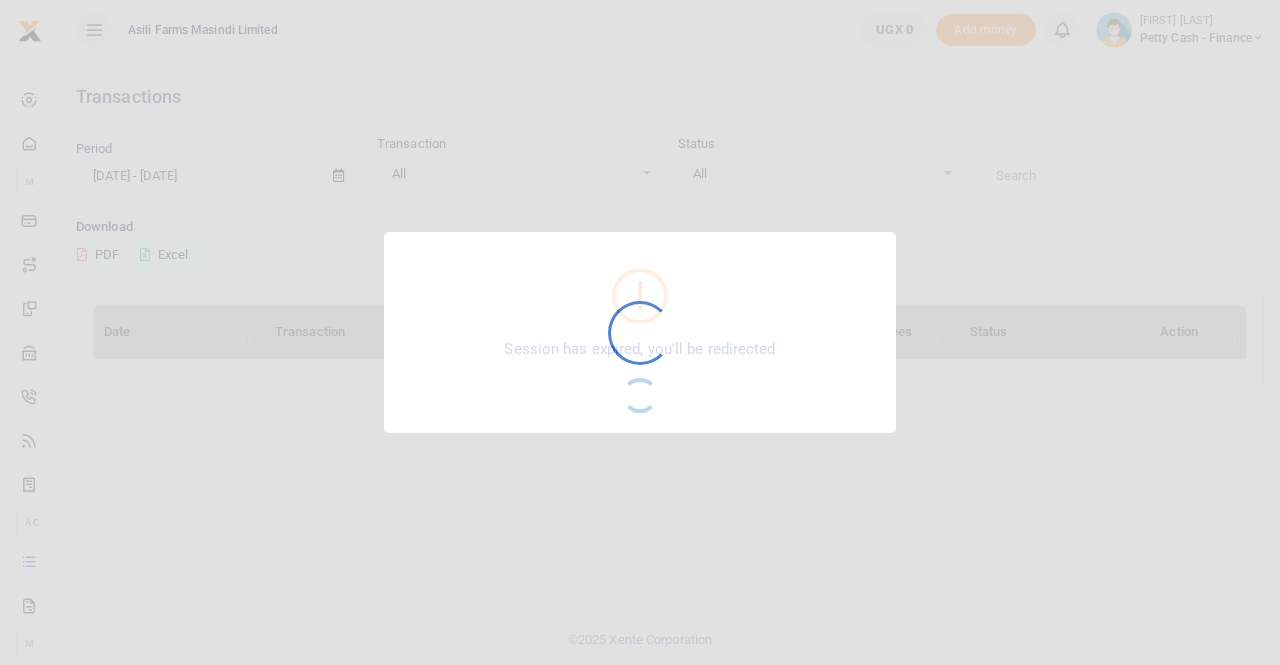 scroll, scrollTop: 0, scrollLeft: 0, axis: both 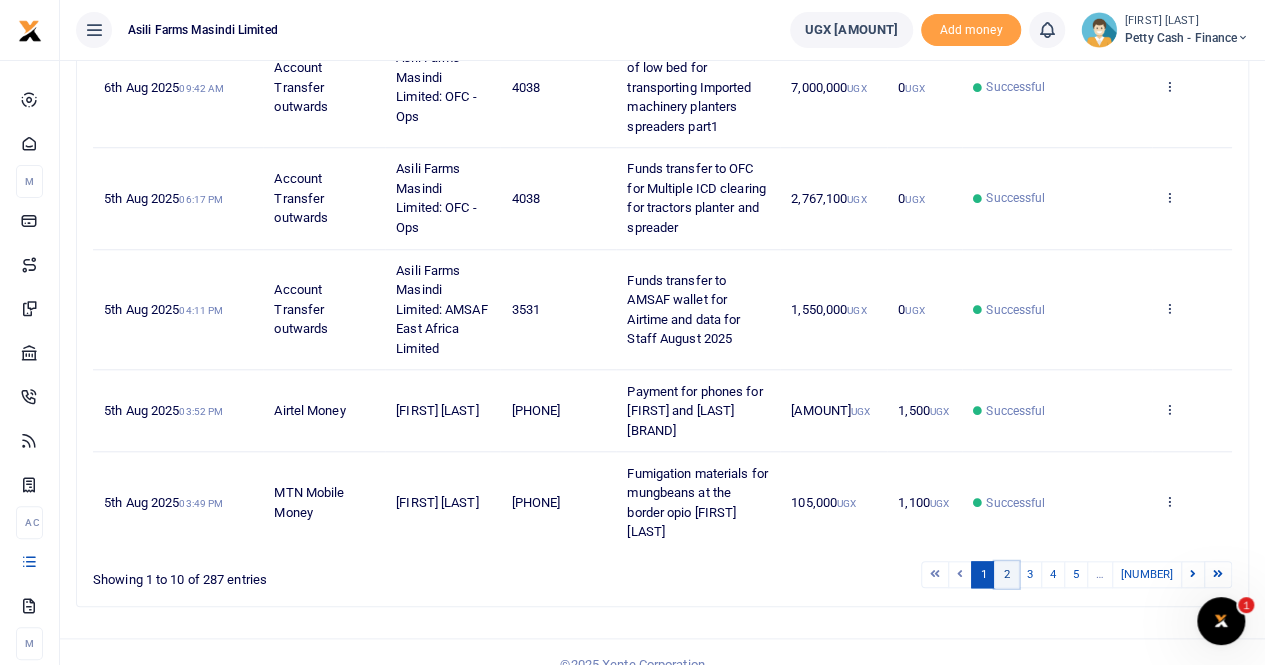 click on "2" at bounding box center (1006, 574) 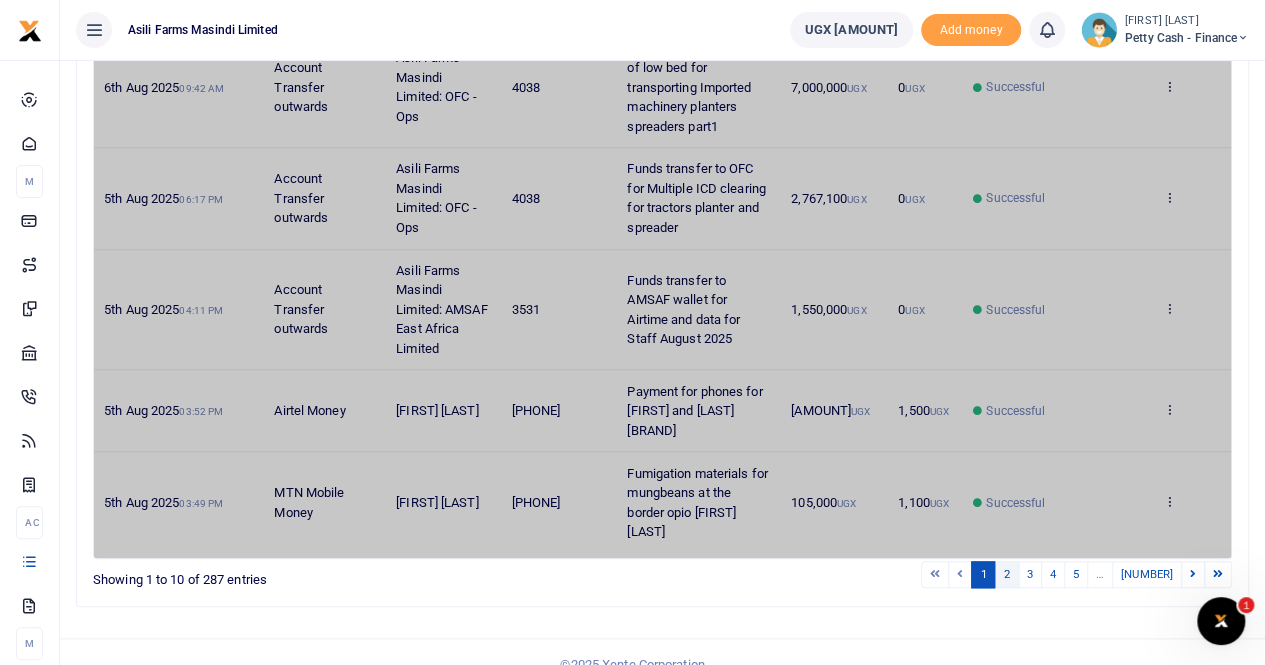 scroll, scrollTop: 716, scrollLeft: 0, axis: vertical 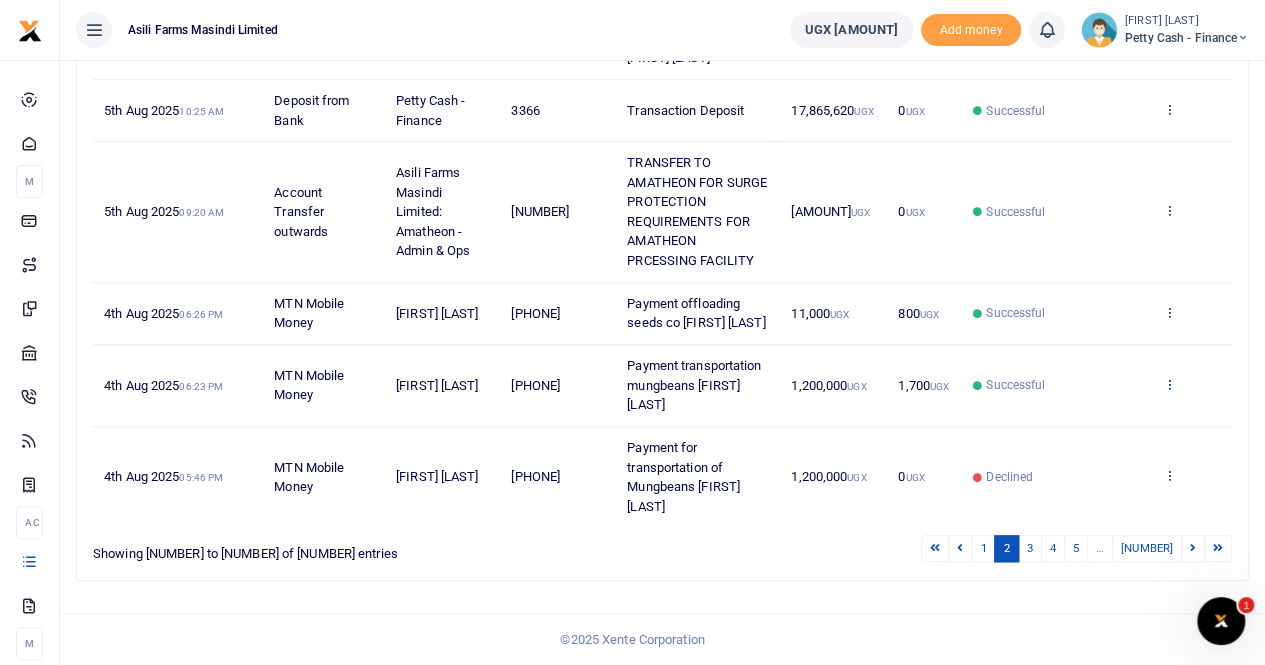 click at bounding box center (1169, 384) 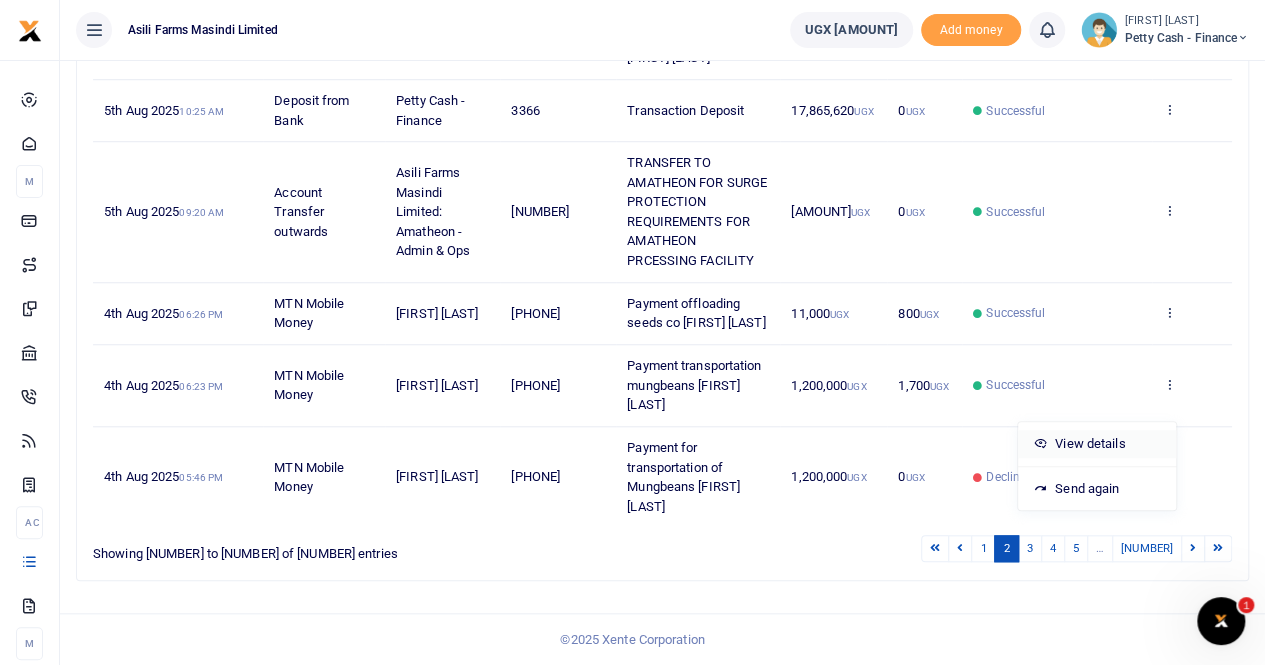click on "View details" at bounding box center [1097, 444] 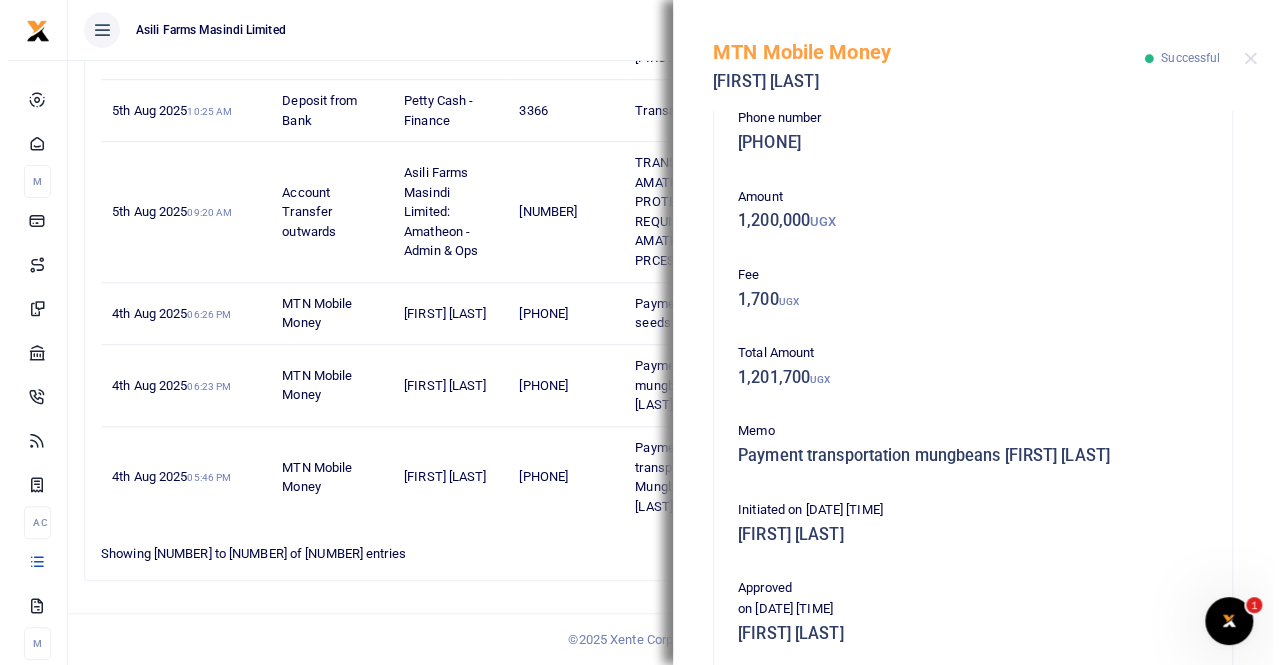 scroll, scrollTop: 0, scrollLeft: 0, axis: both 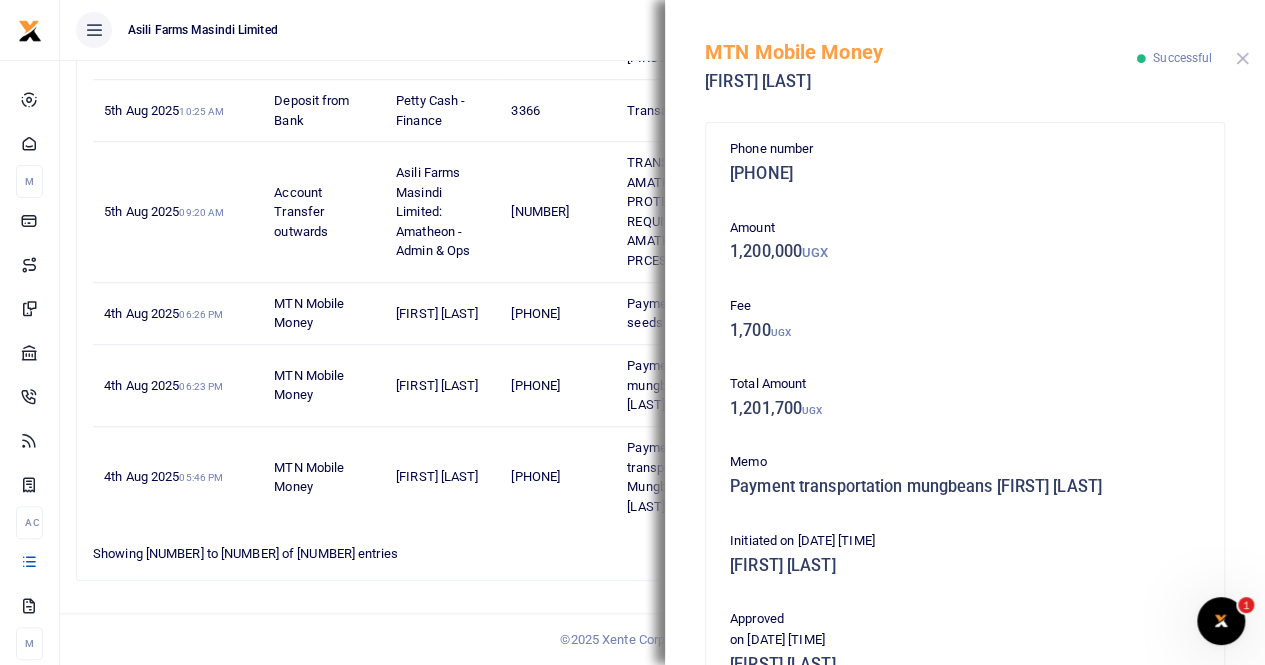 click at bounding box center (1242, 58) 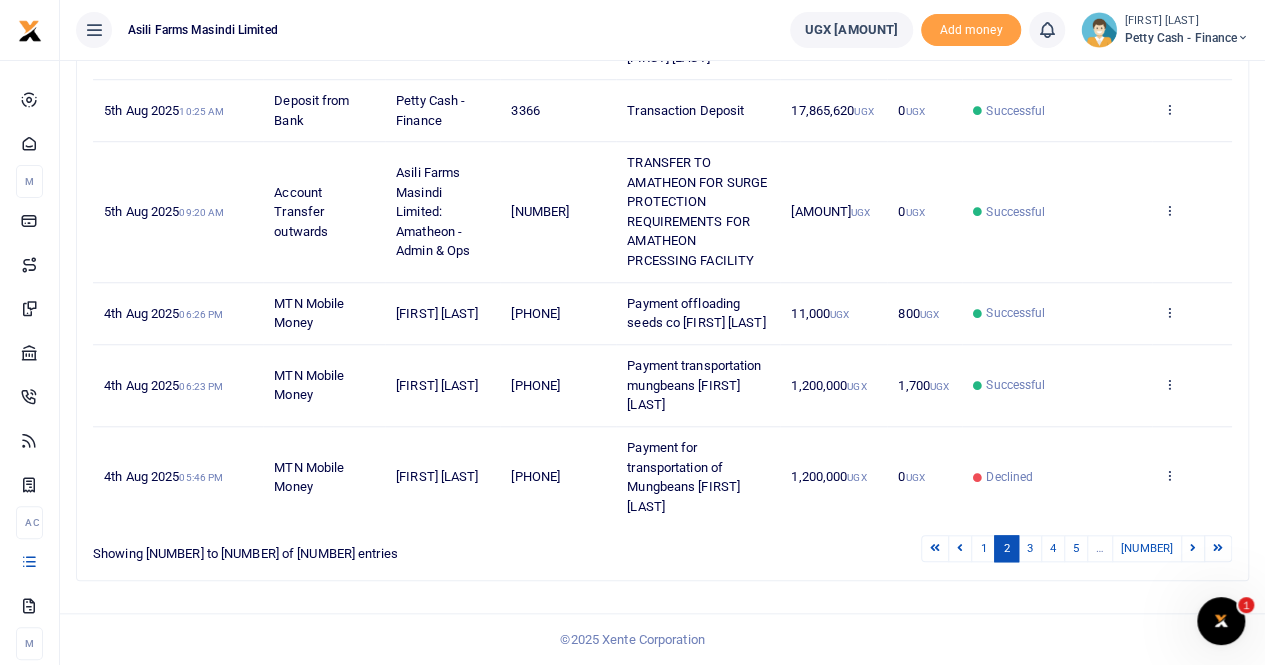 drag, startPoint x: 397, startPoint y: 382, endPoint x: 471, endPoint y: 405, distance: 77.491936 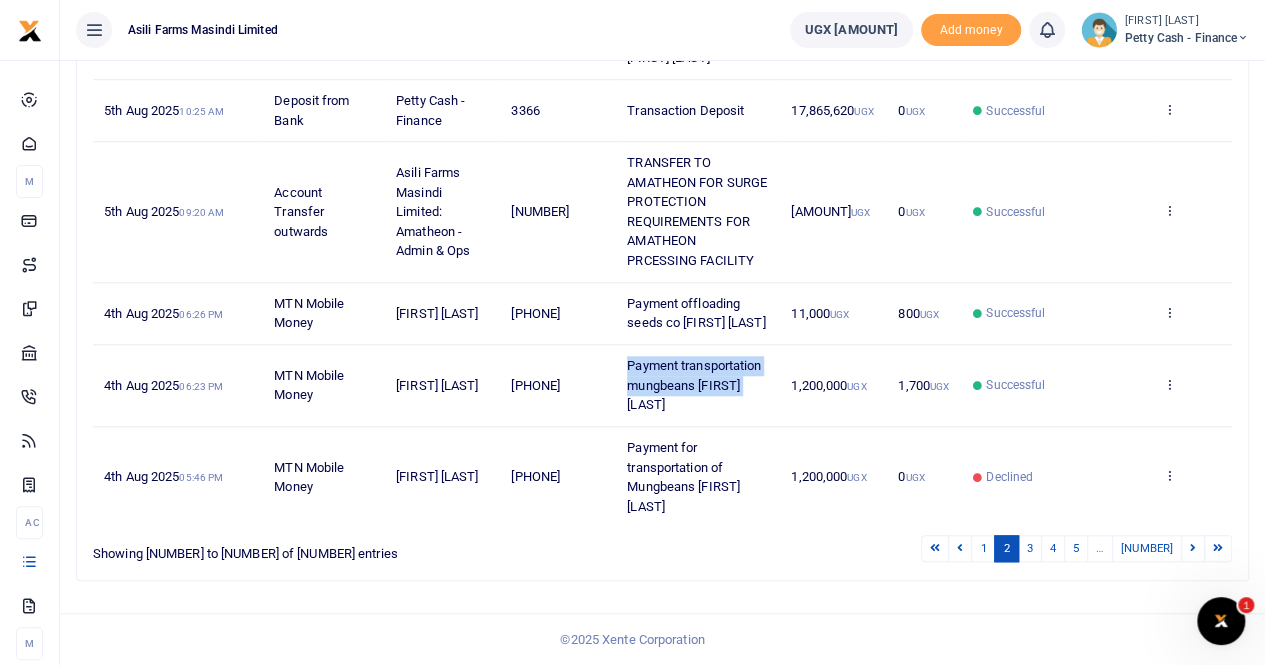 drag, startPoint x: 624, startPoint y: 380, endPoint x: 762, endPoint y: 405, distance: 140.24622 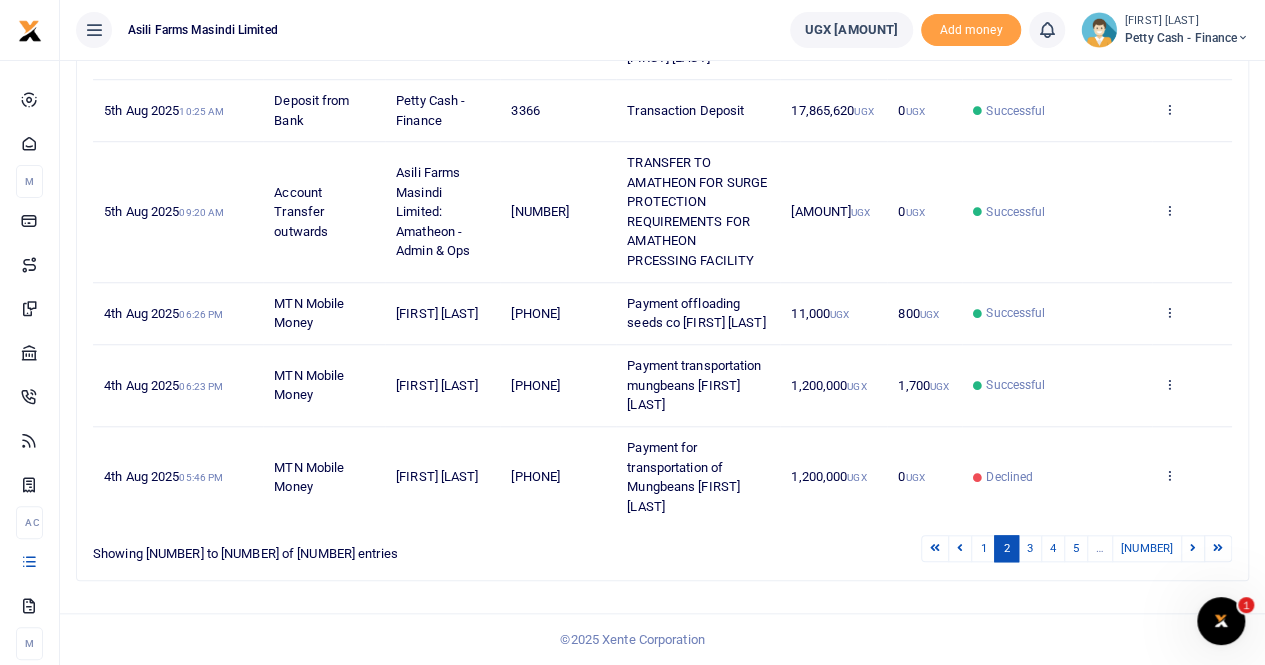 click on "1,200,000 UGX" at bounding box center [828, 385] 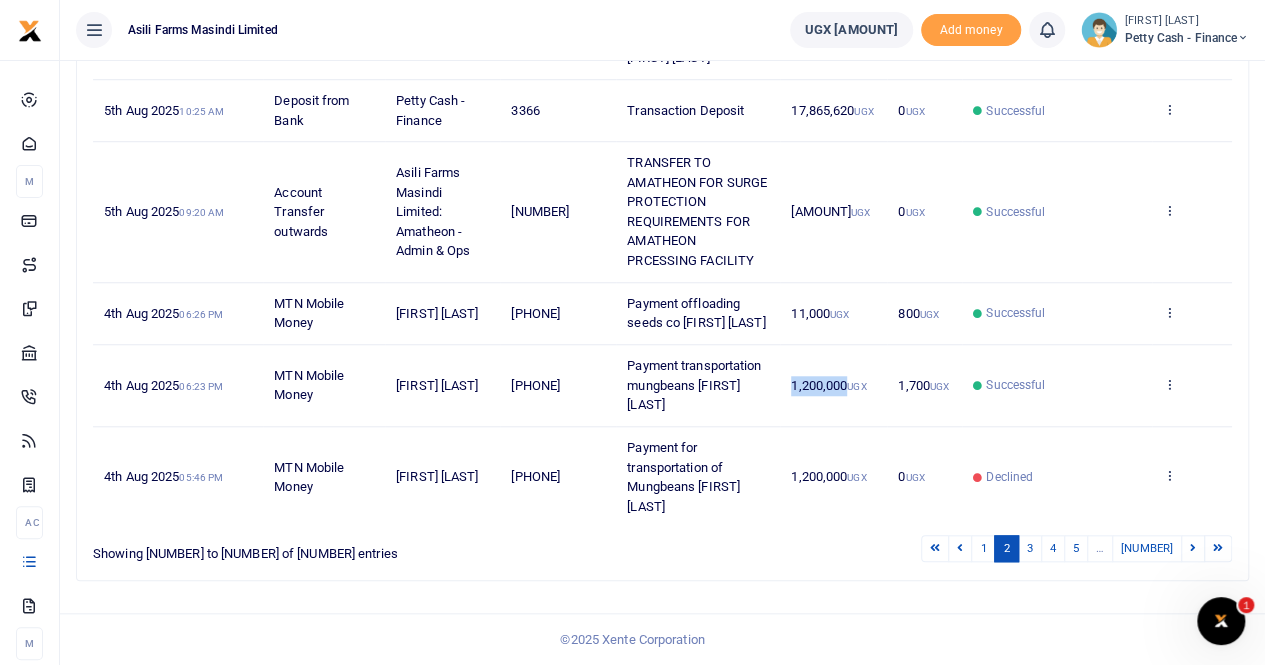 drag, startPoint x: 794, startPoint y: 395, endPoint x: 846, endPoint y: 399, distance: 52.153618 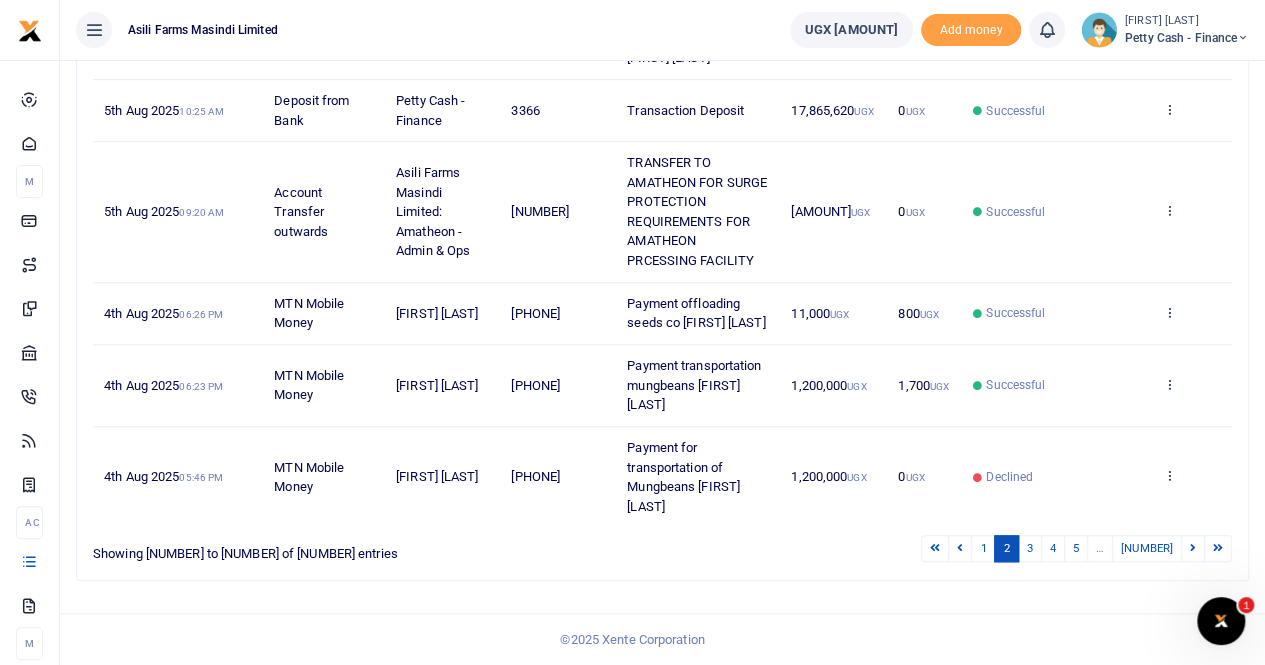 click on "1,200,000 UGX" at bounding box center (833, 477) 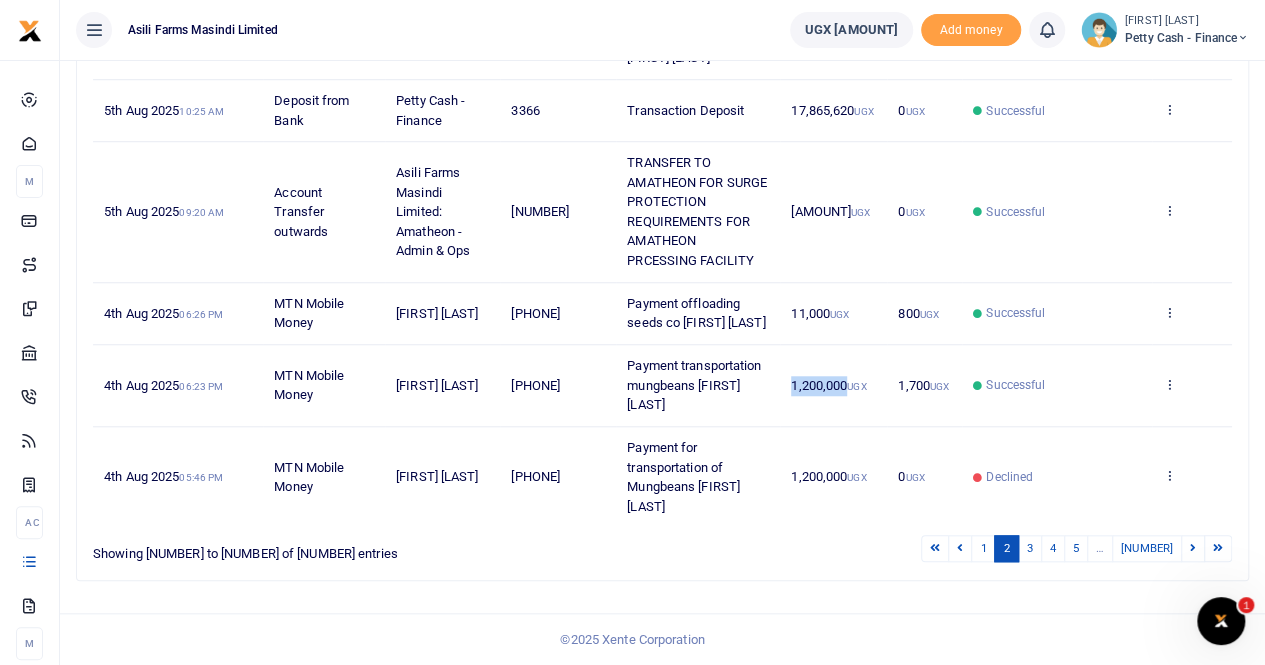drag, startPoint x: 792, startPoint y: 393, endPoint x: 850, endPoint y: 397, distance: 58.137768 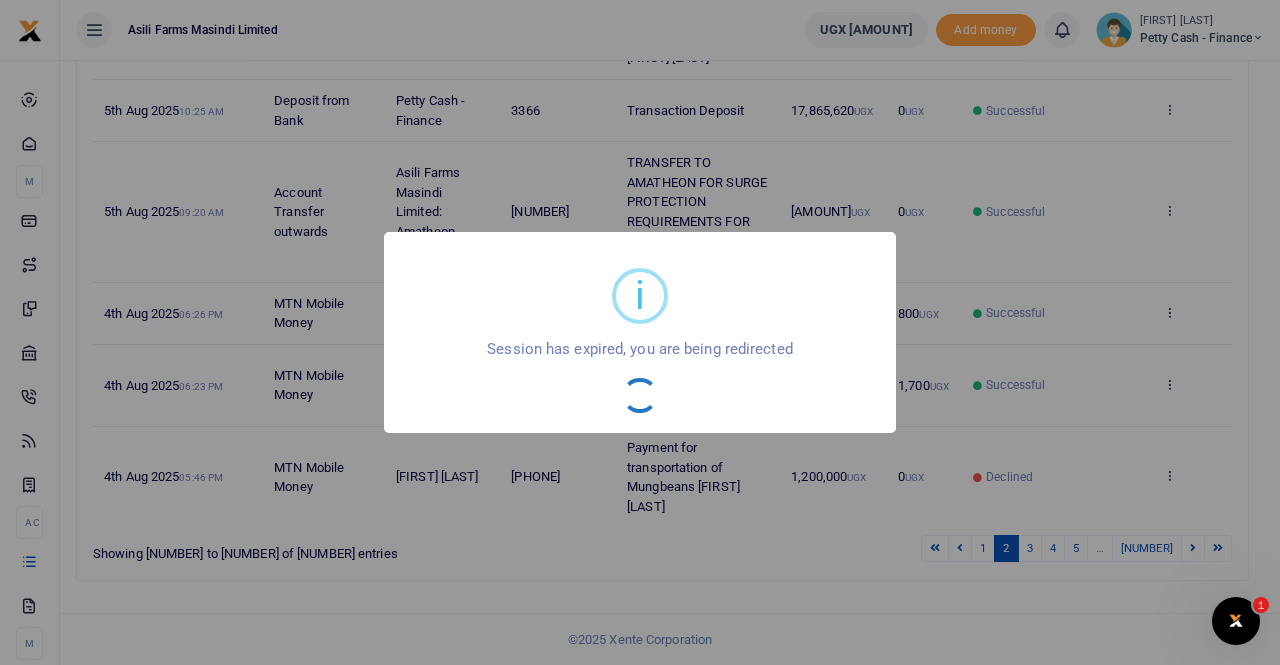 click on "i ×" at bounding box center (640, 296) 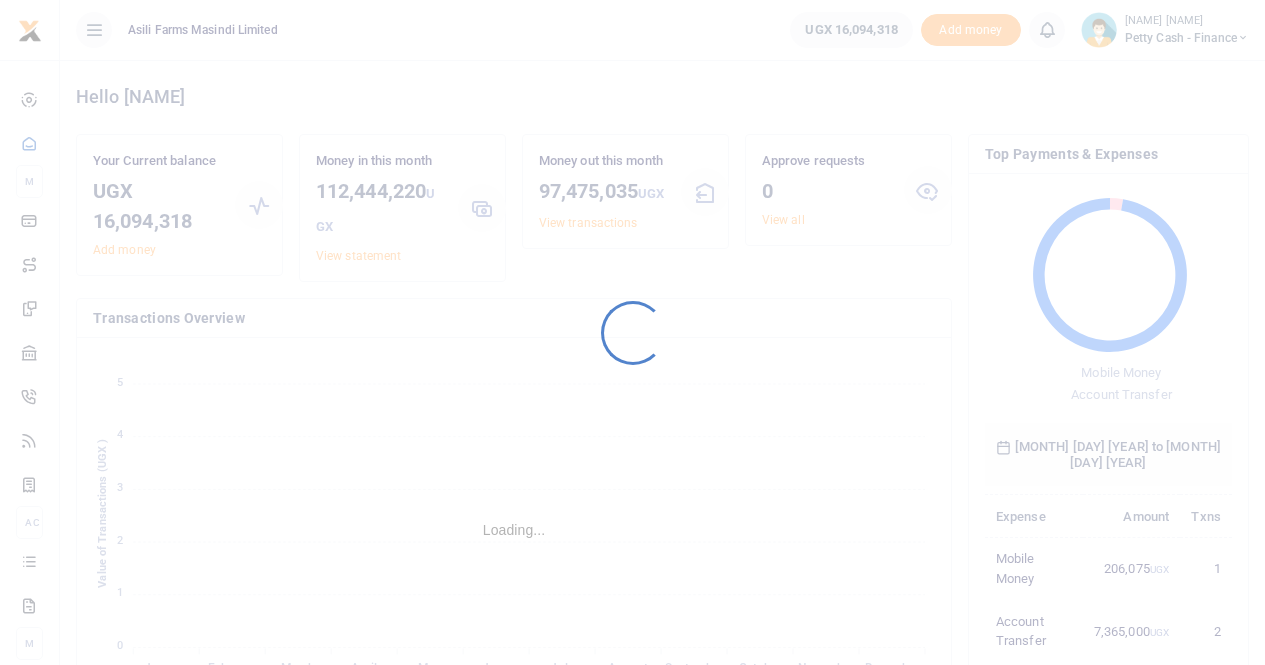 scroll, scrollTop: 0, scrollLeft: 0, axis: both 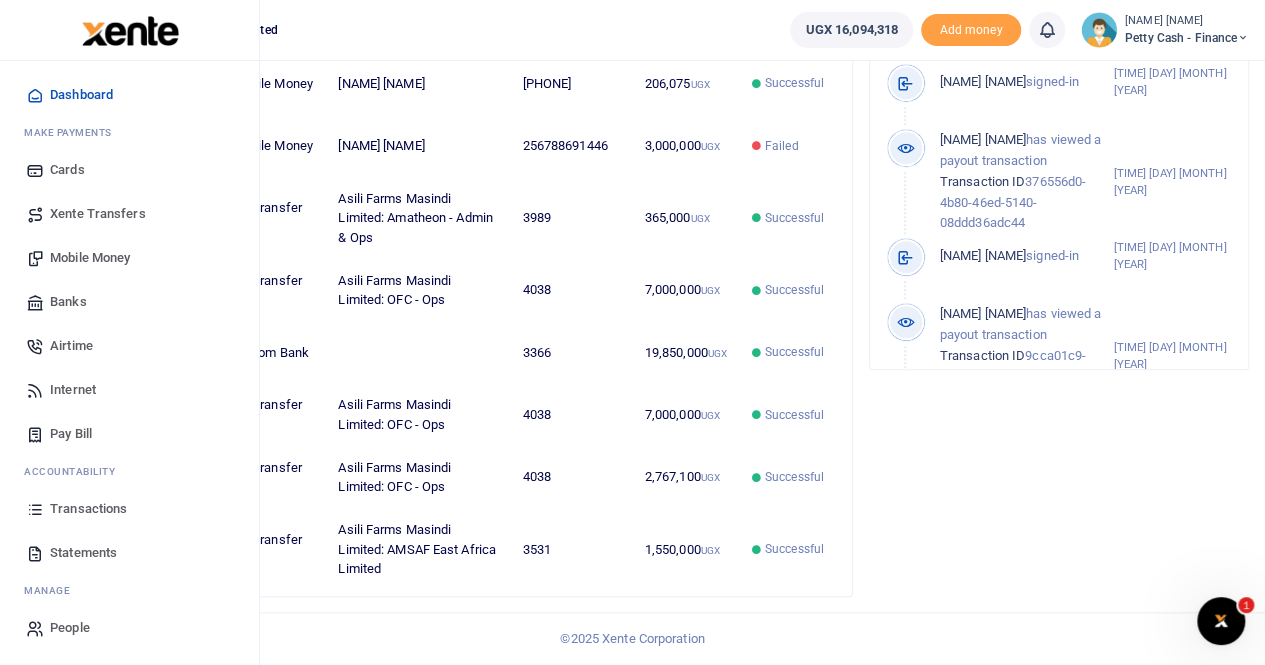 click on "Transactions" at bounding box center (88, 509) 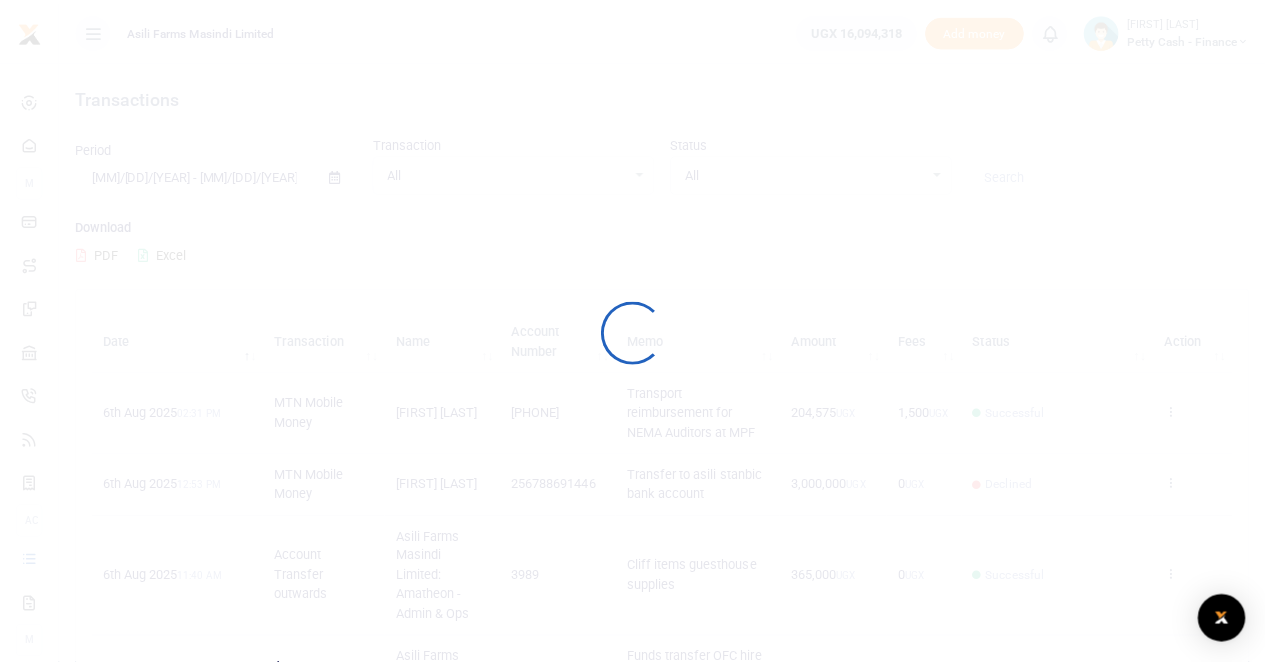 scroll, scrollTop: 0, scrollLeft: 0, axis: both 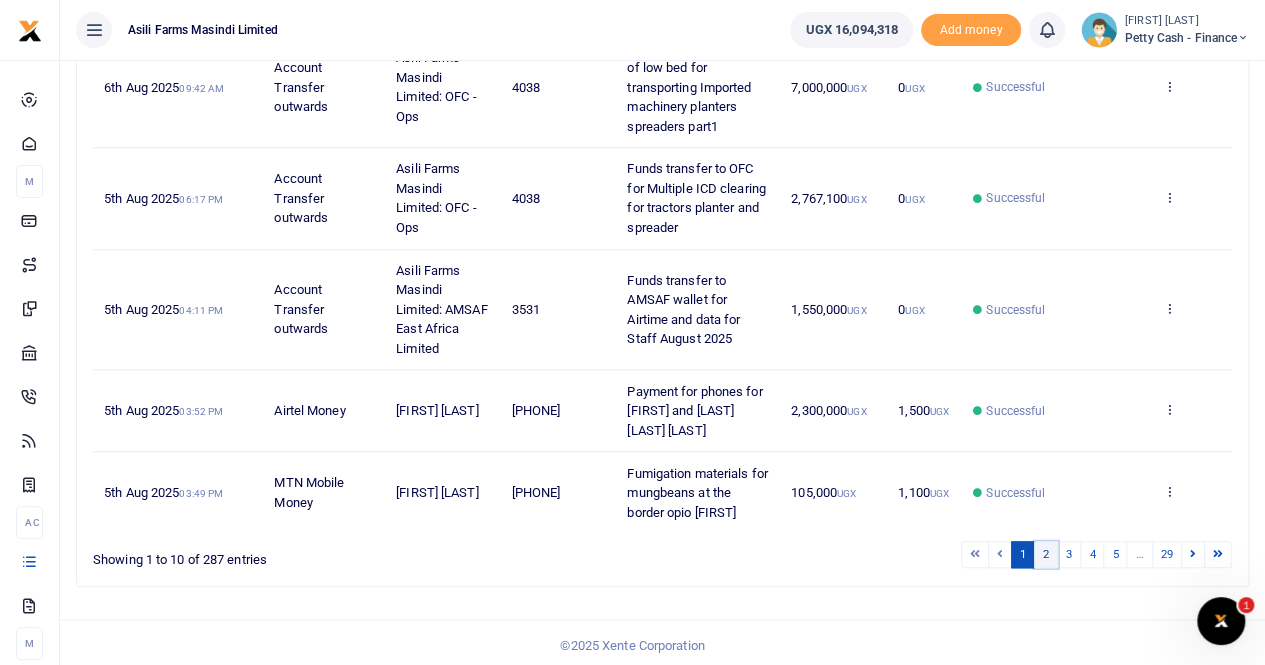 click on "2" at bounding box center [1046, 554] 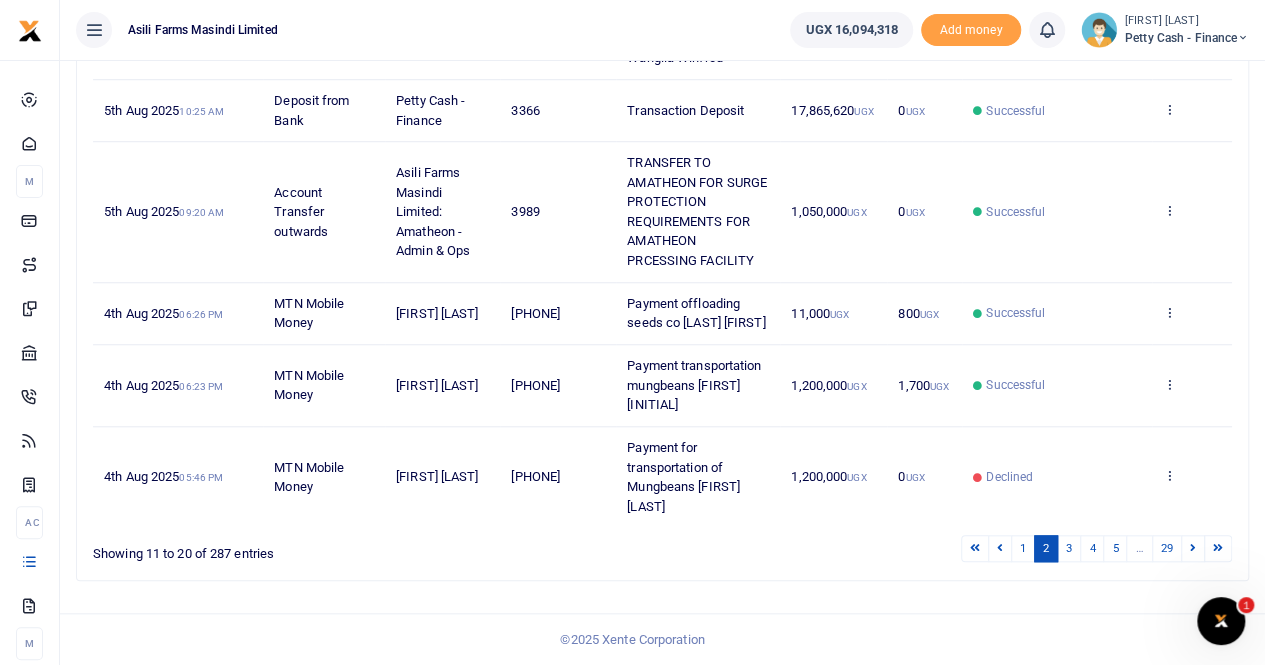scroll, scrollTop: 716, scrollLeft: 0, axis: vertical 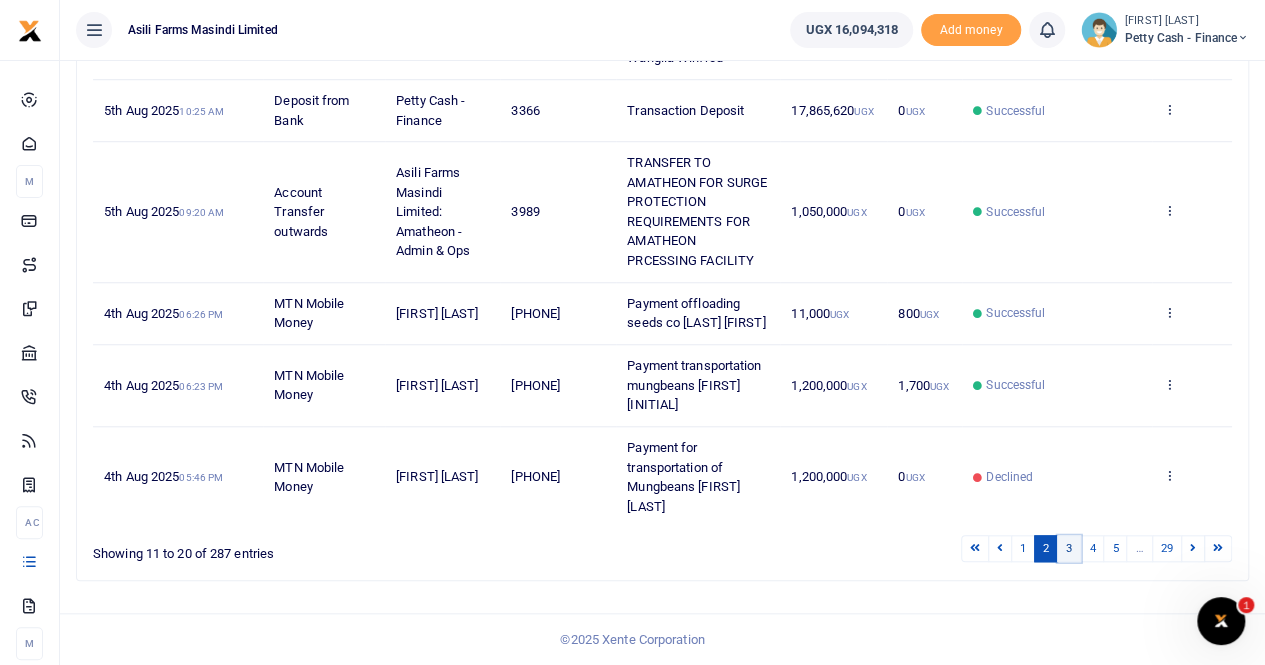 click on "3" at bounding box center (1069, 548) 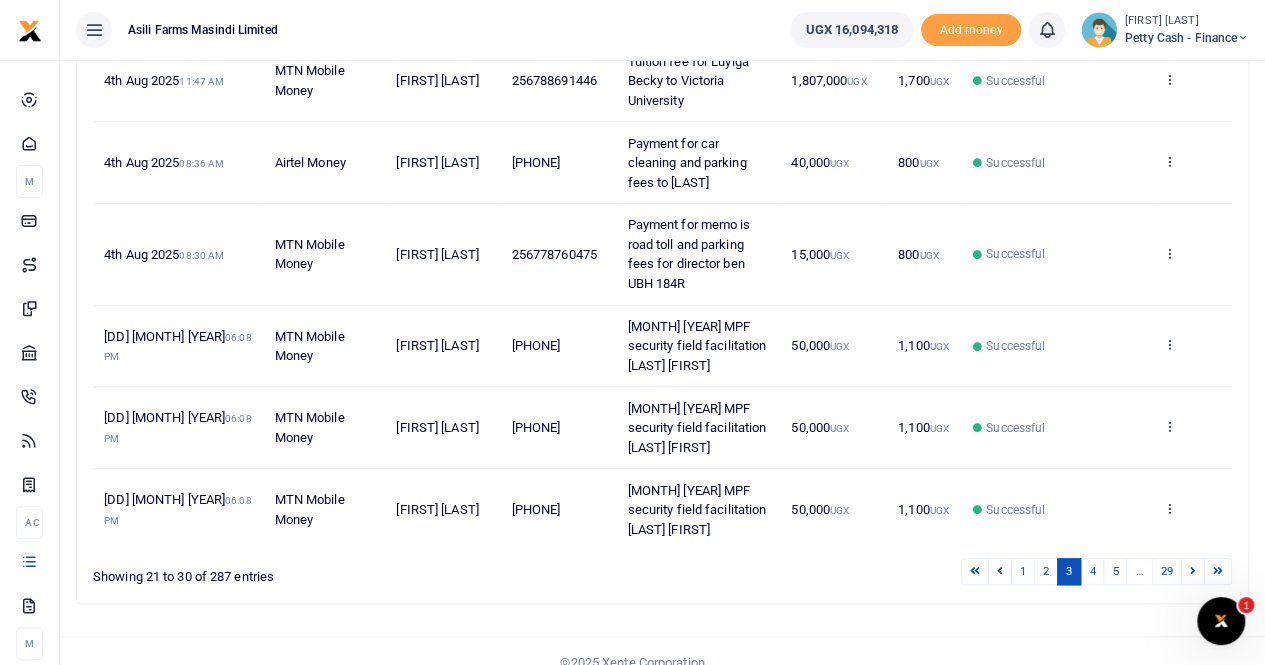 scroll, scrollTop: 736, scrollLeft: 0, axis: vertical 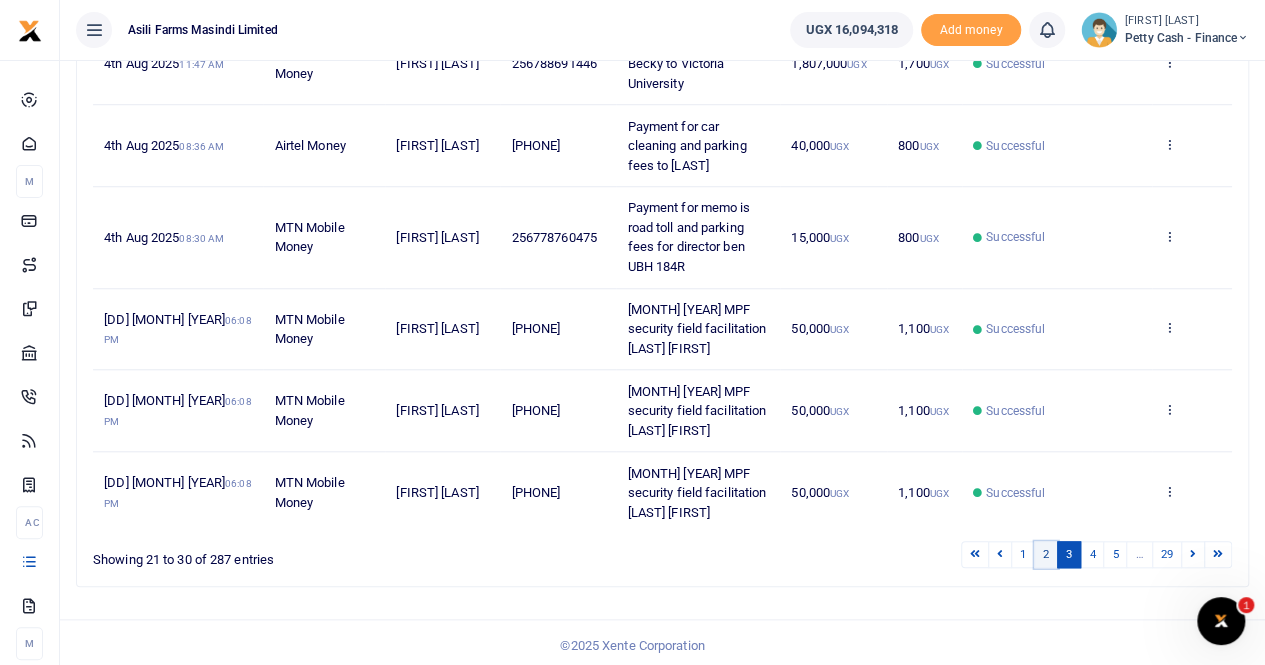 click on "2" at bounding box center (1046, 554) 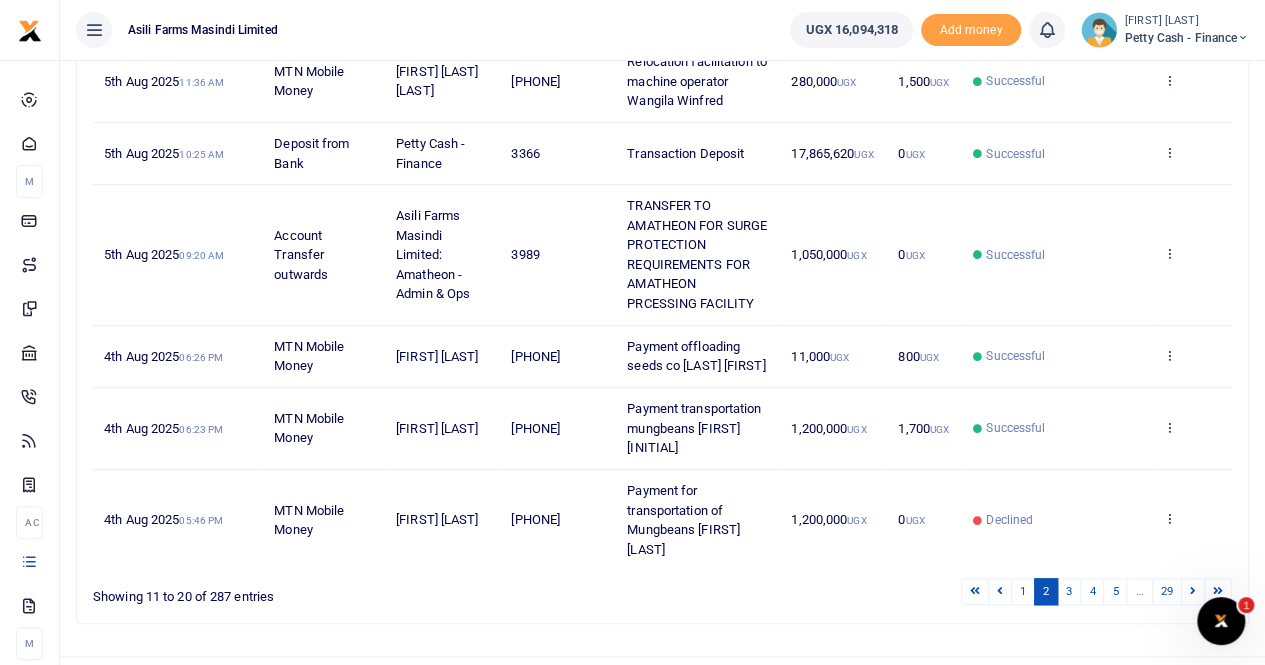 scroll, scrollTop: 716, scrollLeft: 0, axis: vertical 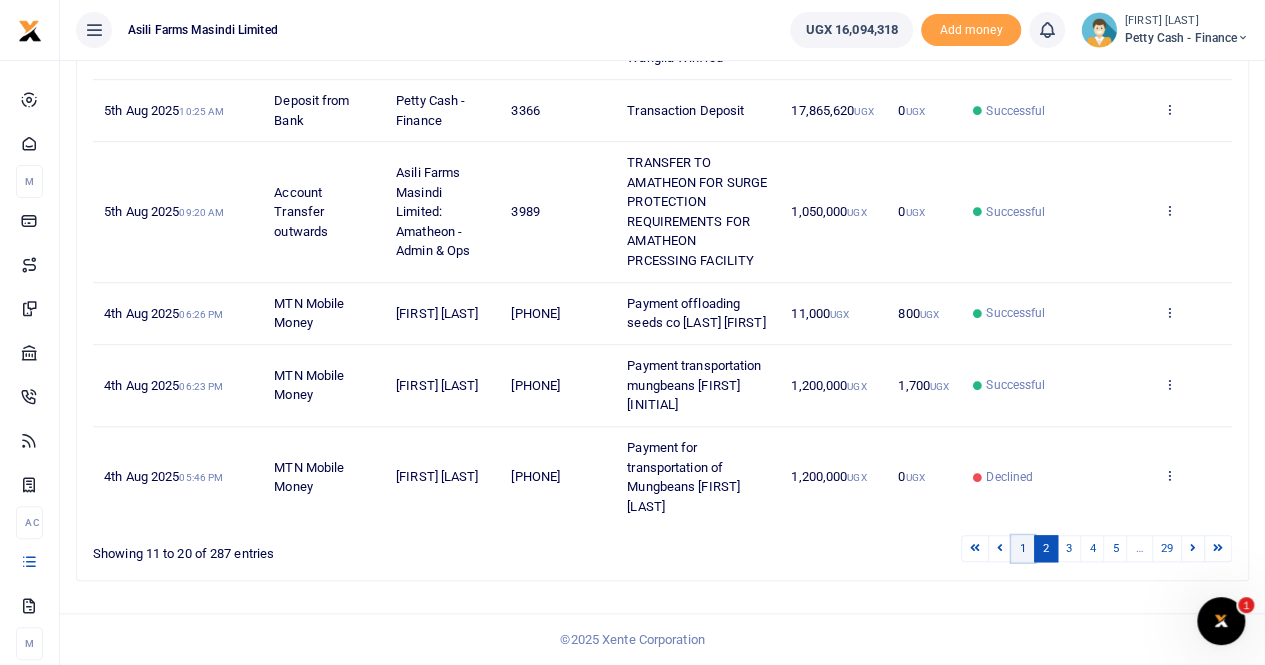 click on "1" at bounding box center [1023, 548] 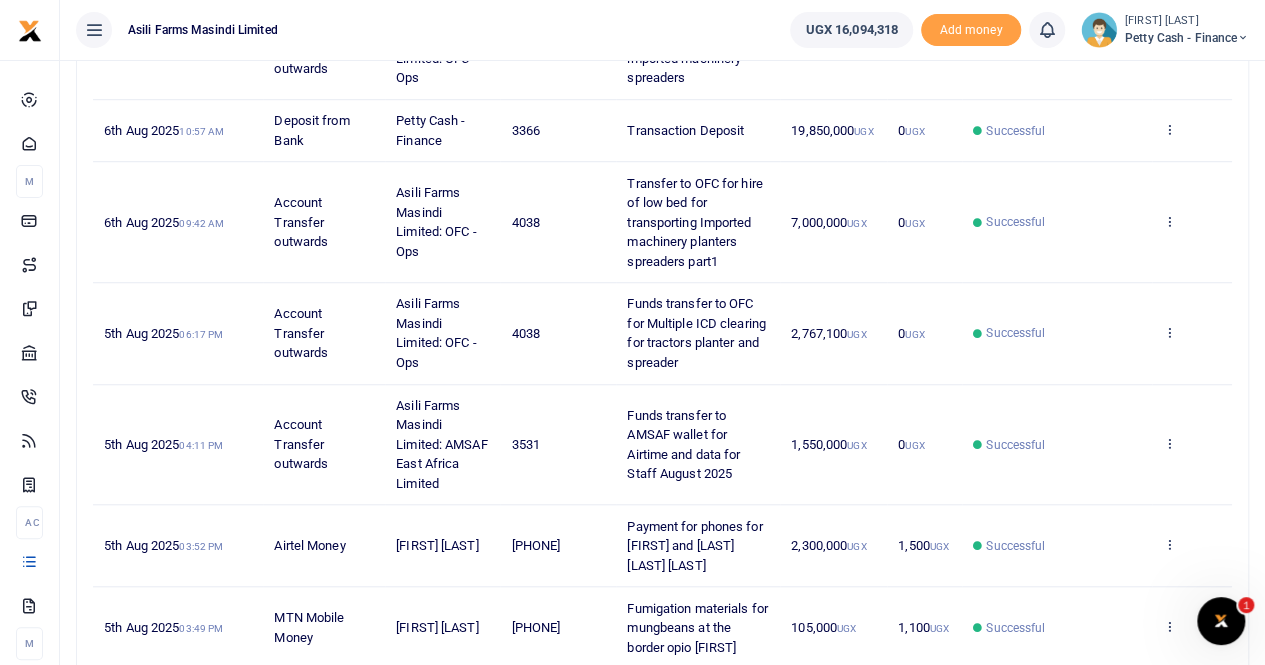 scroll, scrollTop: 775, scrollLeft: 0, axis: vertical 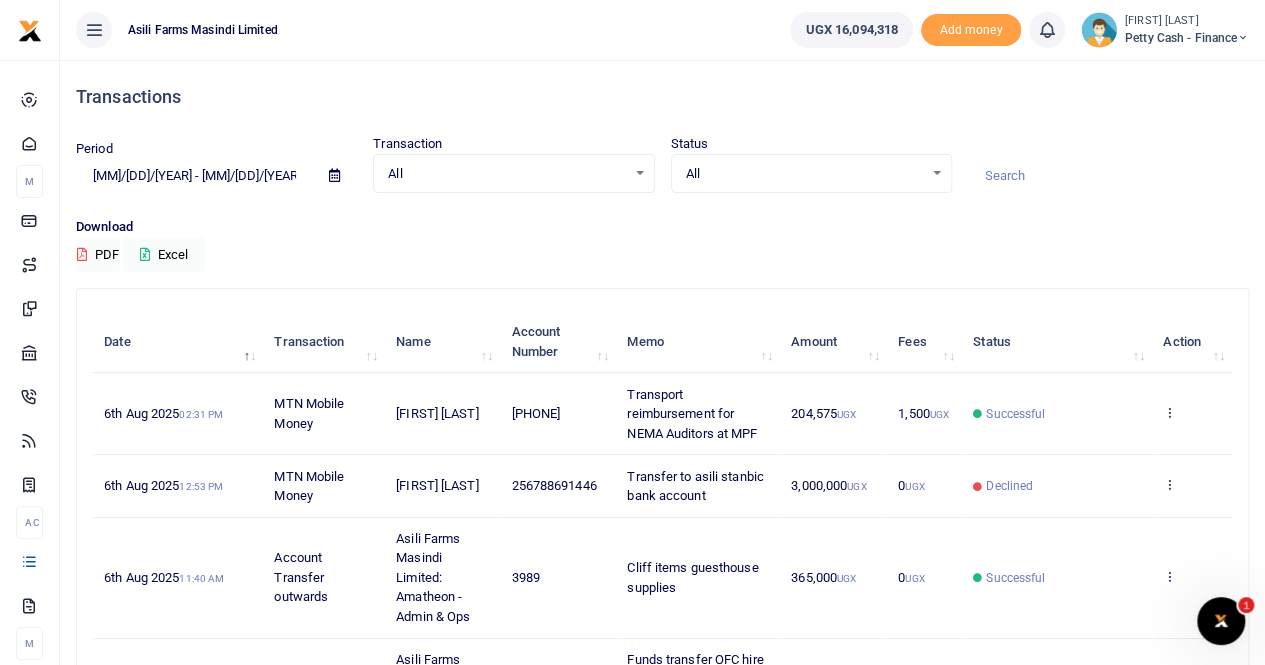 click at bounding box center [334, 175] 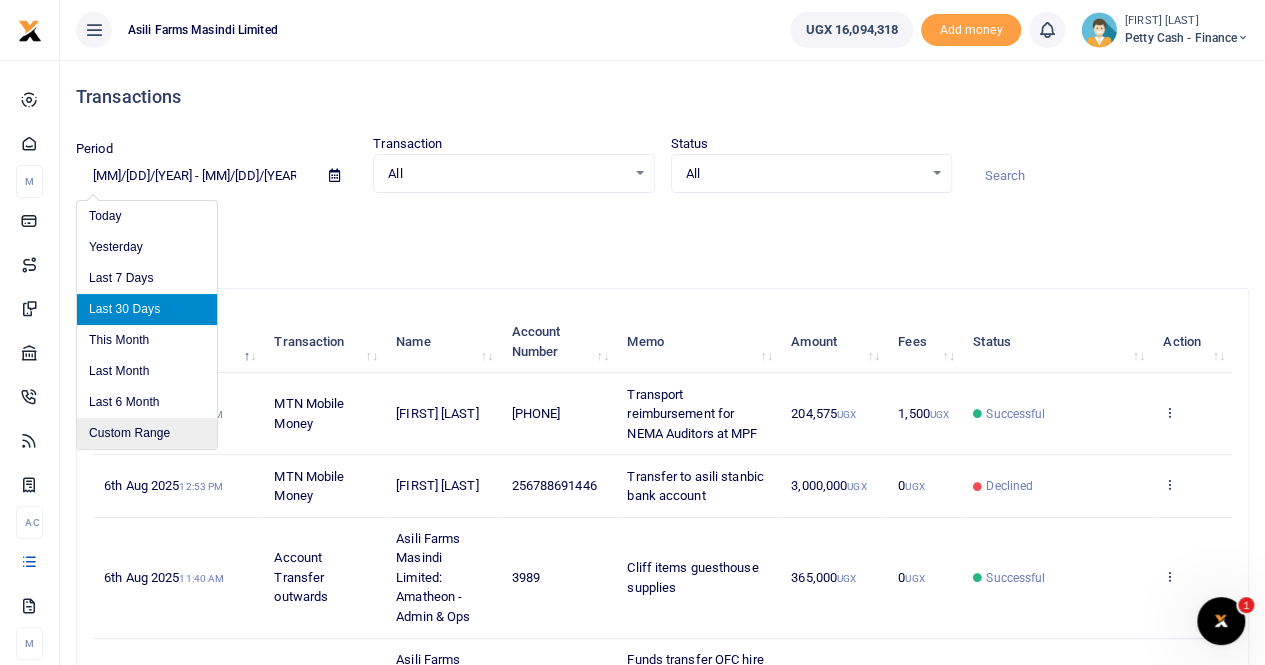 click on "Custom Range" at bounding box center (147, 433) 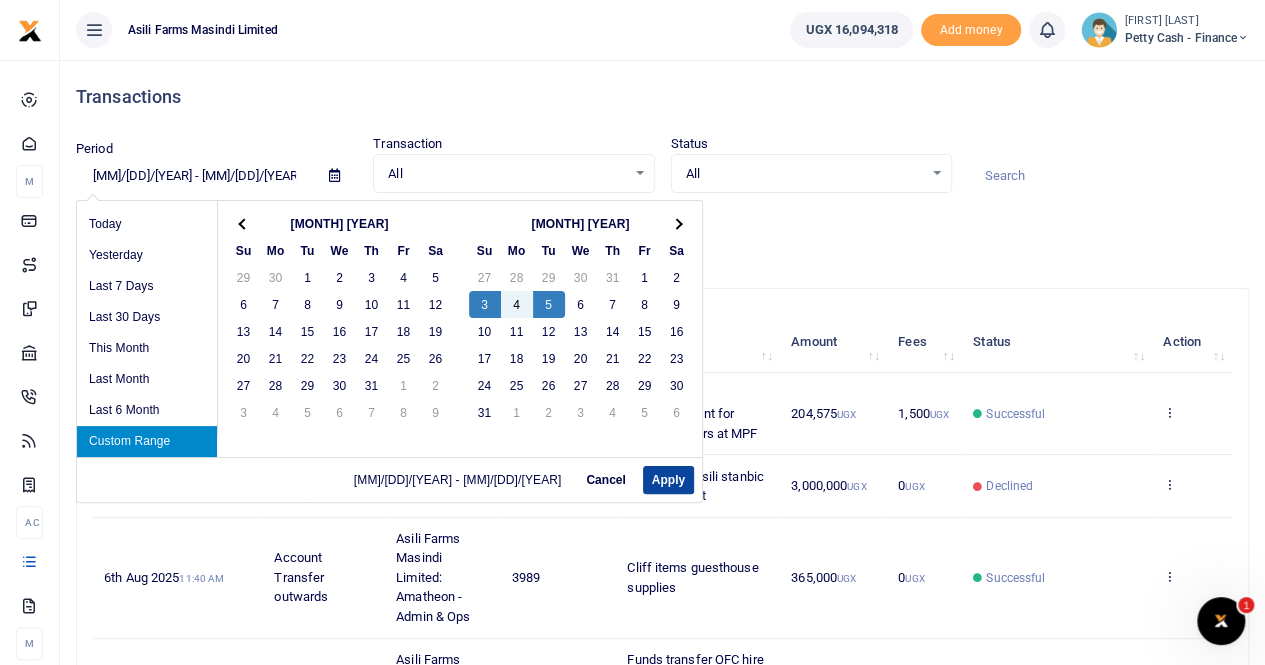 click on "Apply" at bounding box center [668, 480] 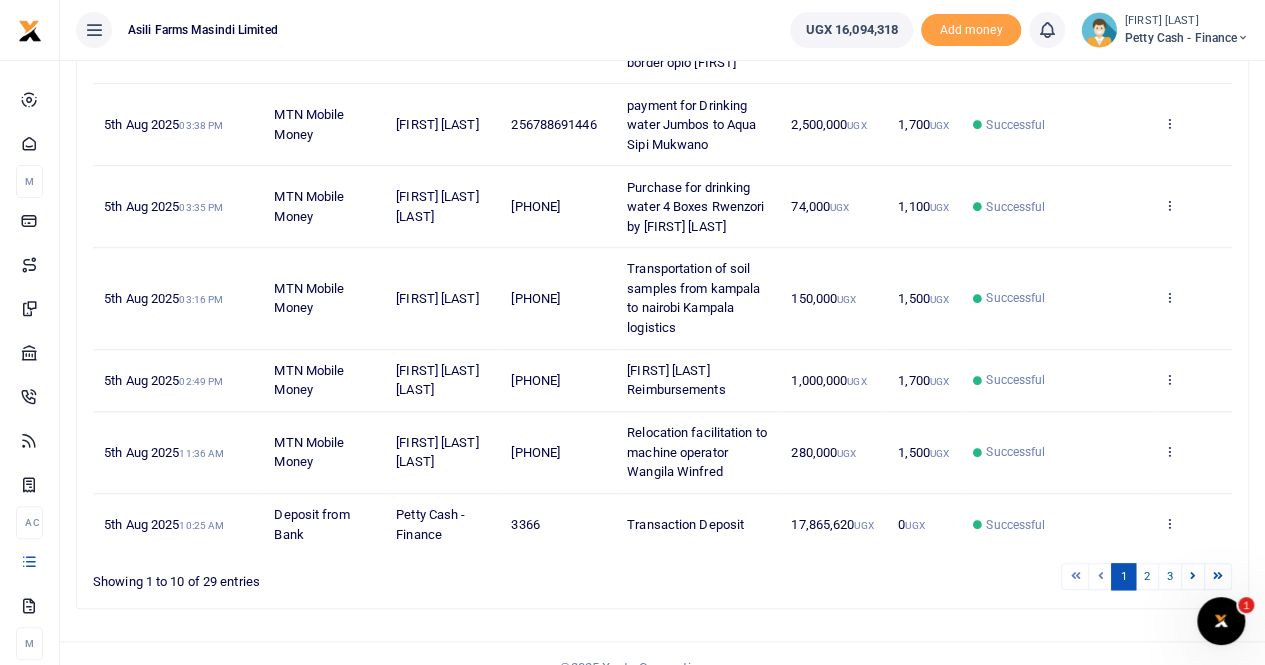 scroll, scrollTop: 736, scrollLeft: 0, axis: vertical 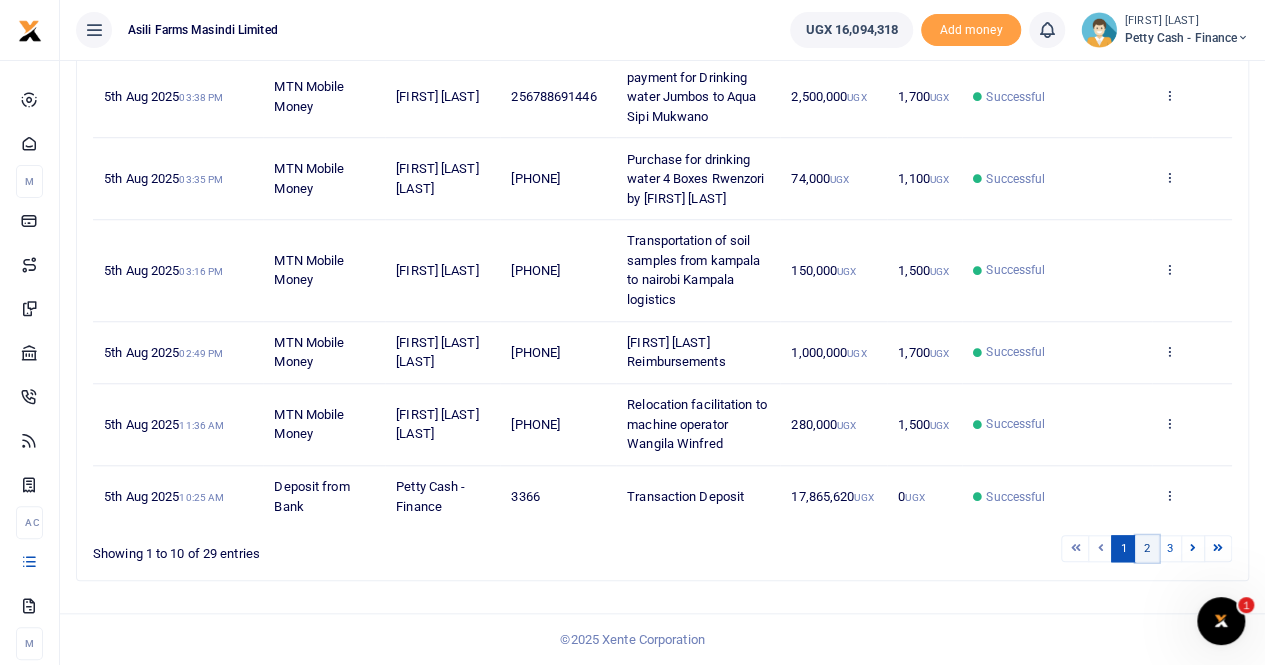 click on "2" at bounding box center (1147, 548) 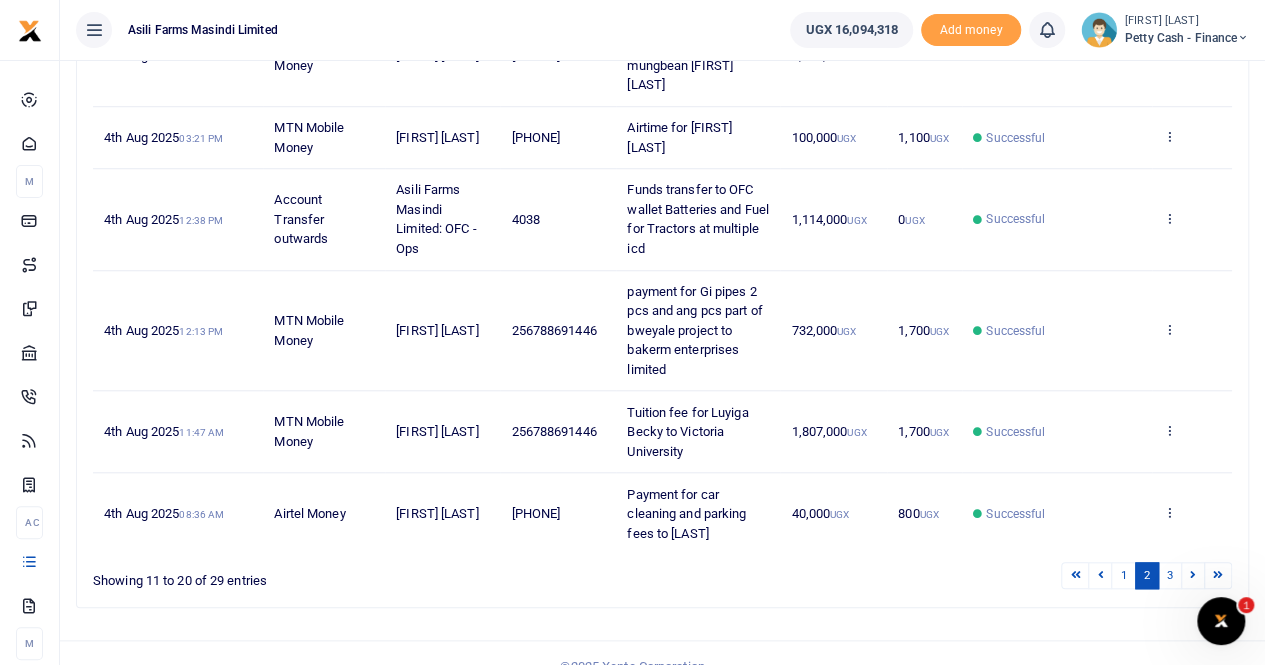 scroll, scrollTop: 756, scrollLeft: 0, axis: vertical 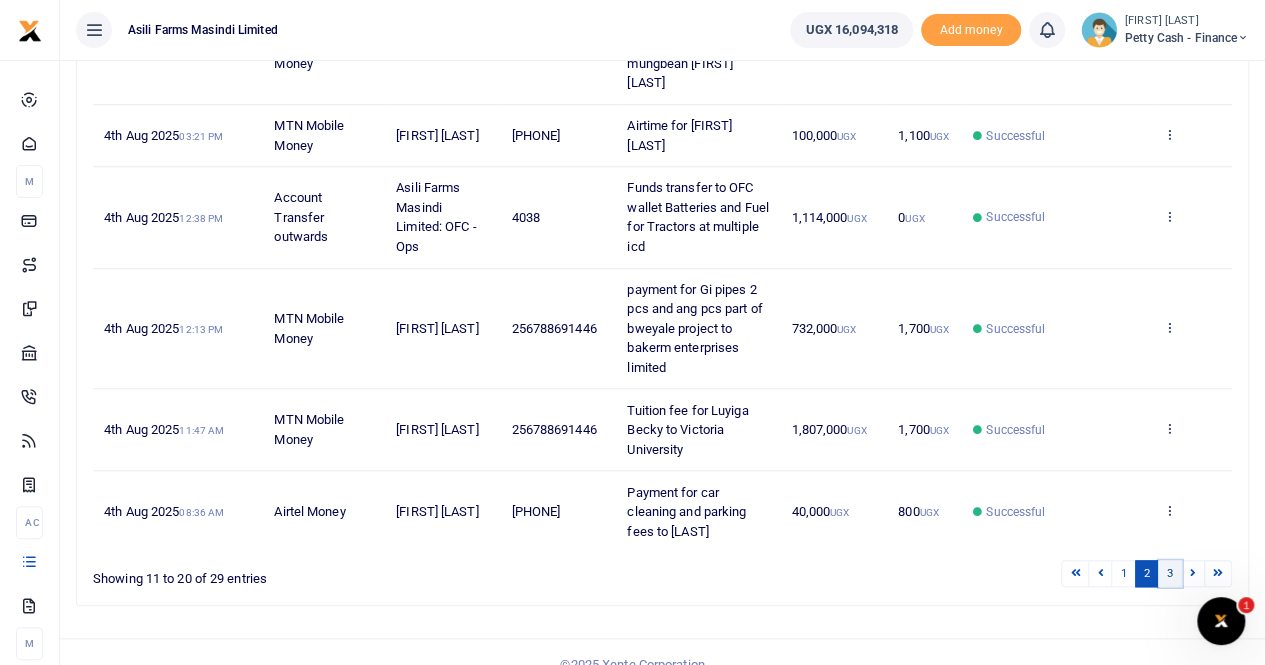 click on "3" at bounding box center [1170, 573] 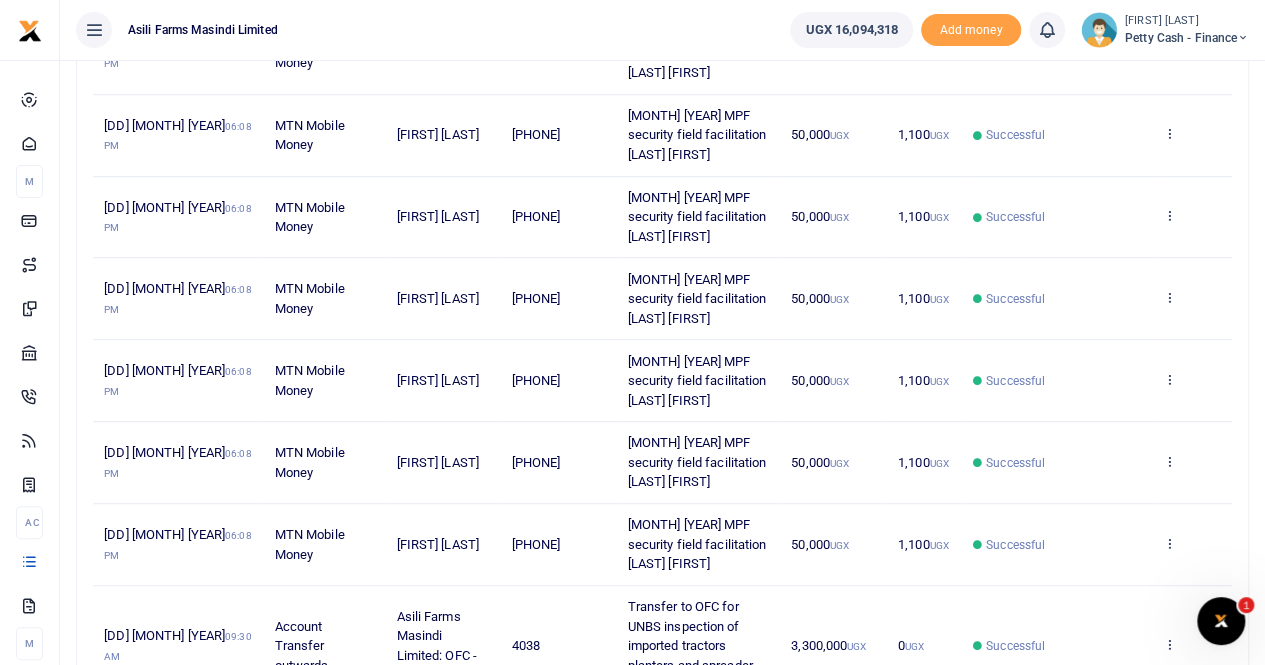scroll, scrollTop: 635, scrollLeft: 0, axis: vertical 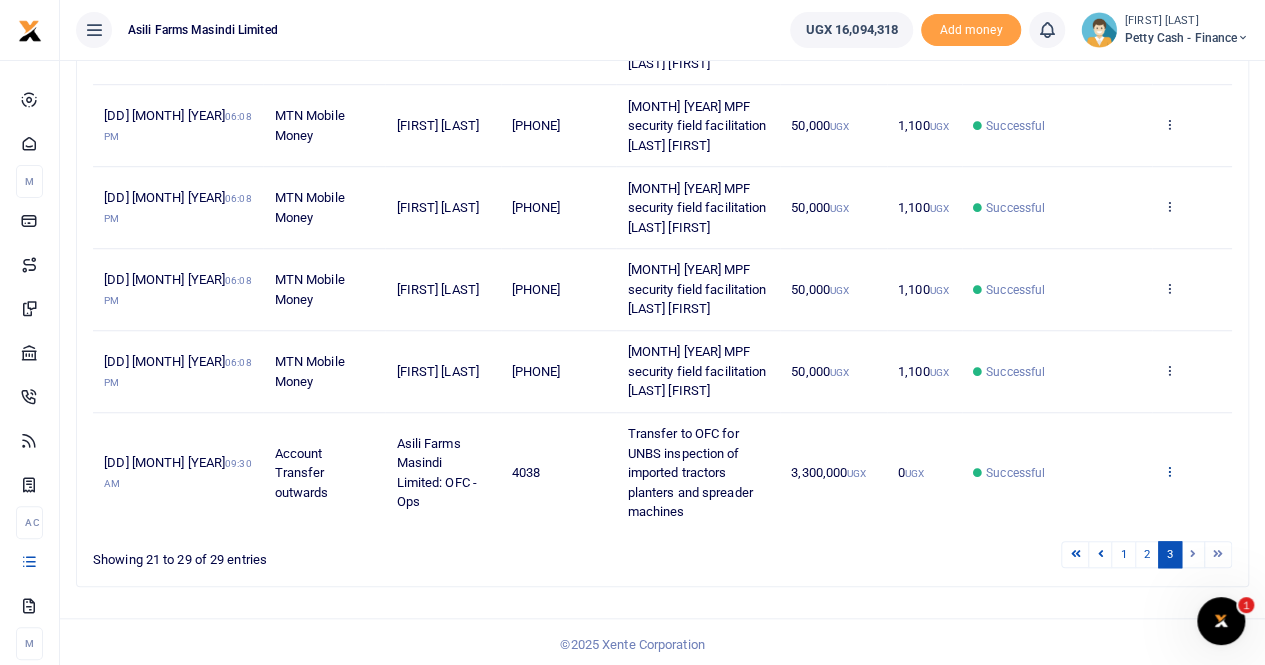 click at bounding box center (1169, 471) 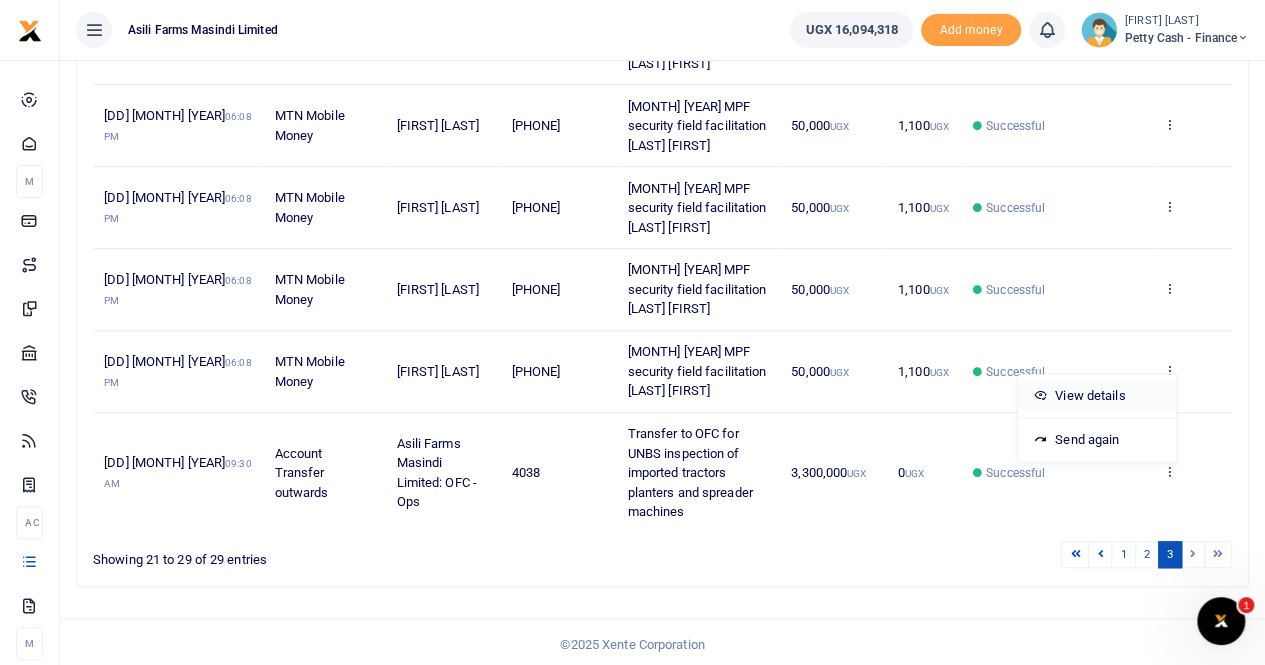 click on "View details" at bounding box center [1097, 396] 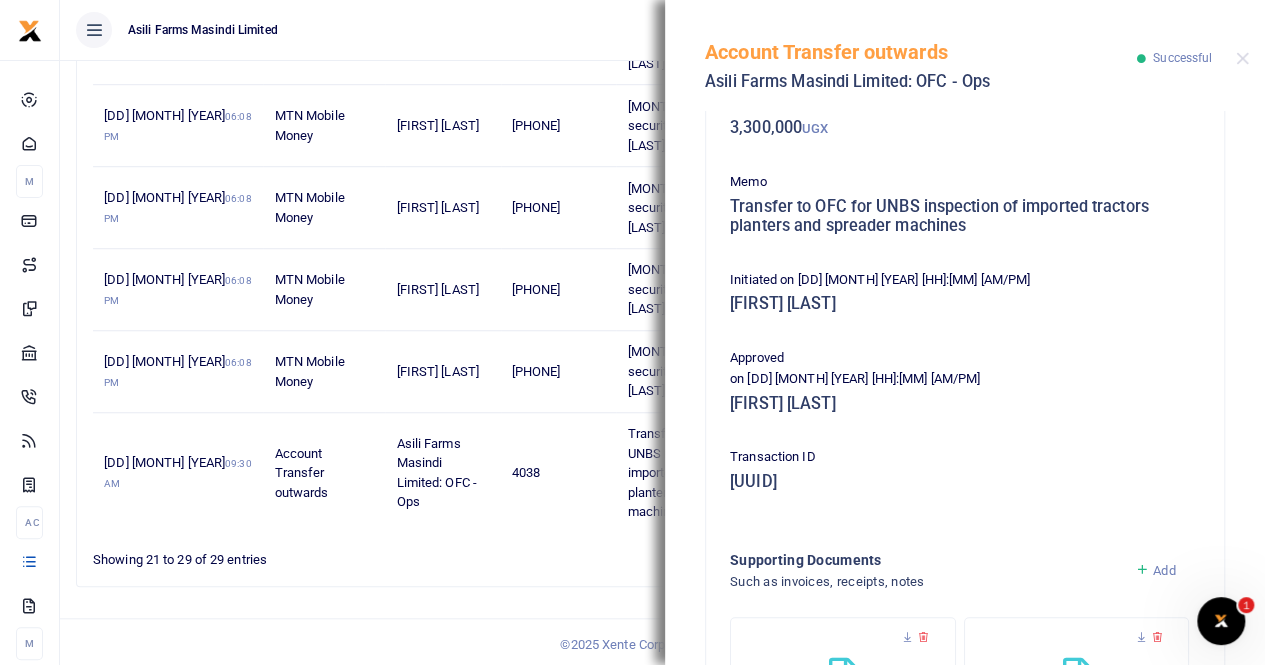 scroll, scrollTop: 344, scrollLeft: 0, axis: vertical 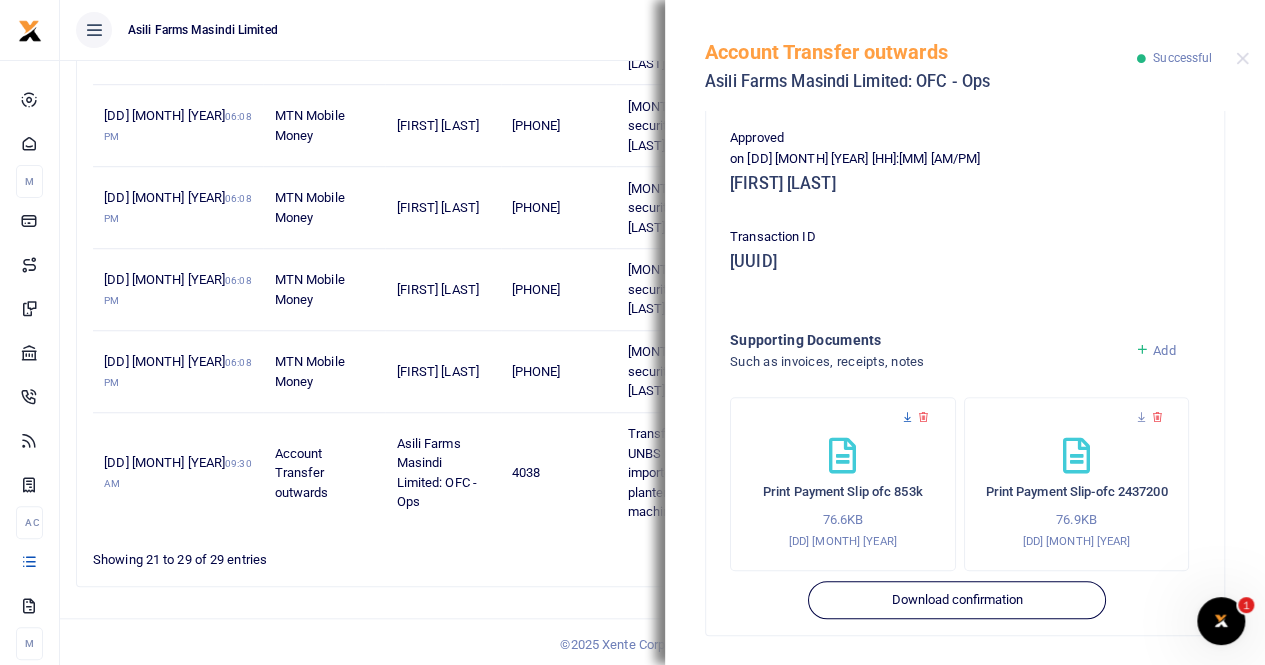 click at bounding box center [907, 417] 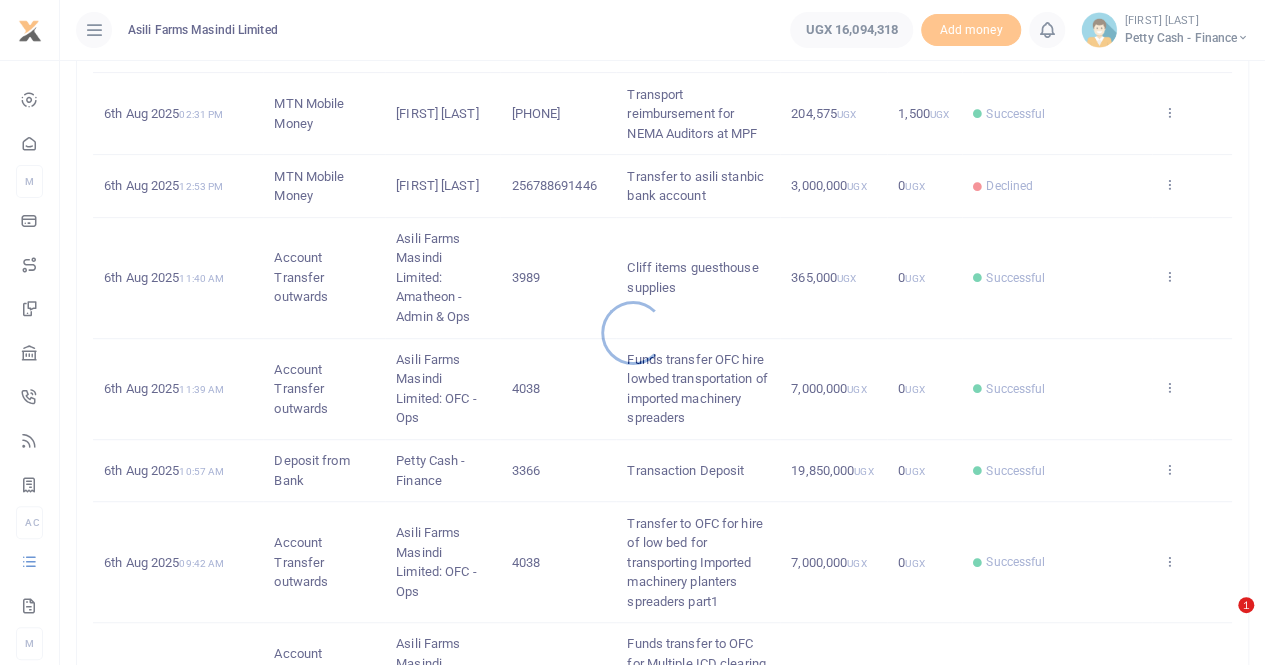 scroll, scrollTop: 456, scrollLeft: 0, axis: vertical 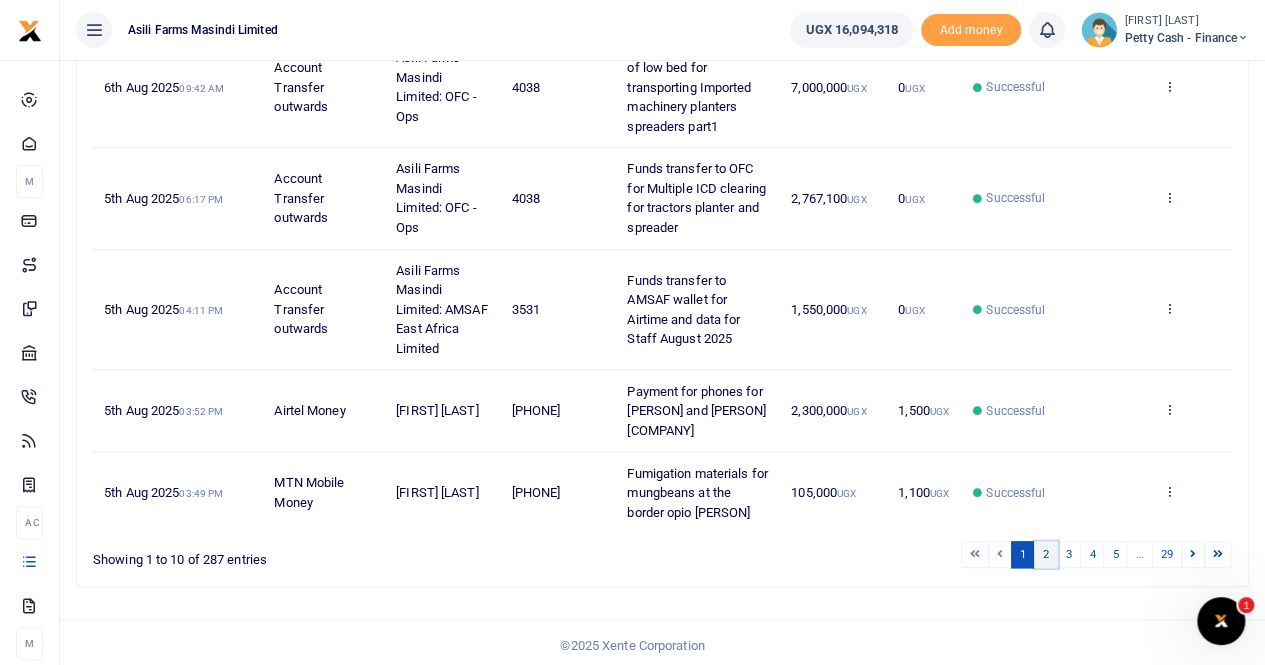 click on "2" at bounding box center [1046, 554] 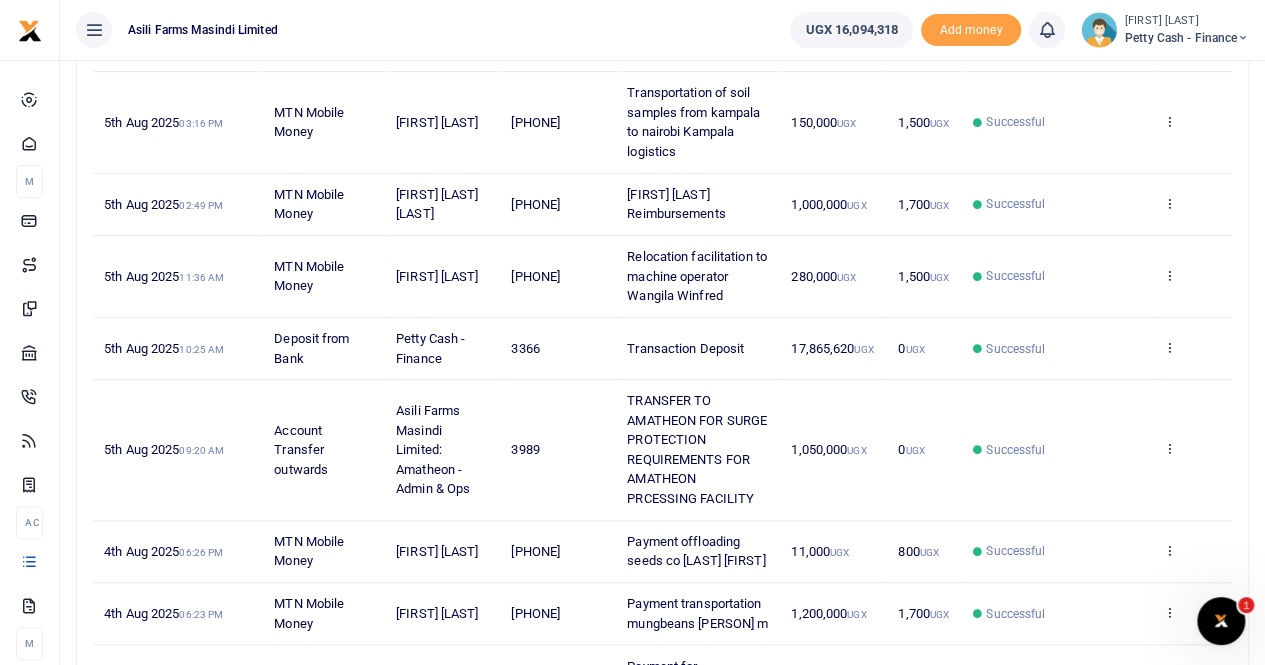 scroll, scrollTop: 716, scrollLeft: 0, axis: vertical 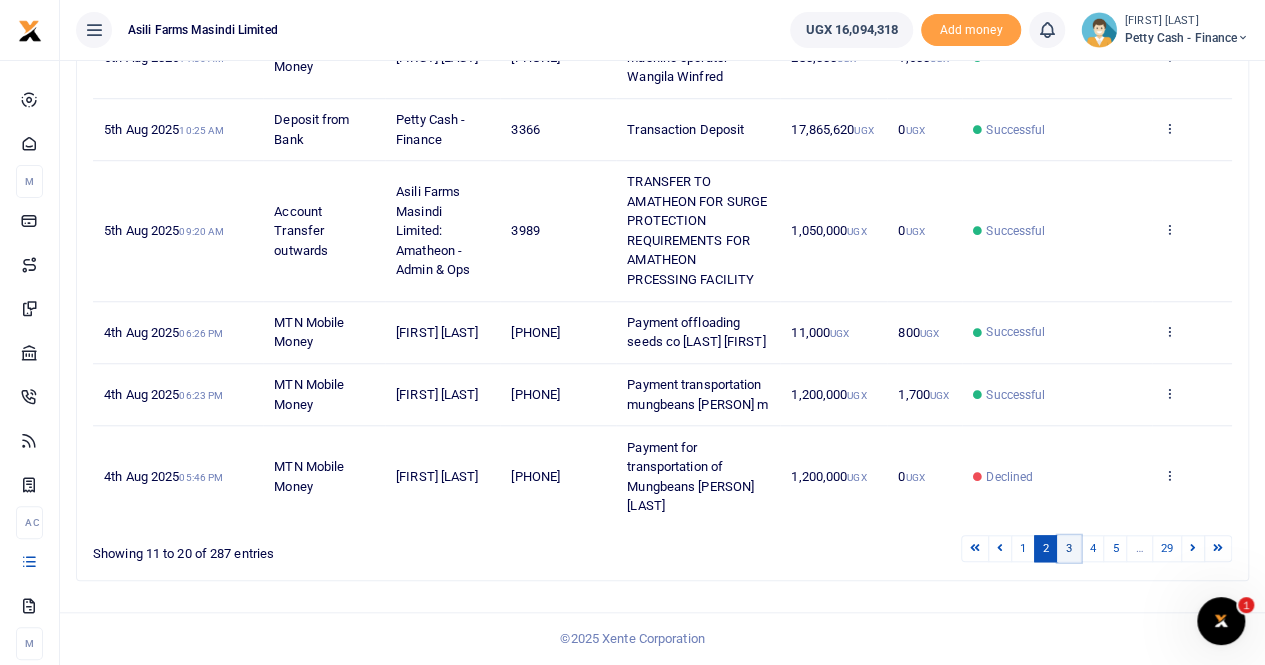click on "3" at bounding box center (1069, 548) 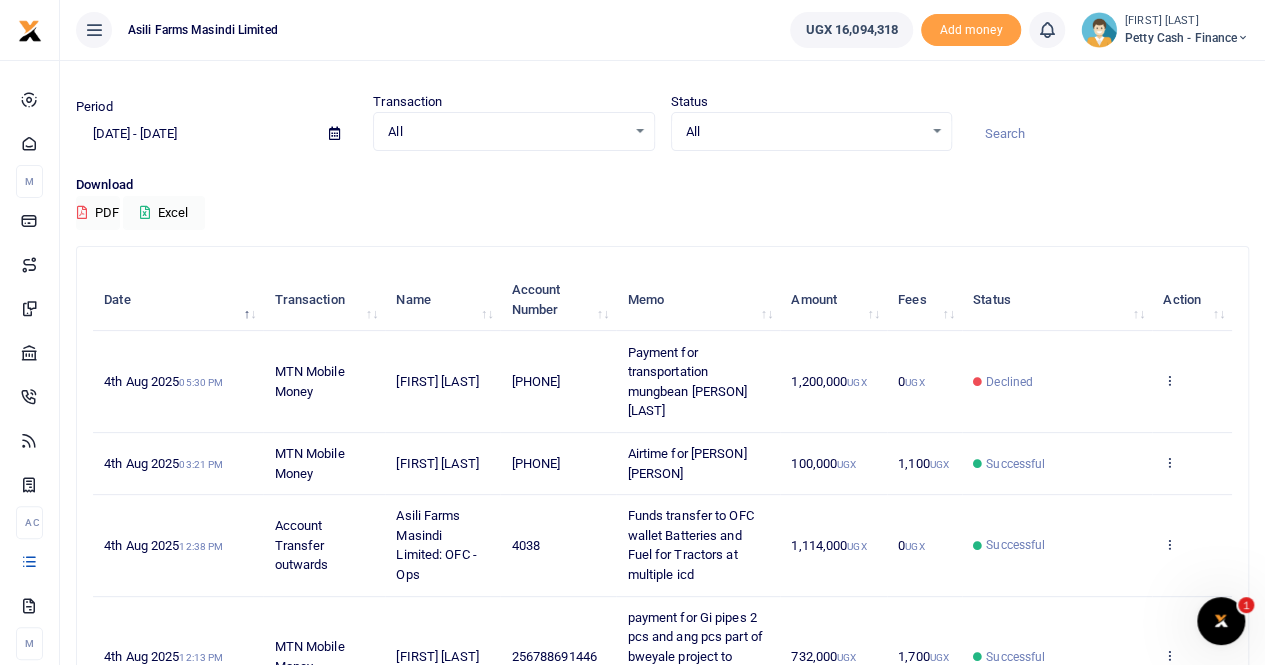 scroll, scrollTop: 0, scrollLeft: 0, axis: both 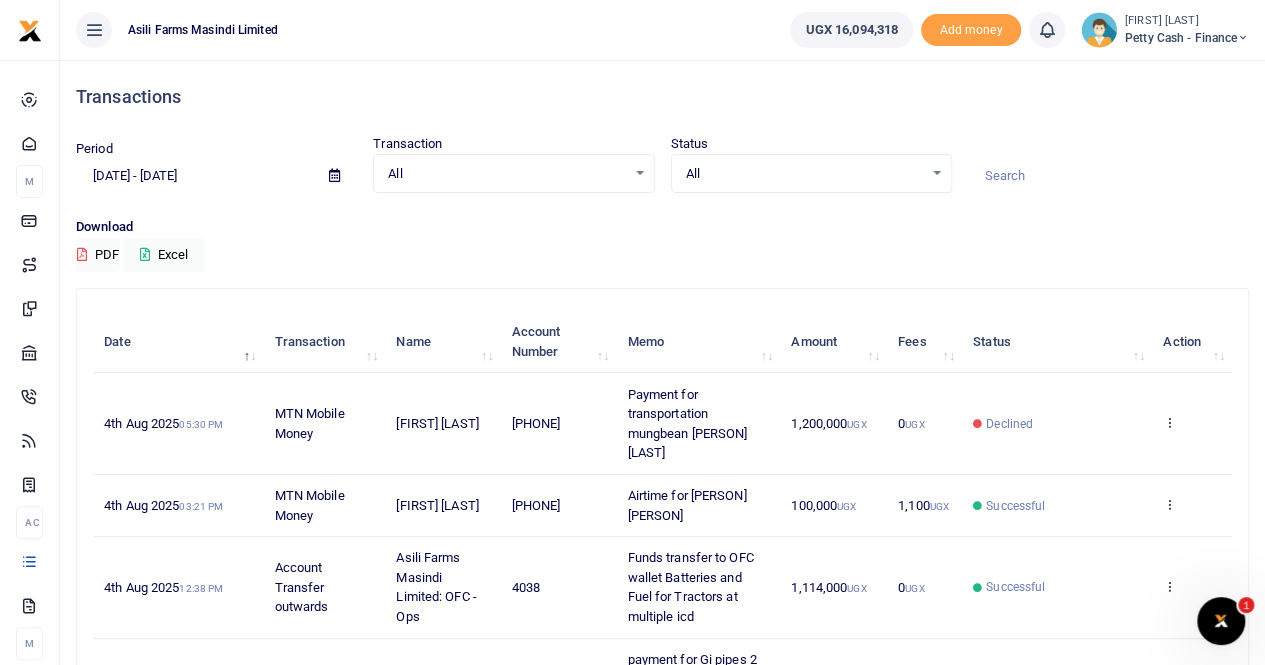 click at bounding box center (334, 175) 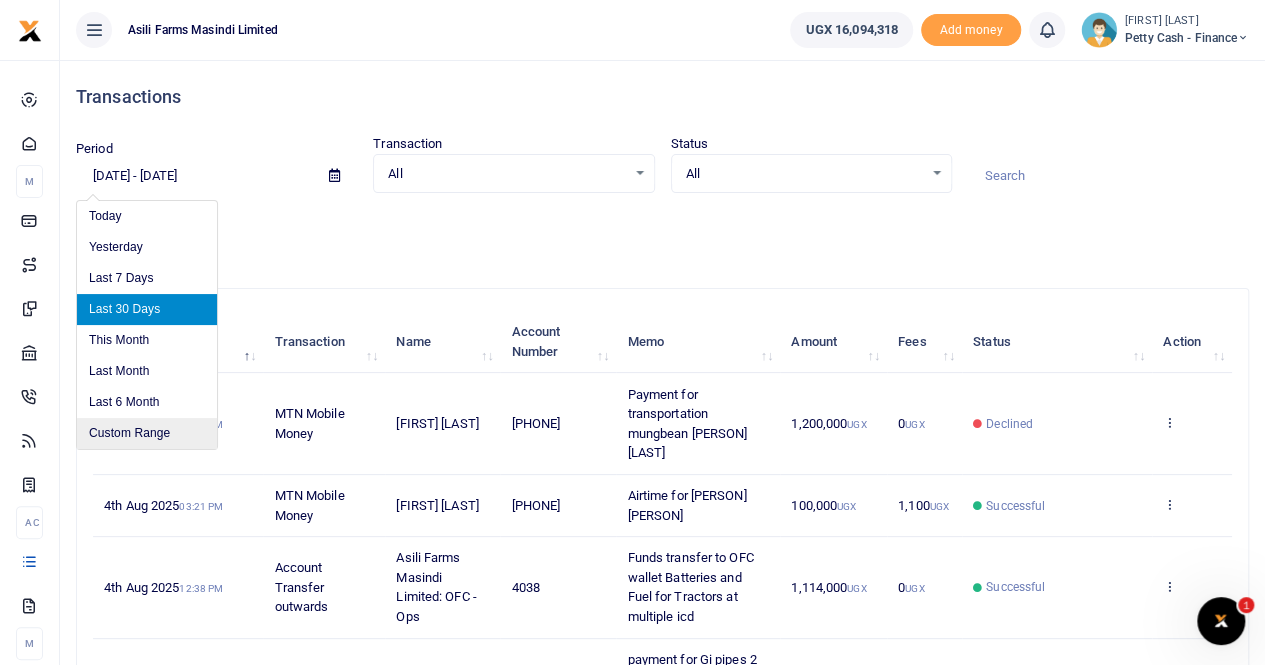 click on "Custom Range" at bounding box center (147, 433) 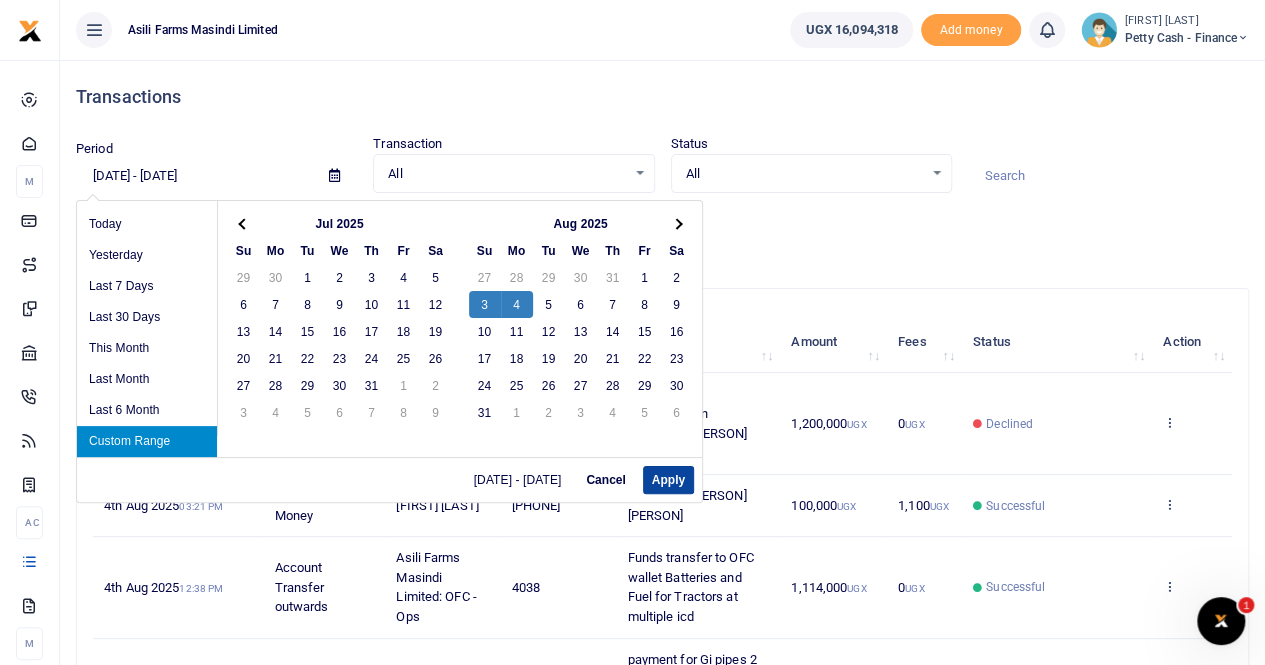 click on "Apply" at bounding box center [668, 480] 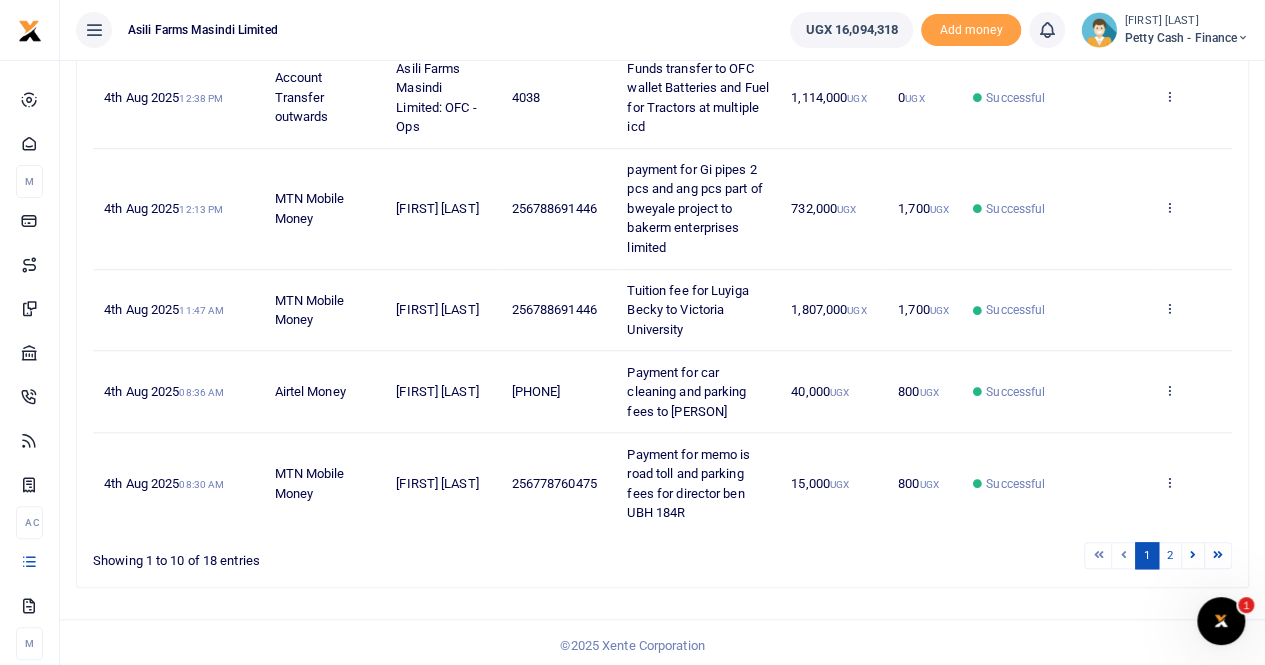scroll, scrollTop: 716, scrollLeft: 0, axis: vertical 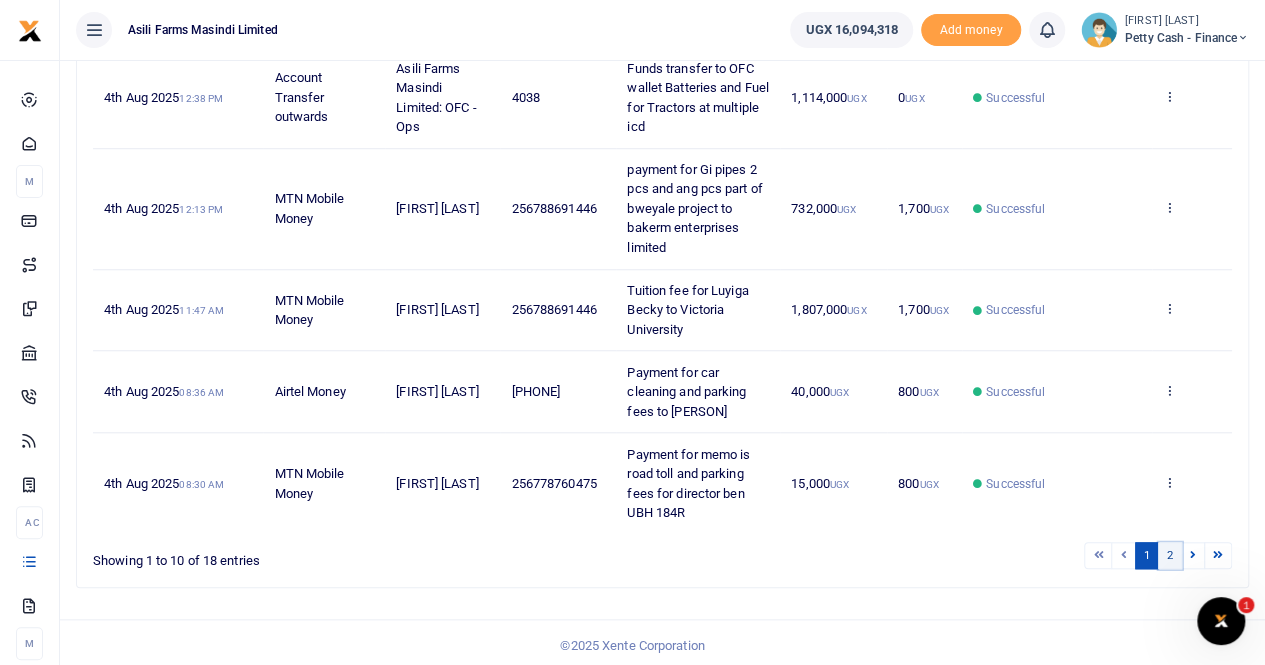 click on "2" at bounding box center [1170, 555] 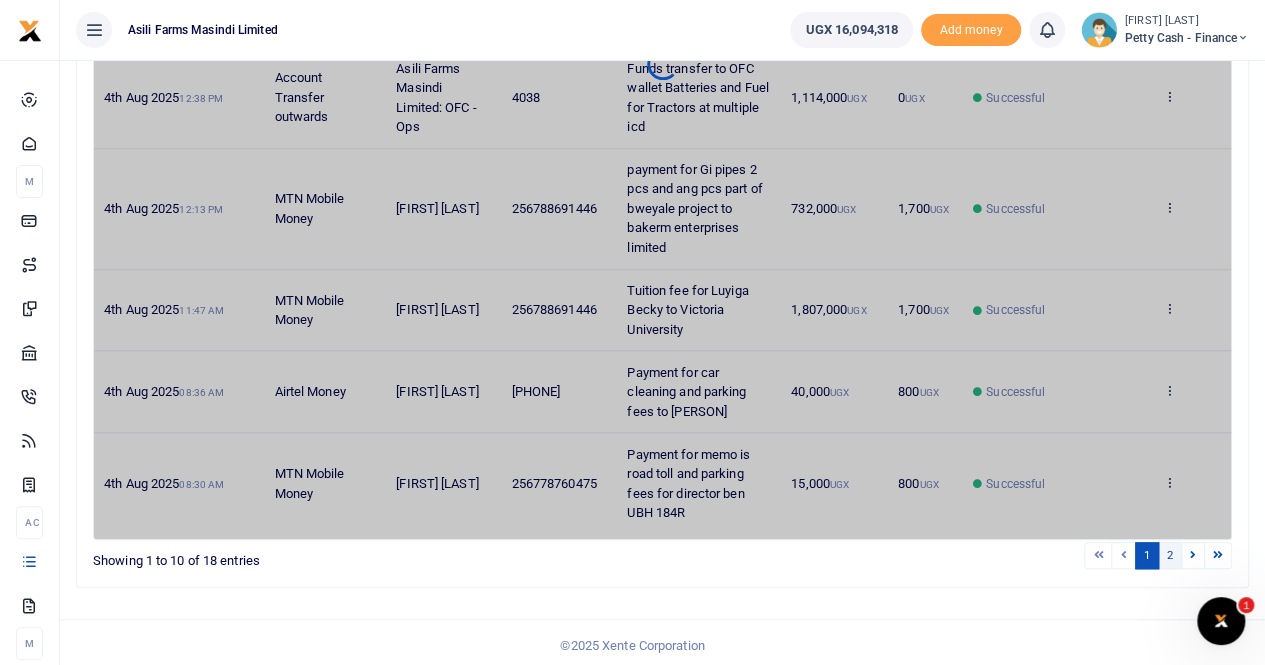 scroll, scrollTop: 534, scrollLeft: 0, axis: vertical 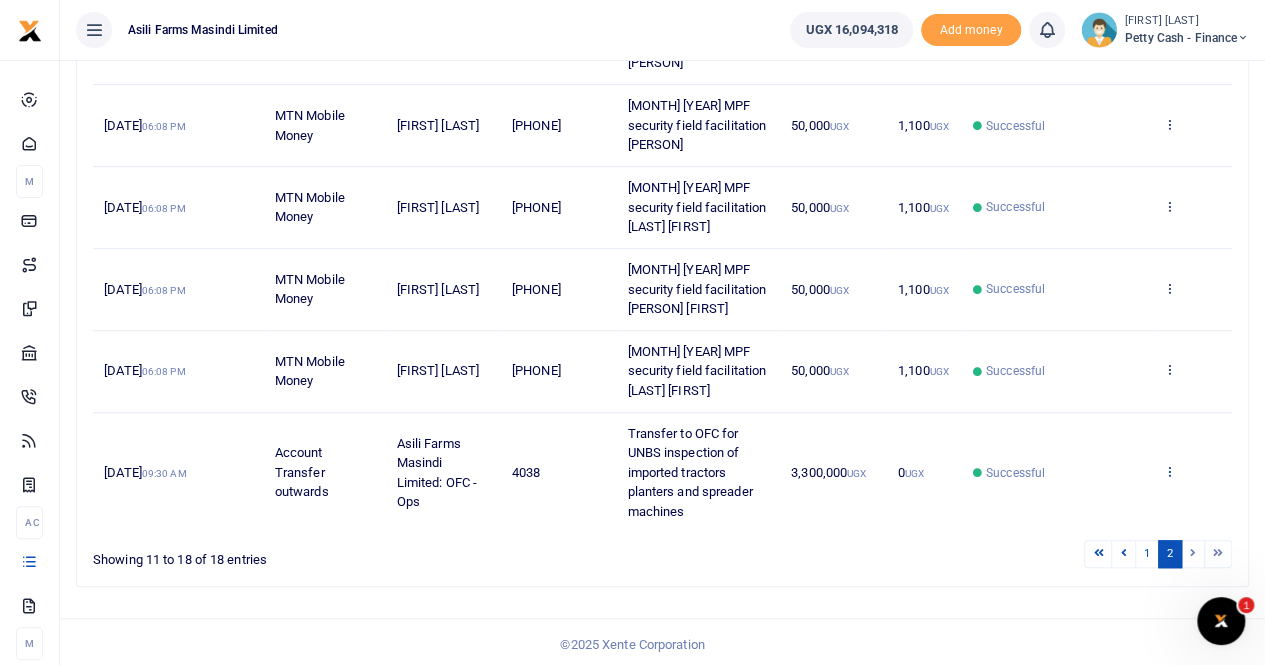 click at bounding box center [1169, 471] 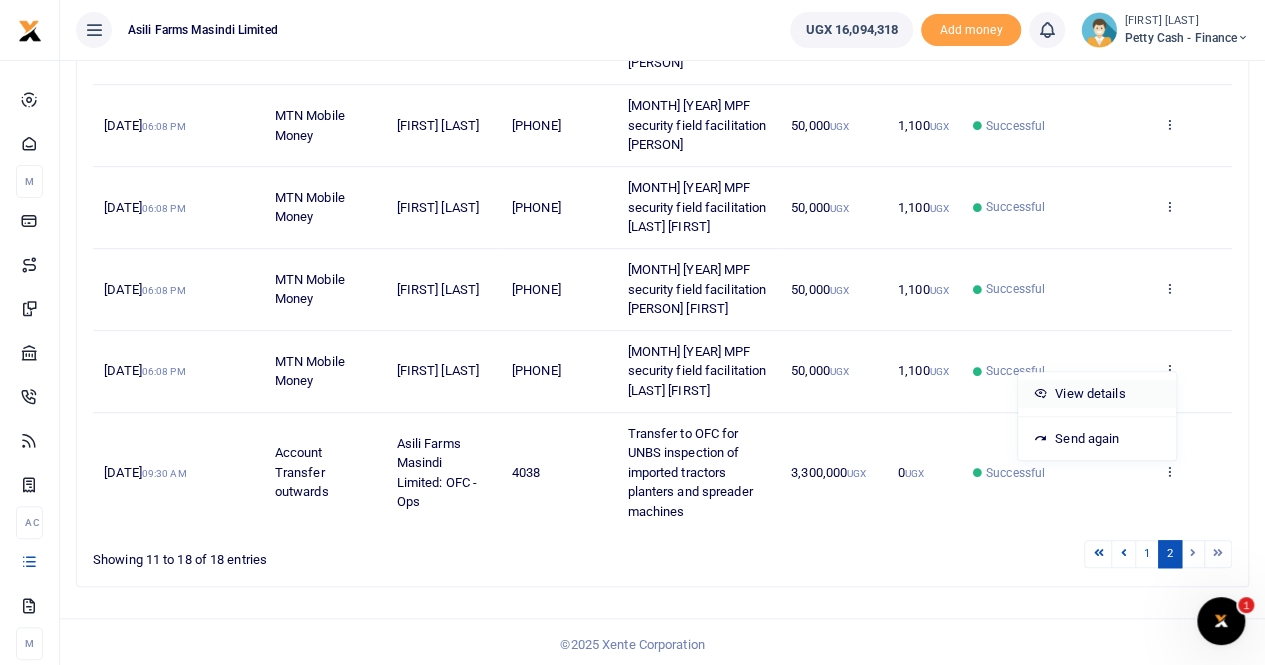 click on "View details" at bounding box center (1097, 394) 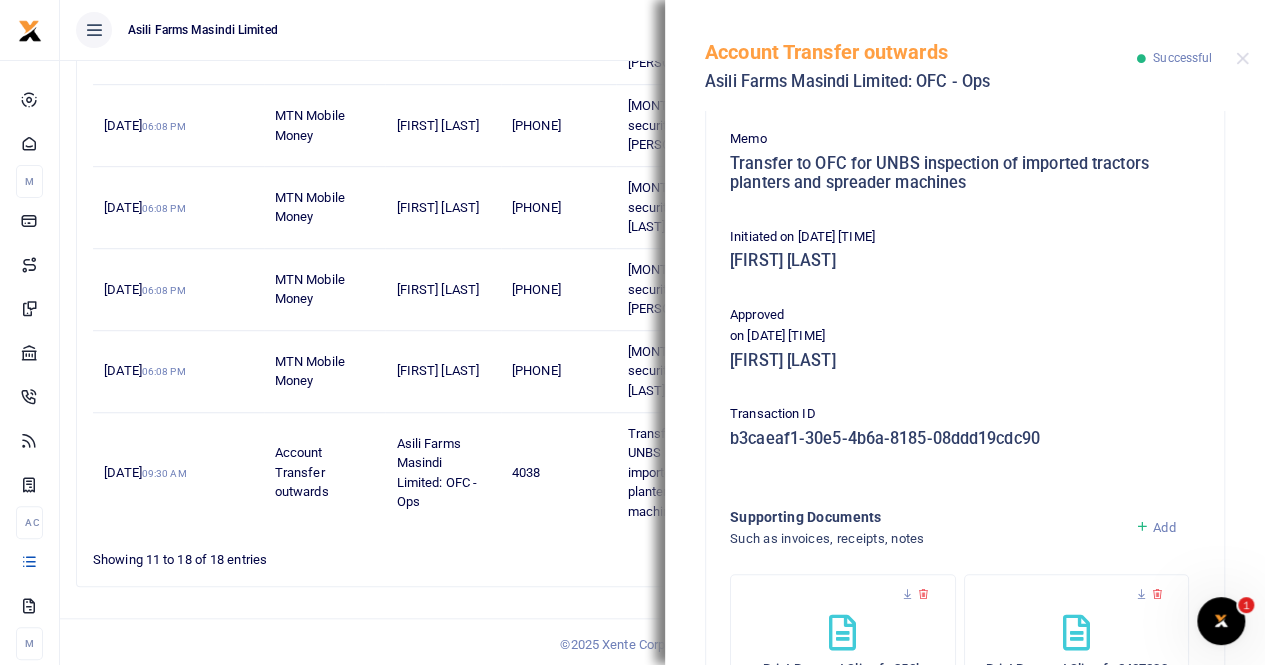 scroll, scrollTop: 344, scrollLeft: 0, axis: vertical 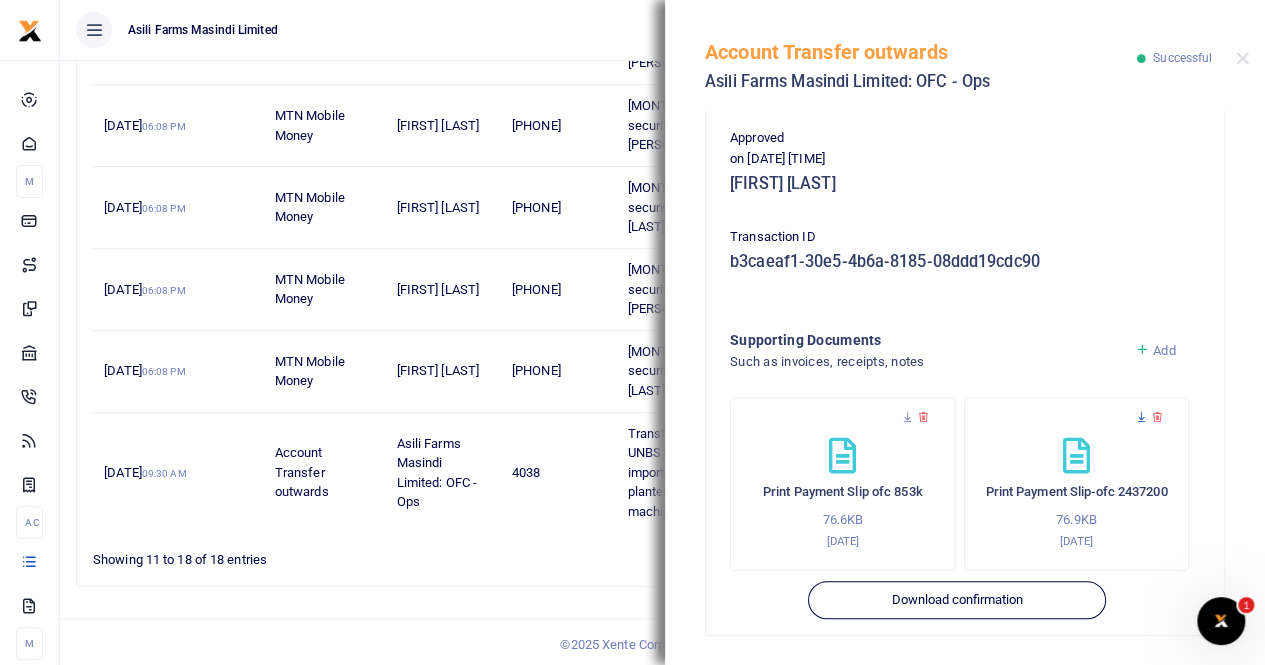 click at bounding box center (1141, 417) 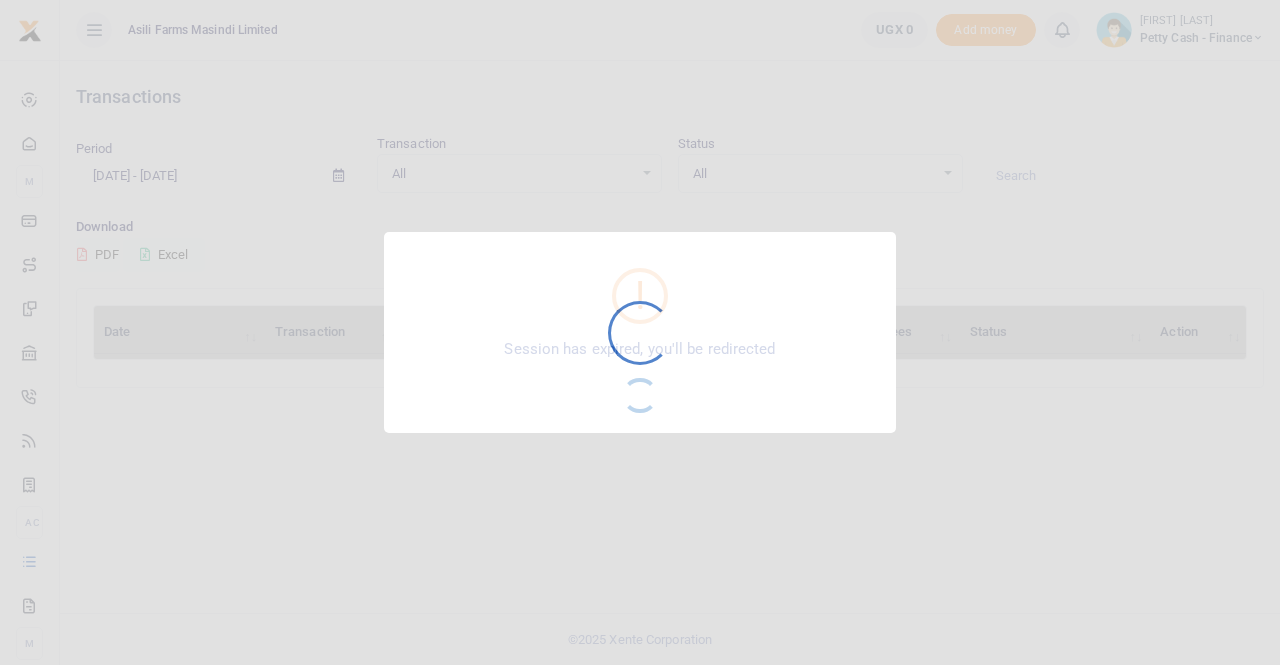 scroll, scrollTop: 0, scrollLeft: 0, axis: both 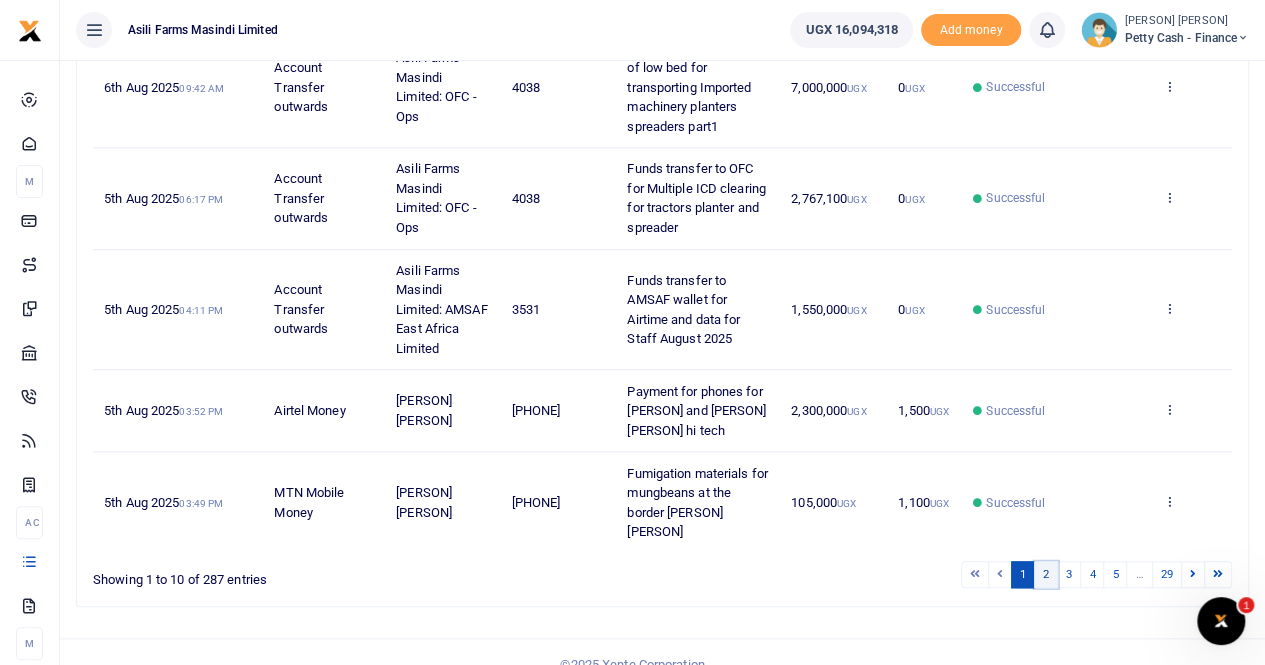 click on "2" at bounding box center [1046, 574] 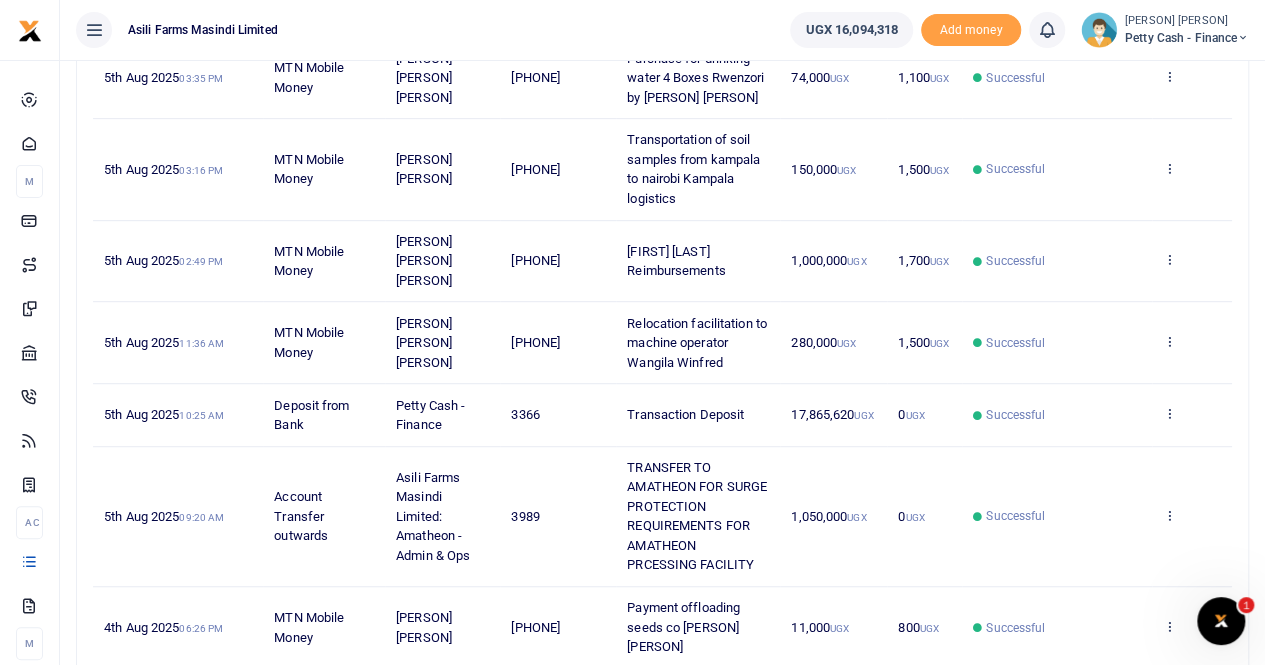 scroll, scrollTop: 716, scrollLeft: 0, axis: vertical 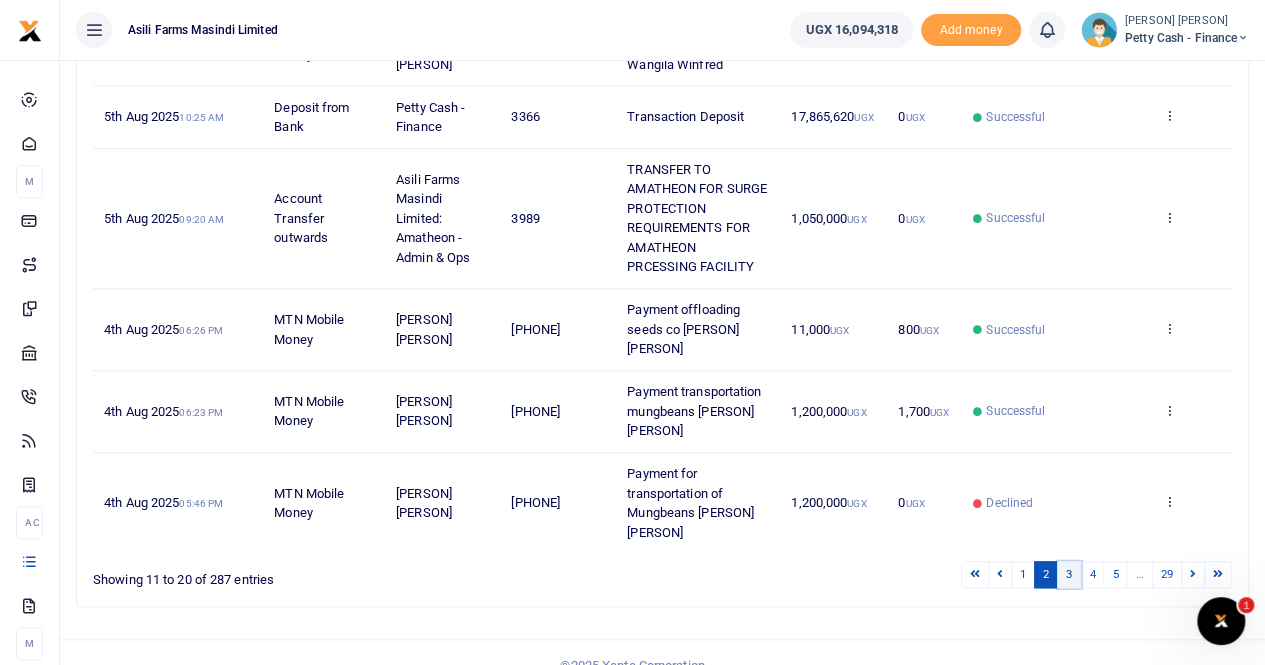 click on "3" at bounding box center [1069, 574] 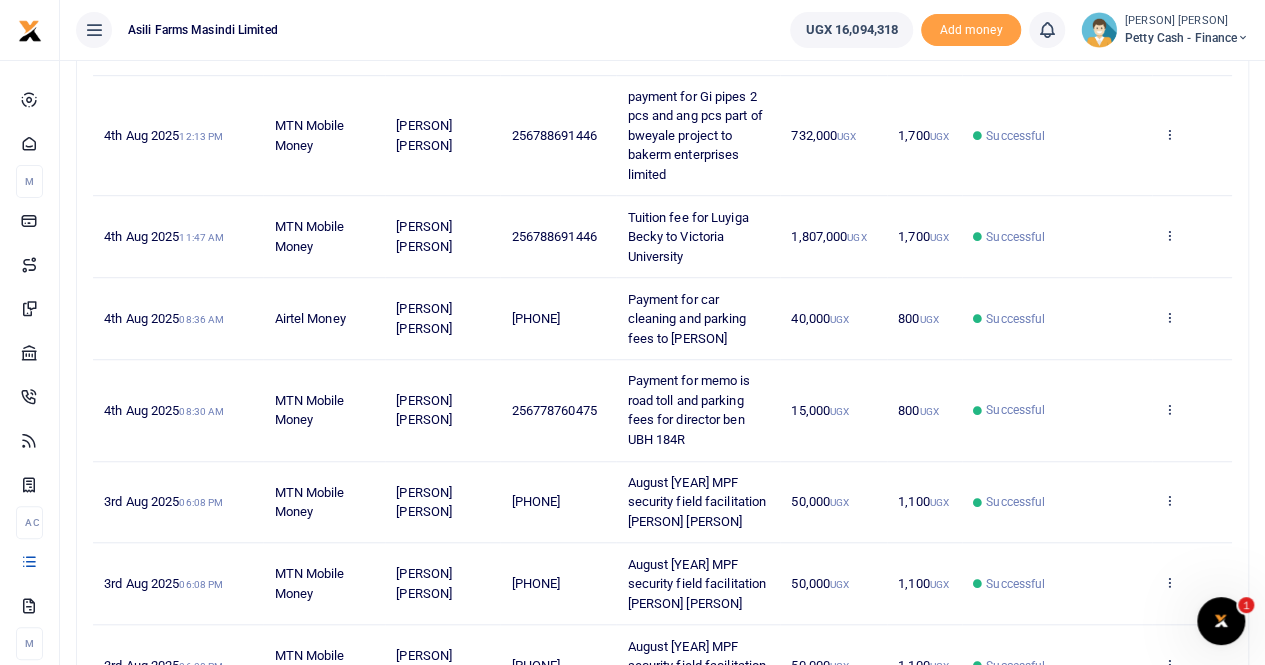 scroll, scrollTop: 736, scrollLeft: 0, axis: vertical 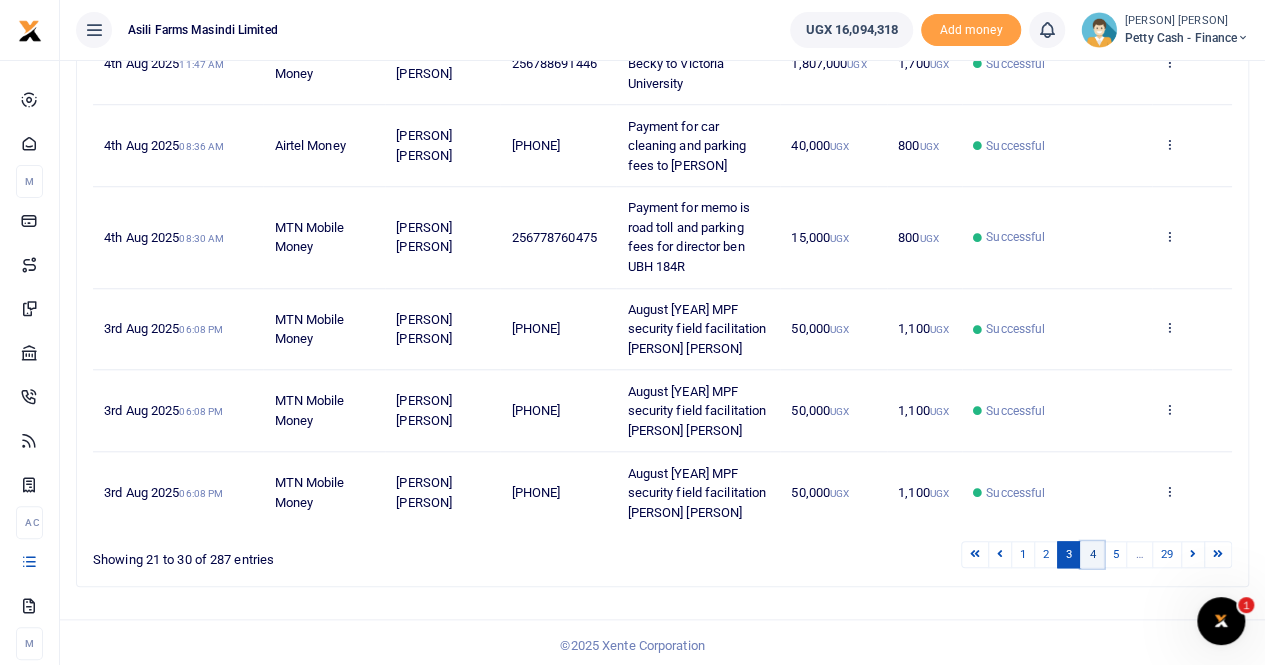 click on "4" at bounding box center (1092, 554) 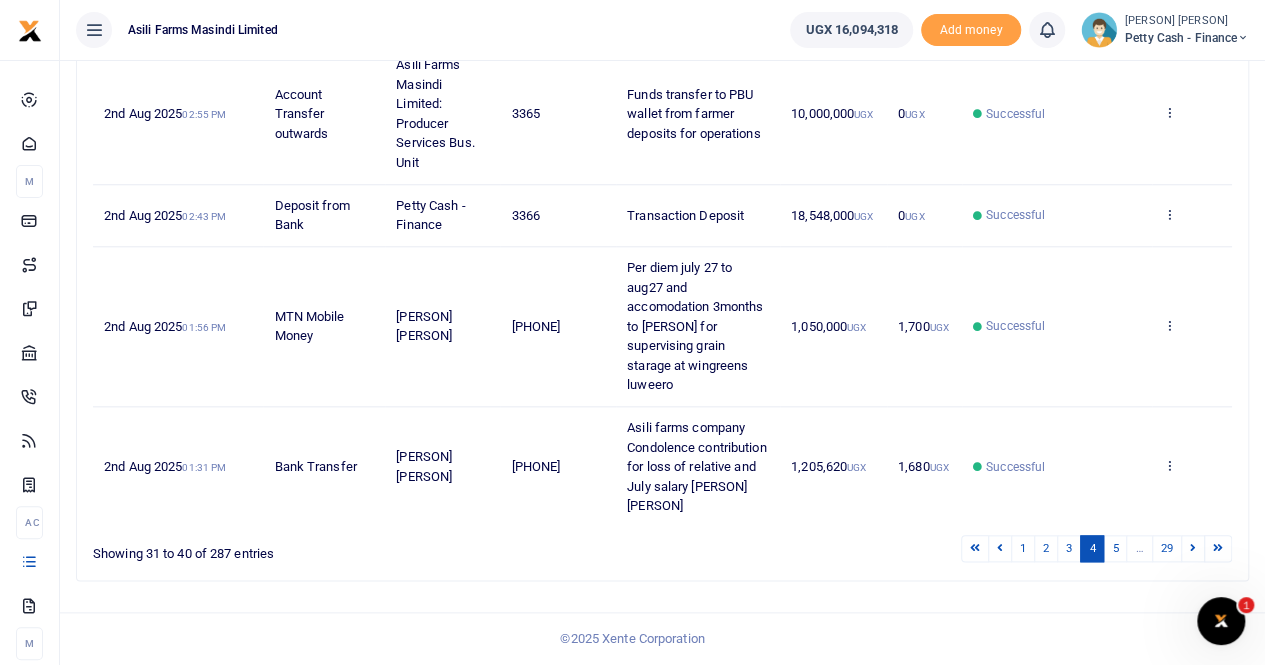 scroll, scrollTop: 392, scrollLeft: 0, axis: vertical 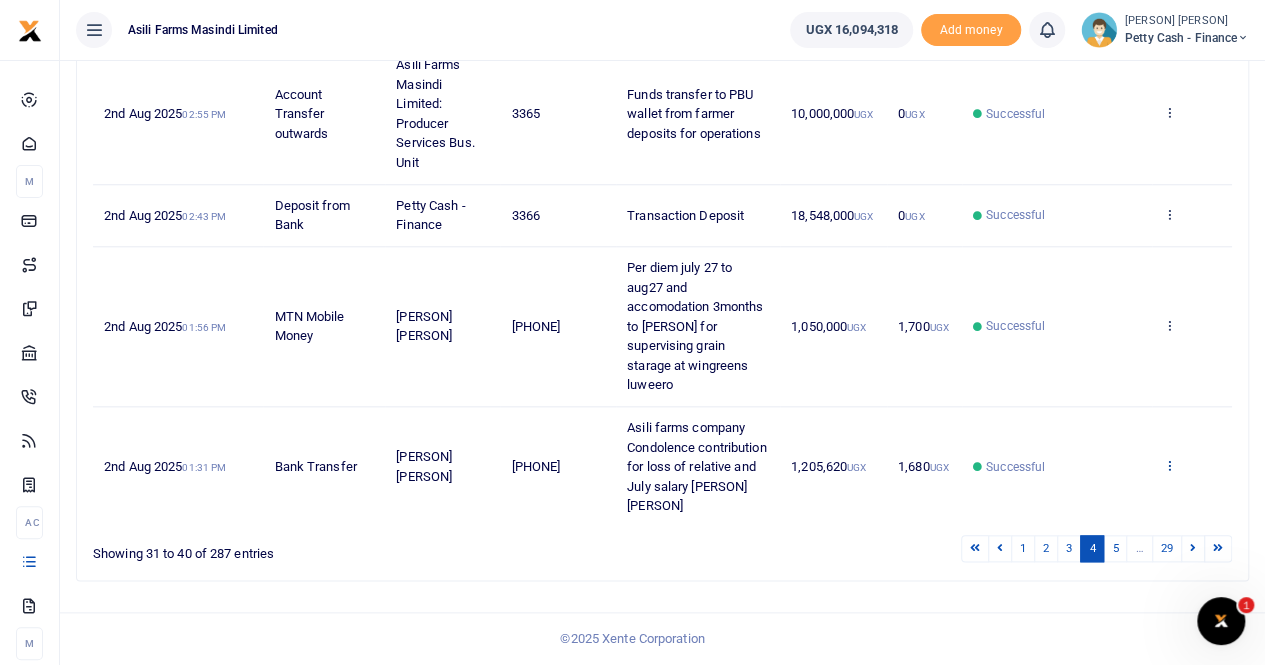 click at bounding box center [1169, 465] 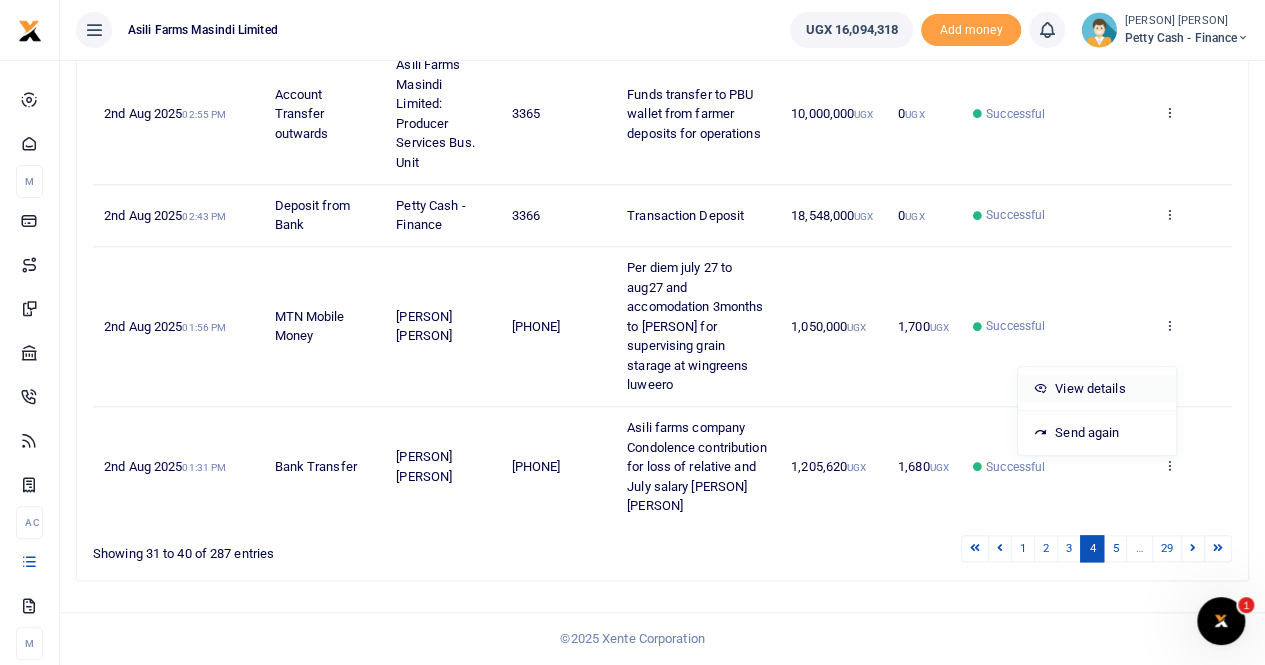 click on "View details" at bounding box center (1097, 389) 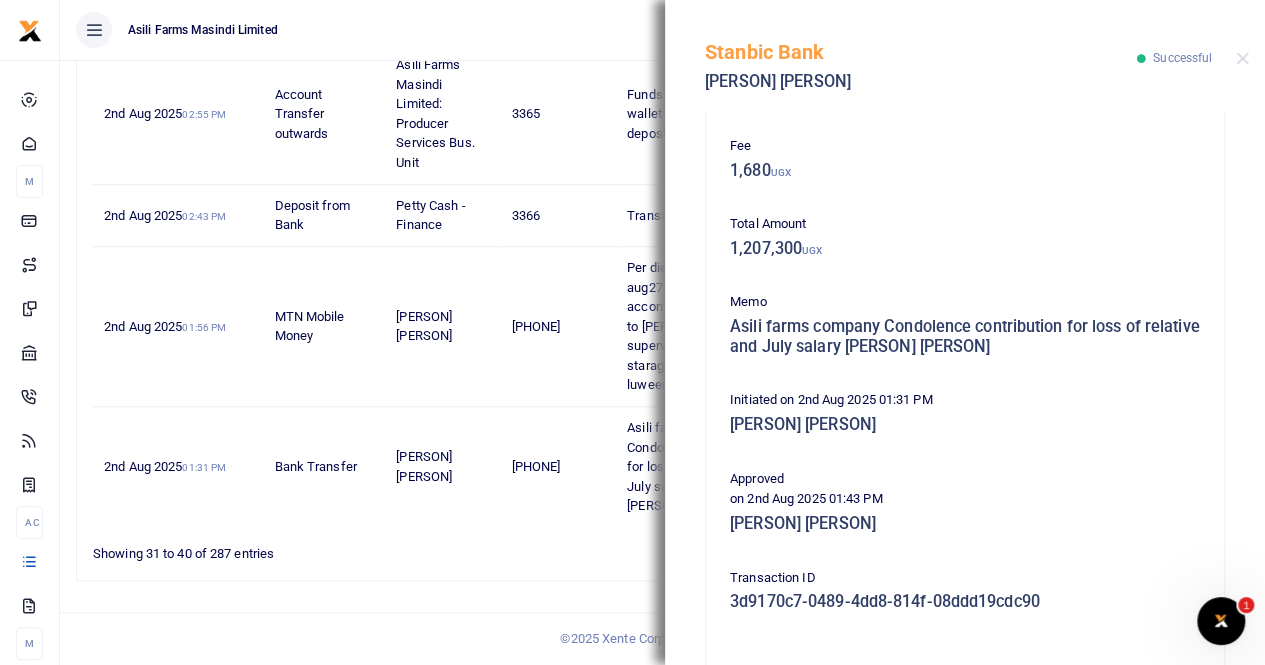 scroll, scrollTop: 501, scrollLeft: 0, axis: vertical 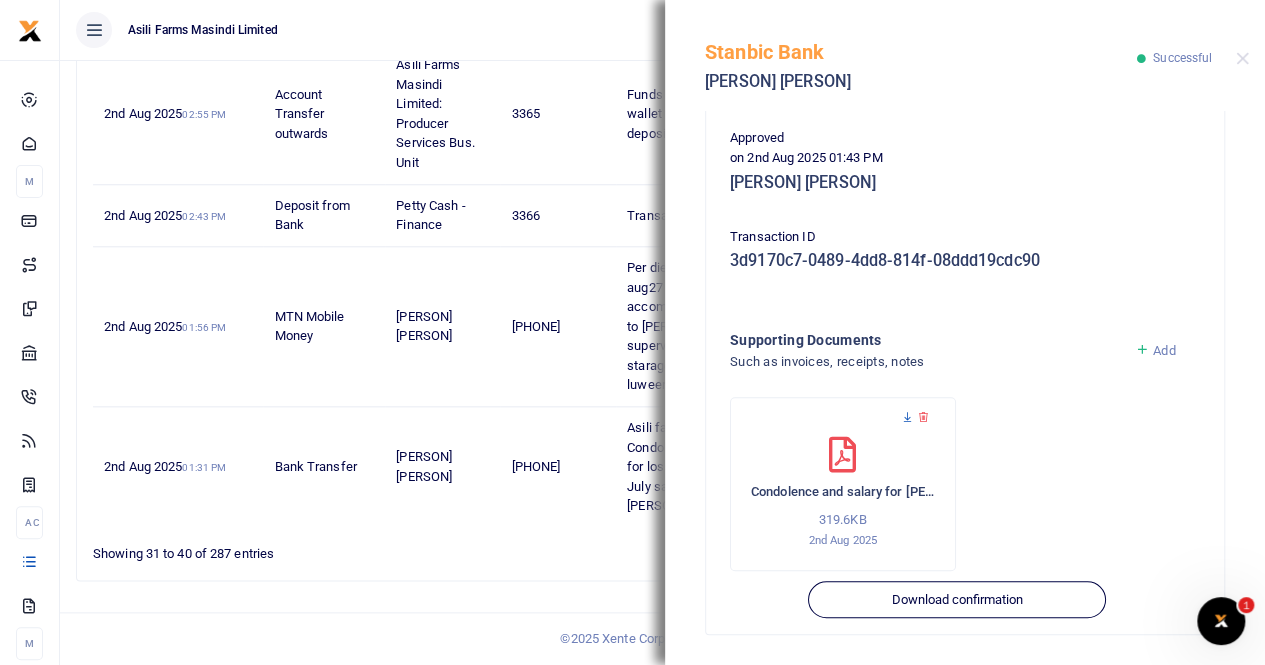 click at bounding box center [907, 417] 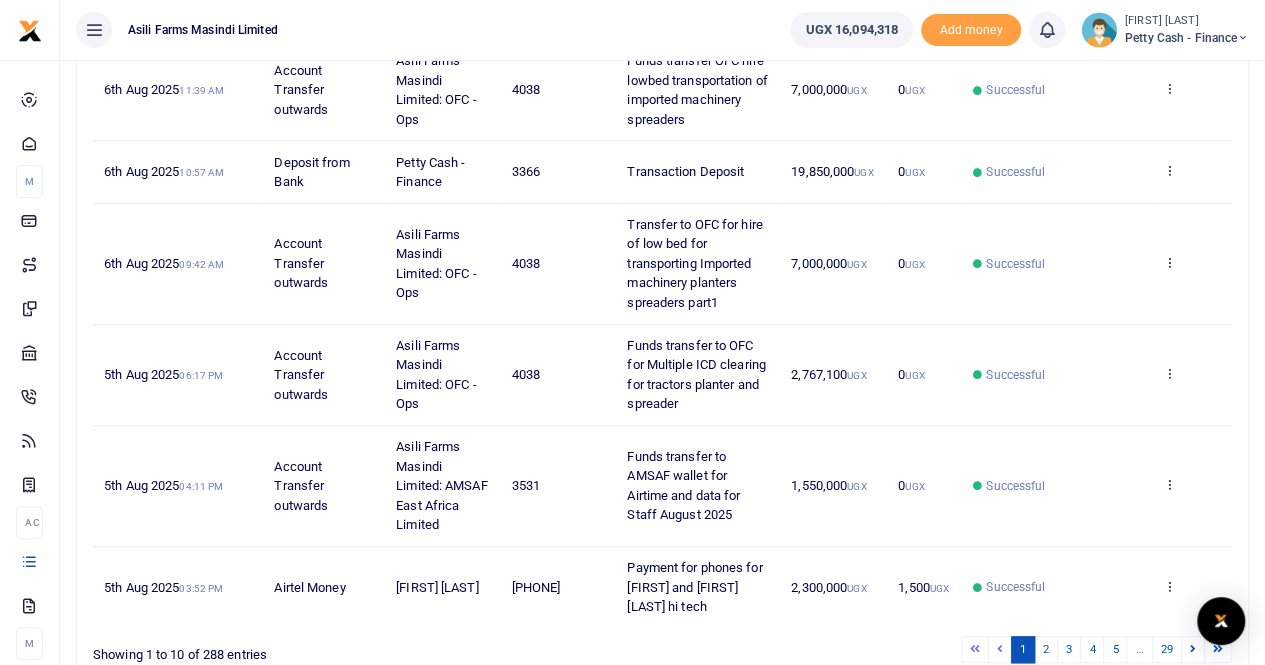 scroll, scrollTop: 794, scrollLeft: 0, axis: vertical 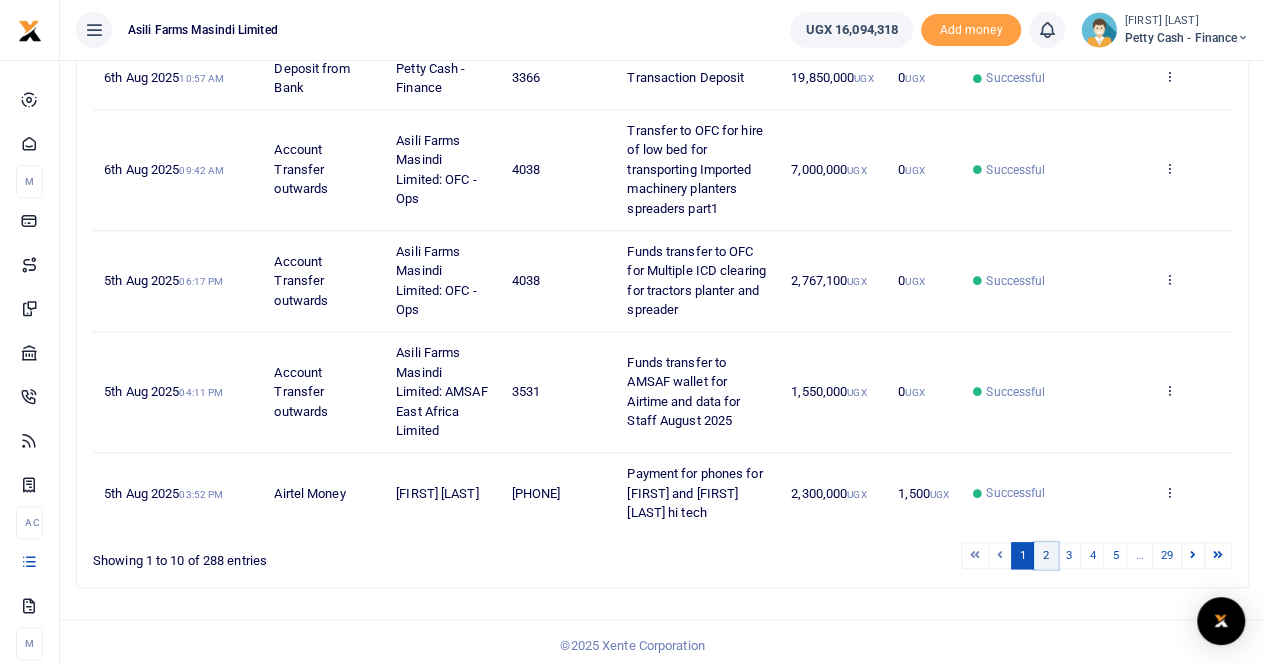 click on "2" at bounding box center [1046, 555] 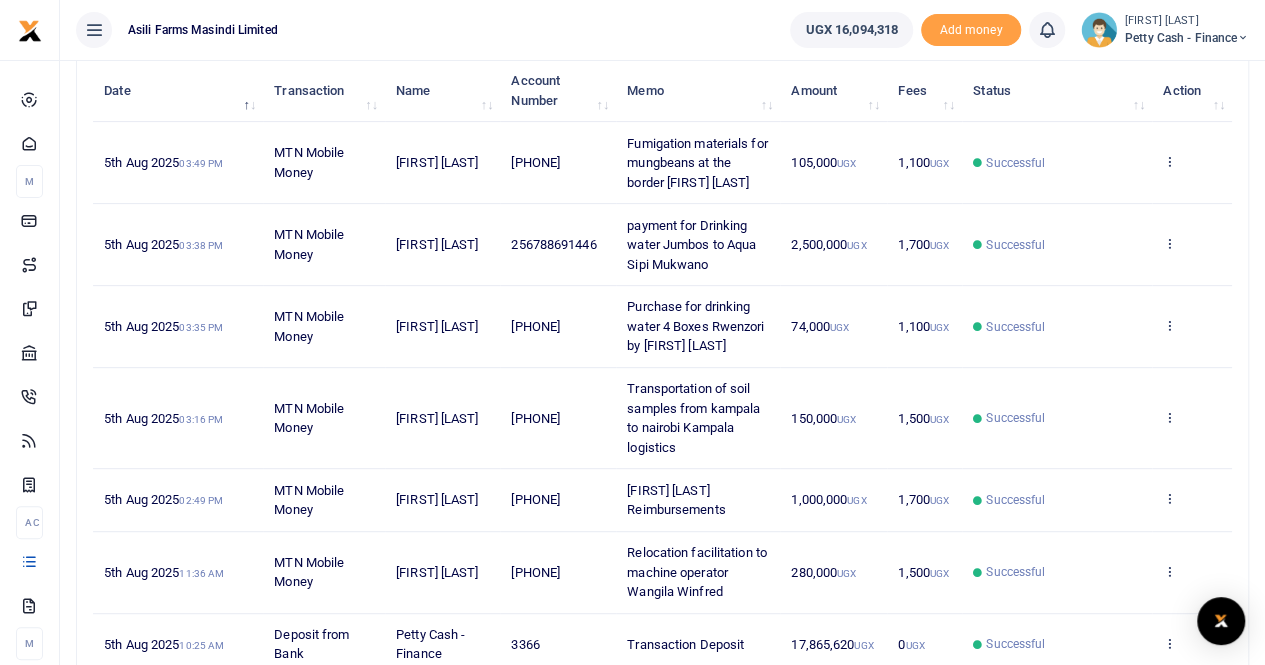 scroll, scrollTop: 0, scrollLeft: 0, axis: both 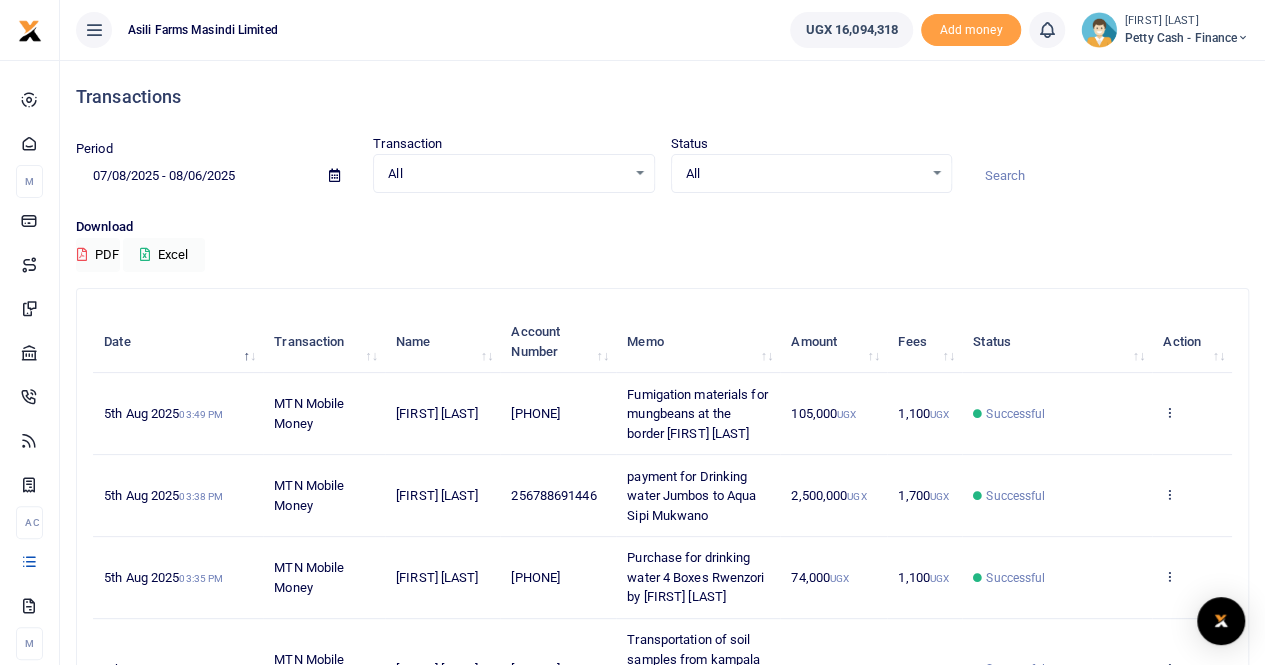 click at bounding box center [334, 175] 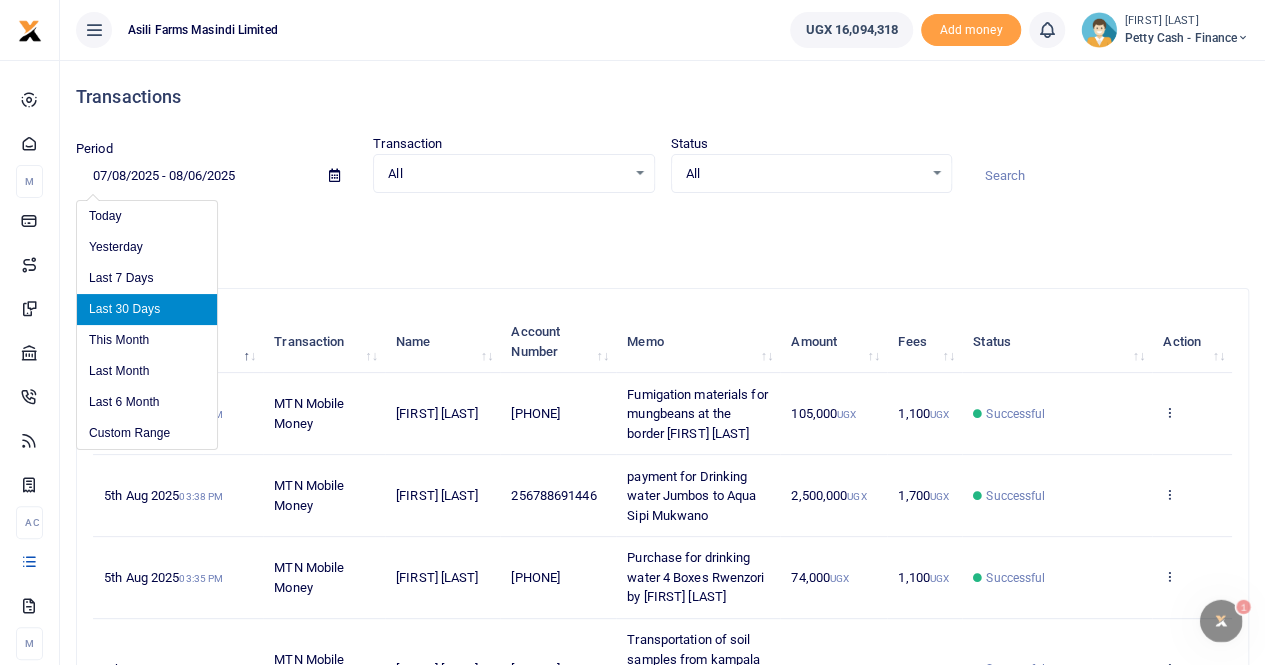 scroll, scrollTop: 0, scrollLeft: 0, axis: both 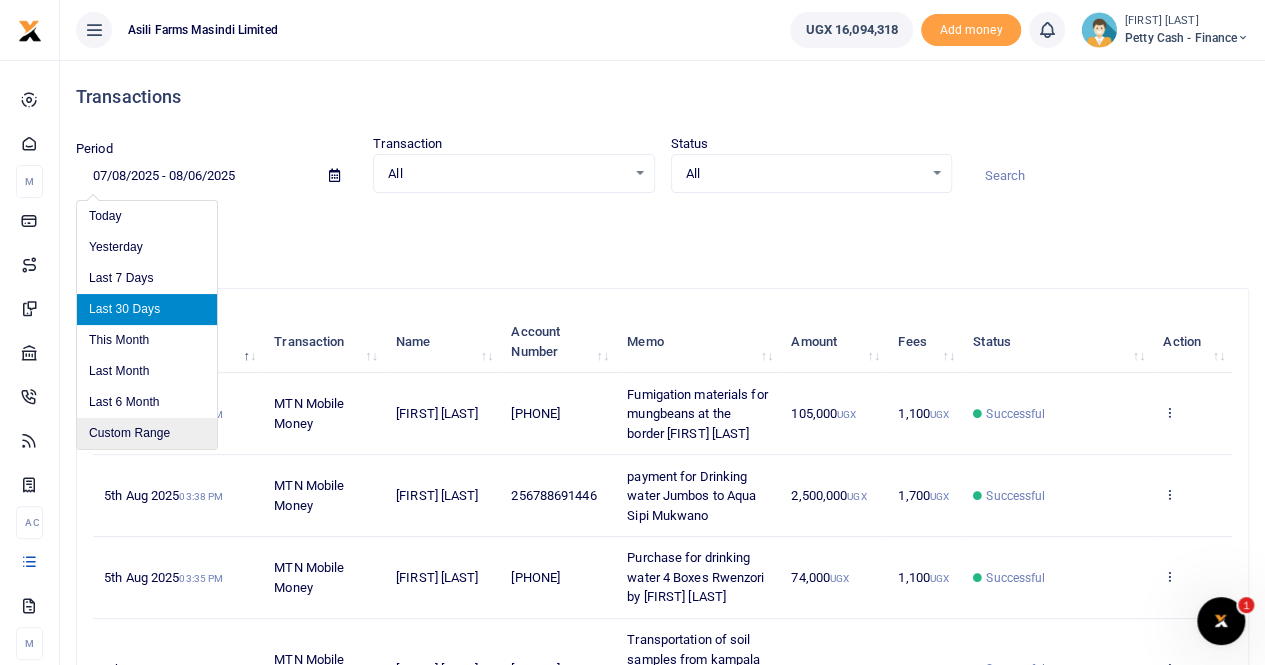 click on "Custom Range" at bounding box center [147, 433] 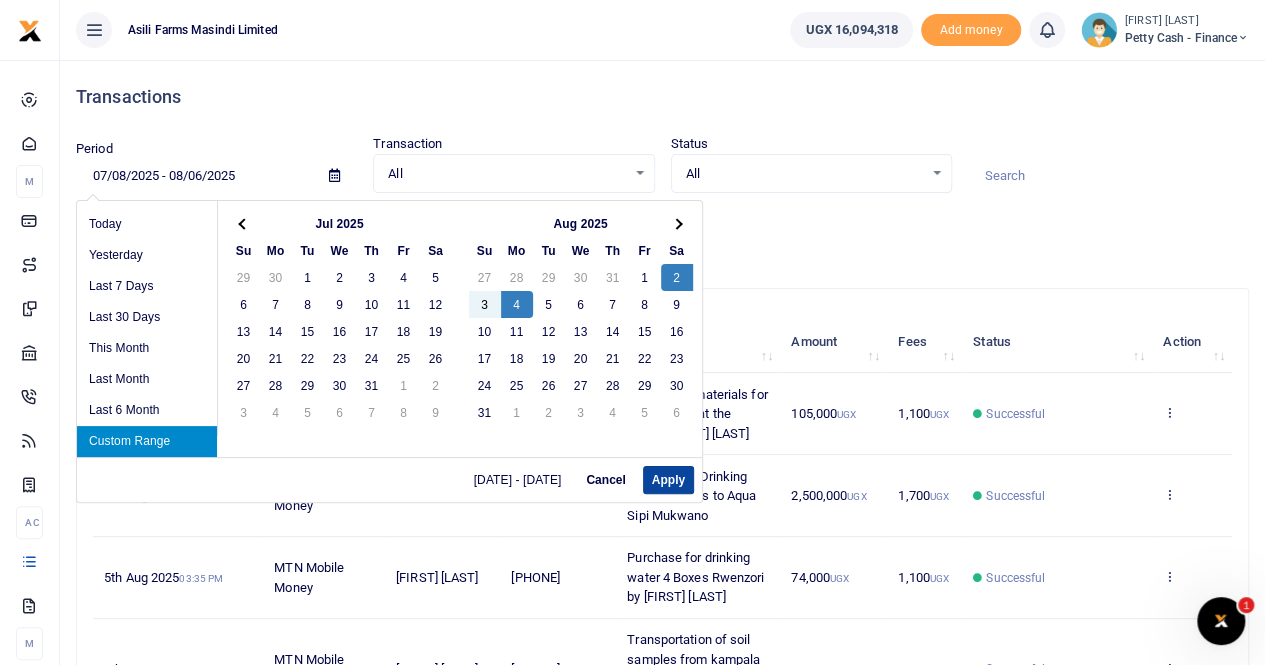 click on "Apply" at bounding box center (668, 480) 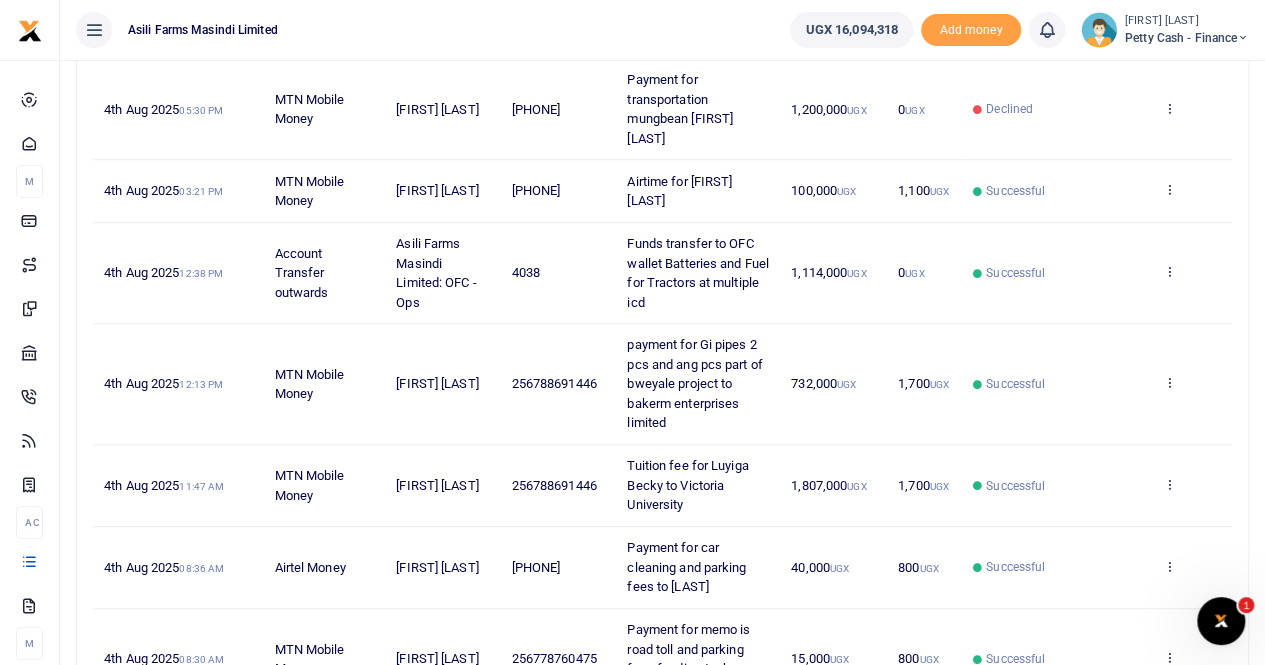 scroll, scrollTop: 716, scrollLeft: 0, axis: vertical 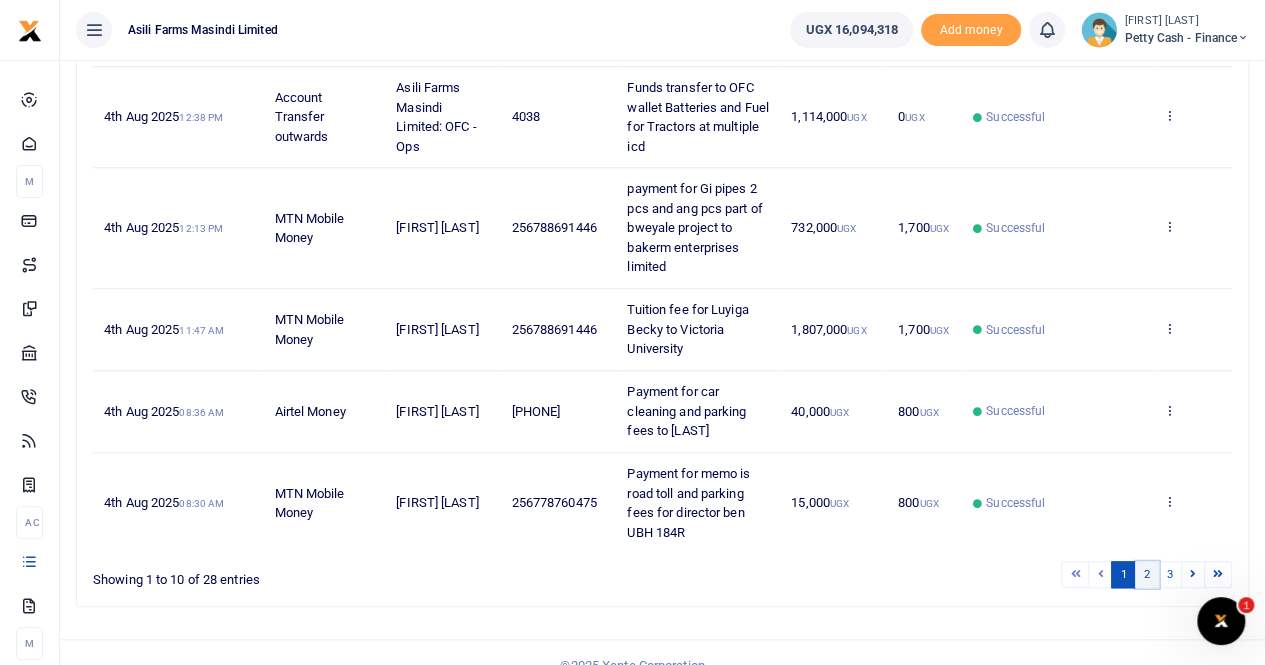 click on "2" at bounding box center (1147, 574) 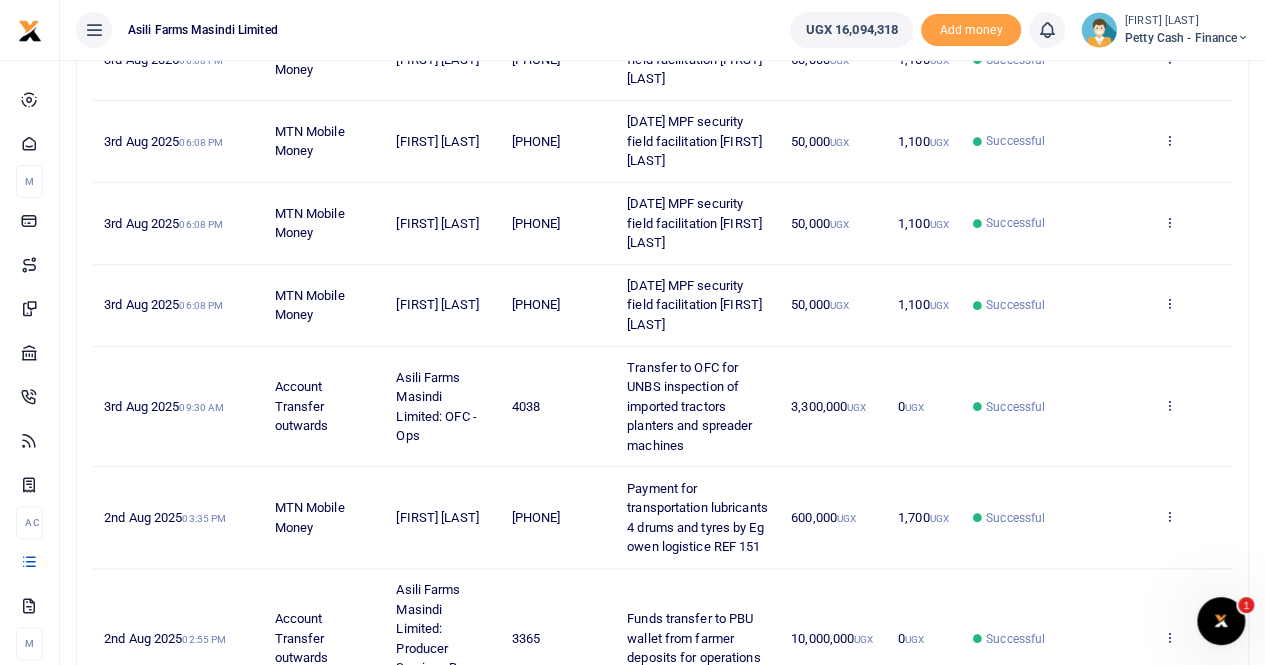 scroll, scrollTop: 794, scrollLeft: 0, axis: vertical 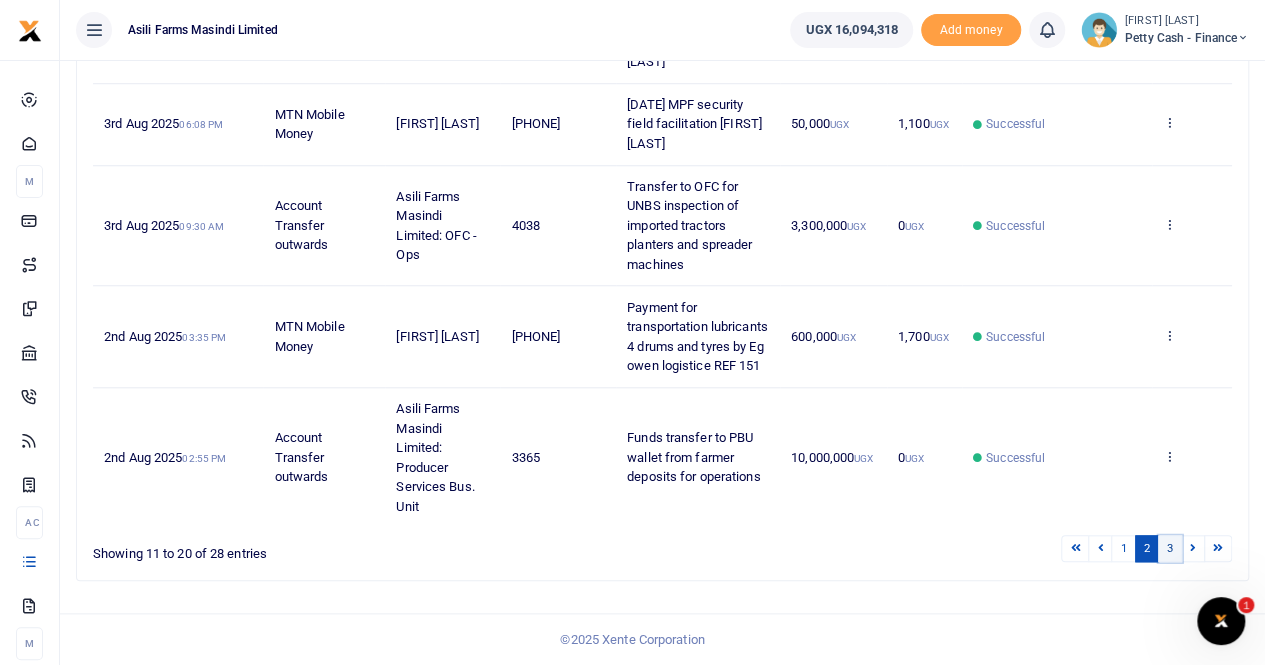 click on "3" at bounding box center [1170, 548] 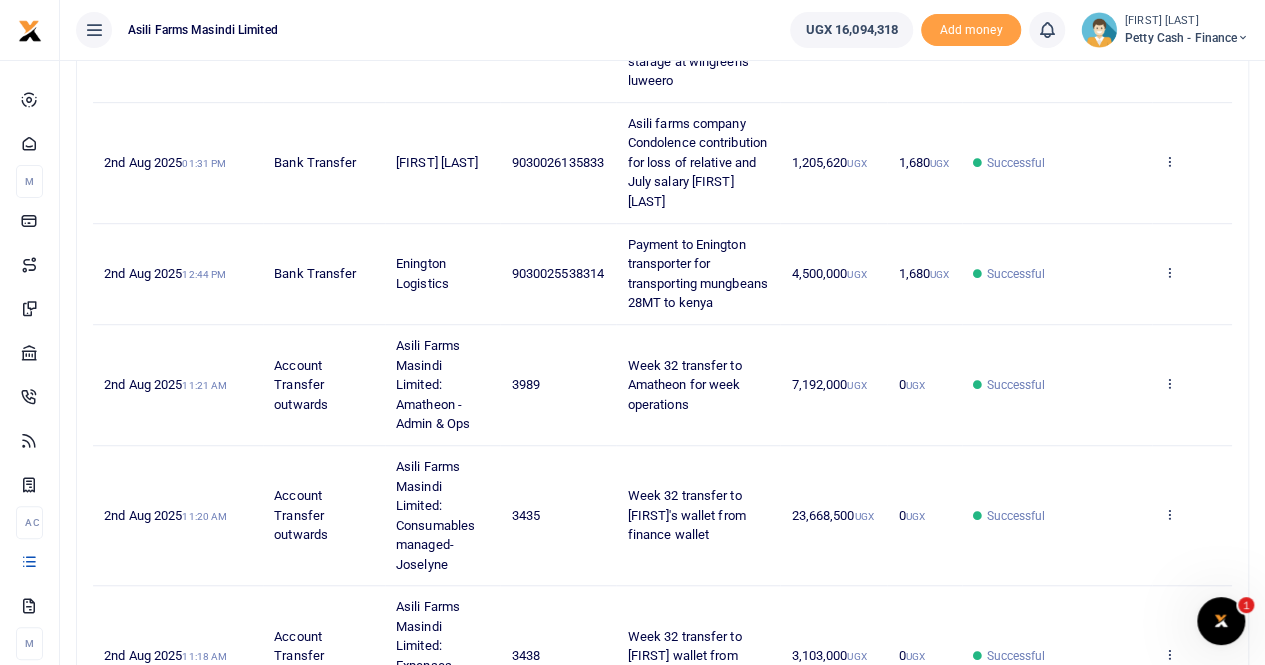 scroll, scrollTop: 394, scrollLeft: 0, axis: vertical 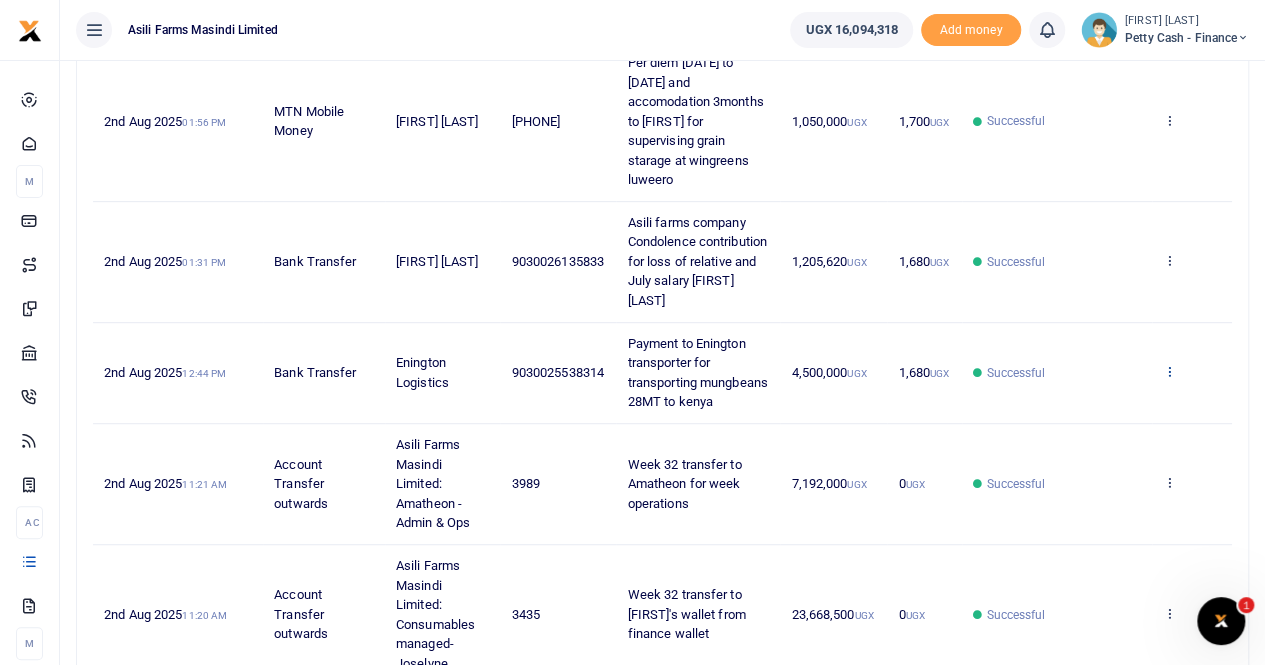 click at bounding box center [1169, 371] 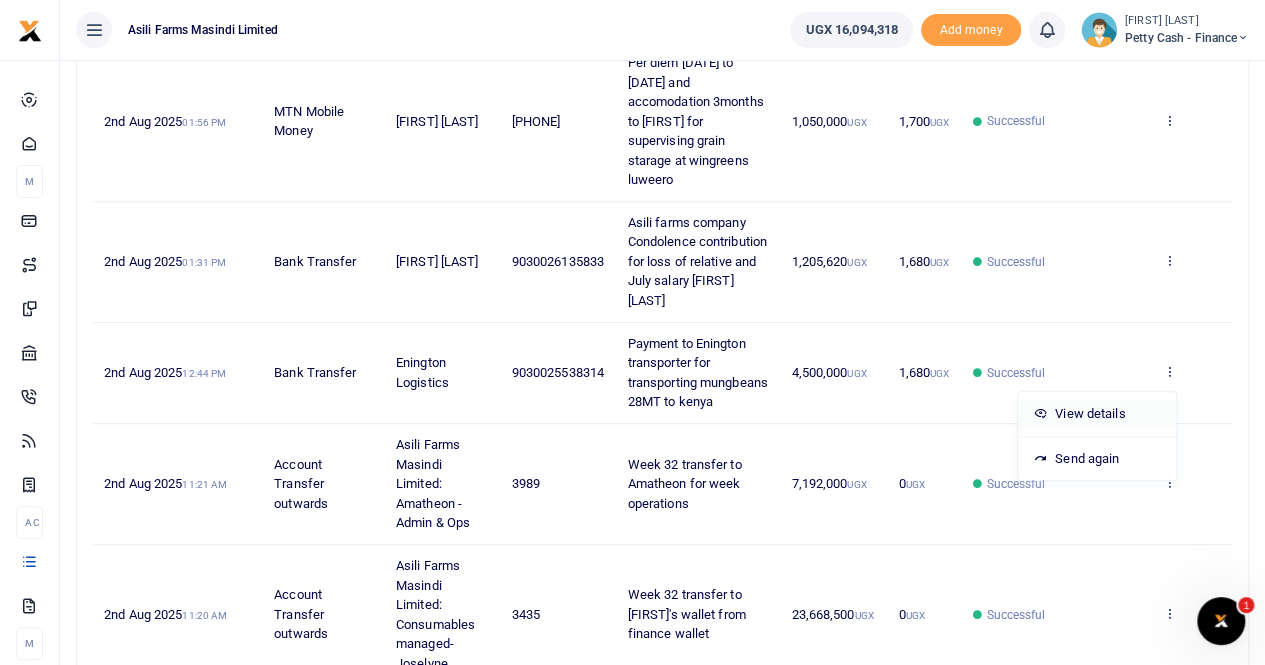 click on "View details" at bounding box center [1097, 414] 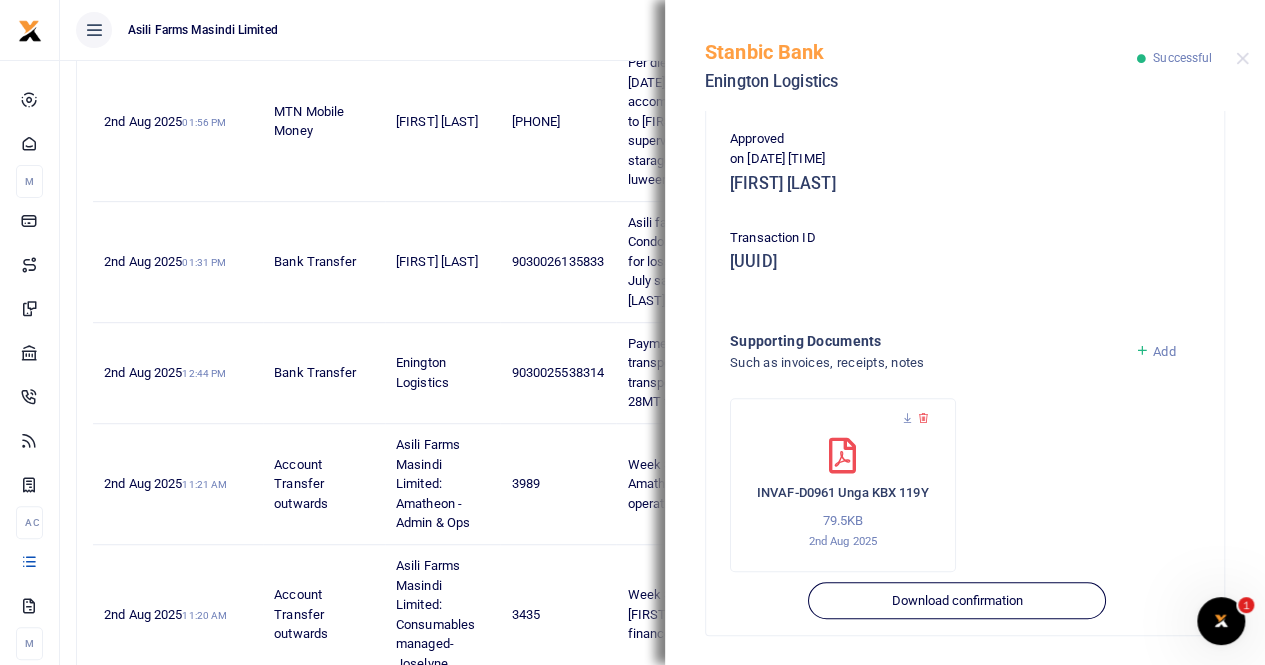 scroll, scrollTop: 501, scrollLeft: 0, axis: vertical 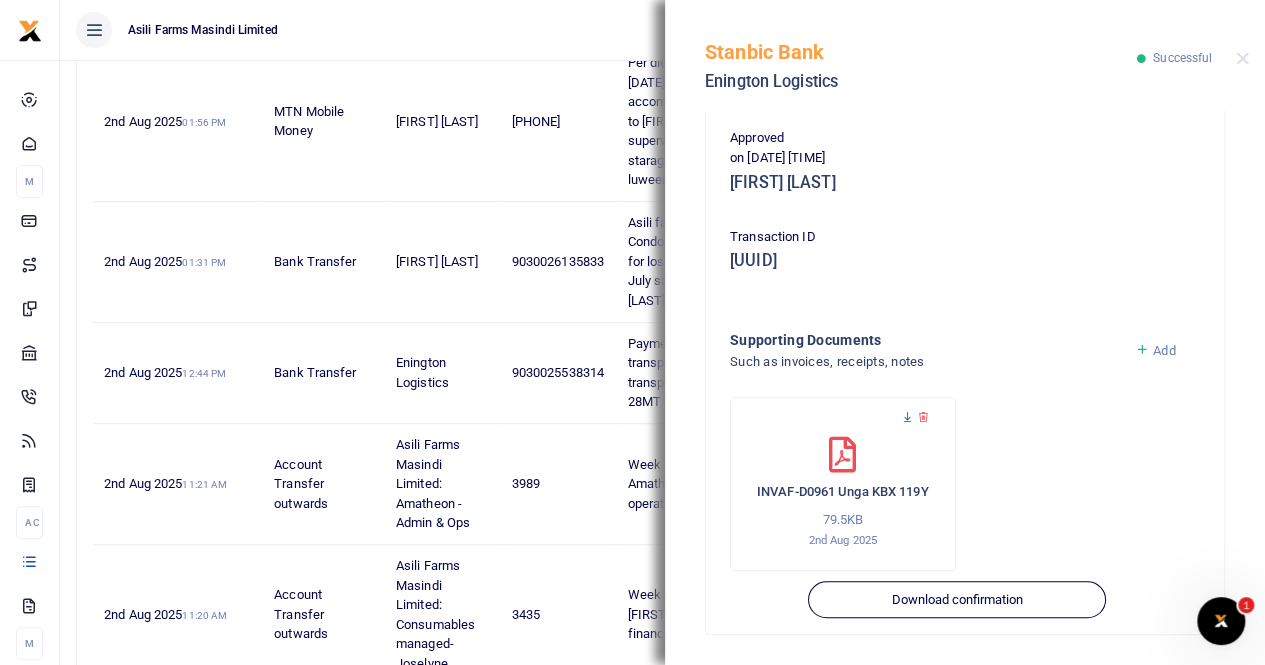 click at bounding box center (907, 417) 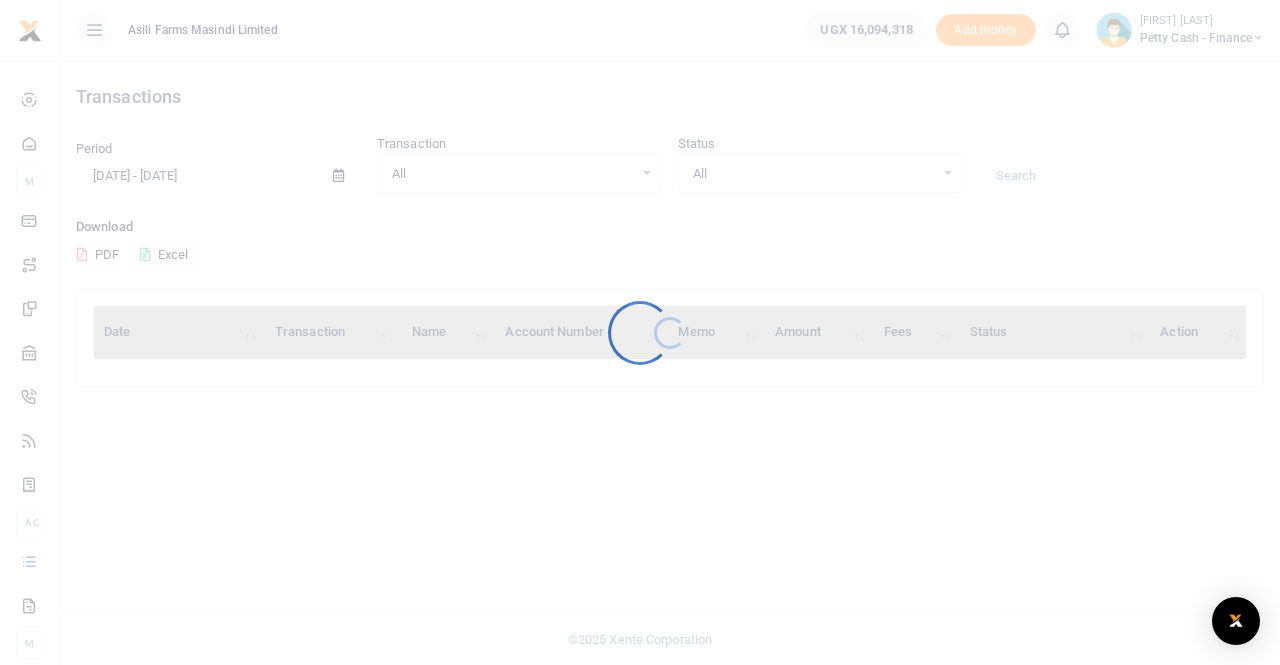 scroll, scrollTop: 0, scrollLeft: 0, axis: both 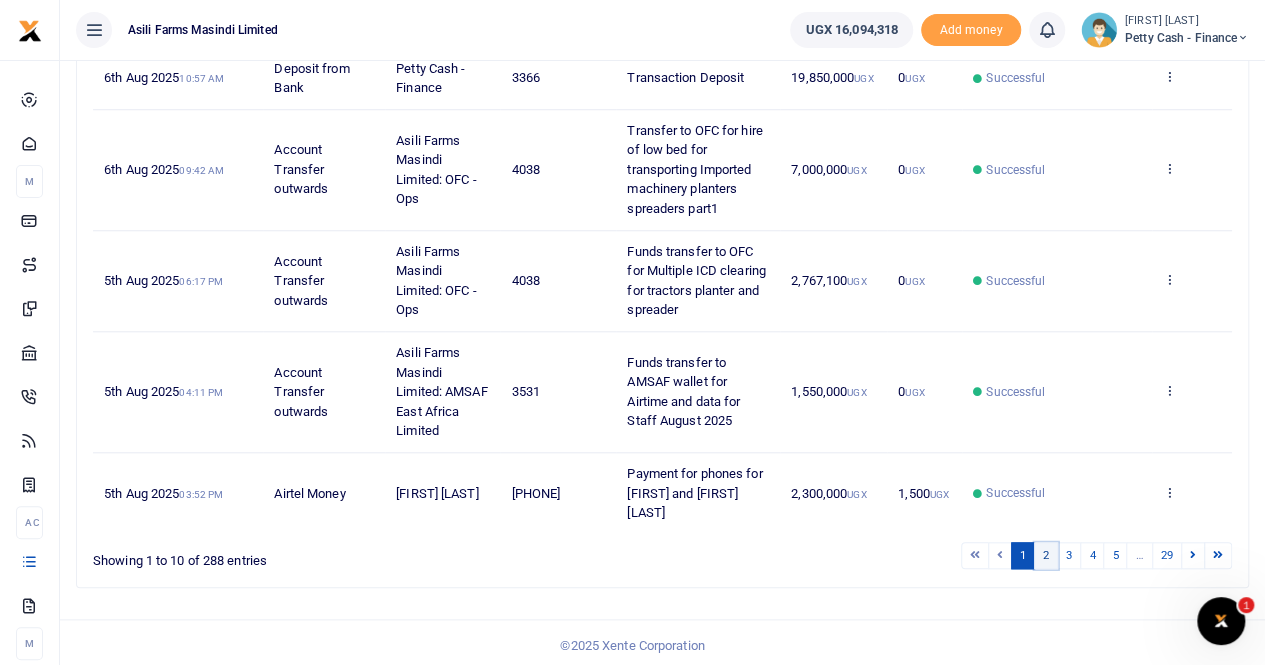 click on "2" at bounding box center [1046, 555] 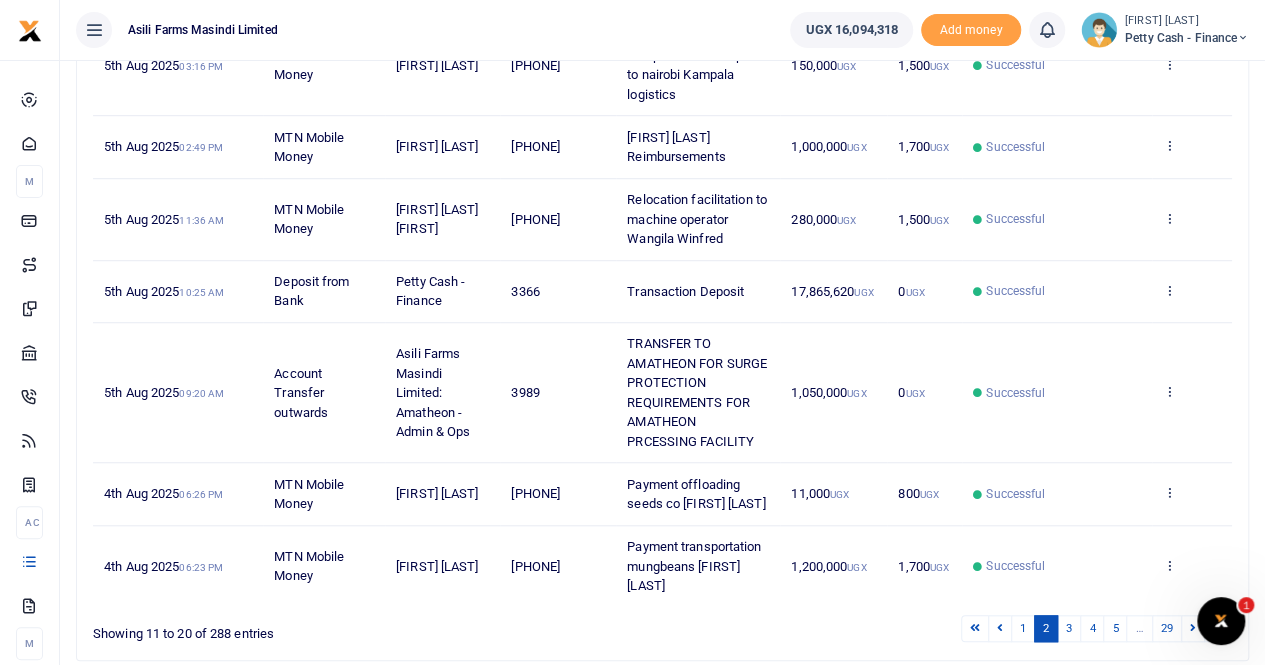 scroll, scrollTop: 497, scrollLeft: 0, axis: vertical 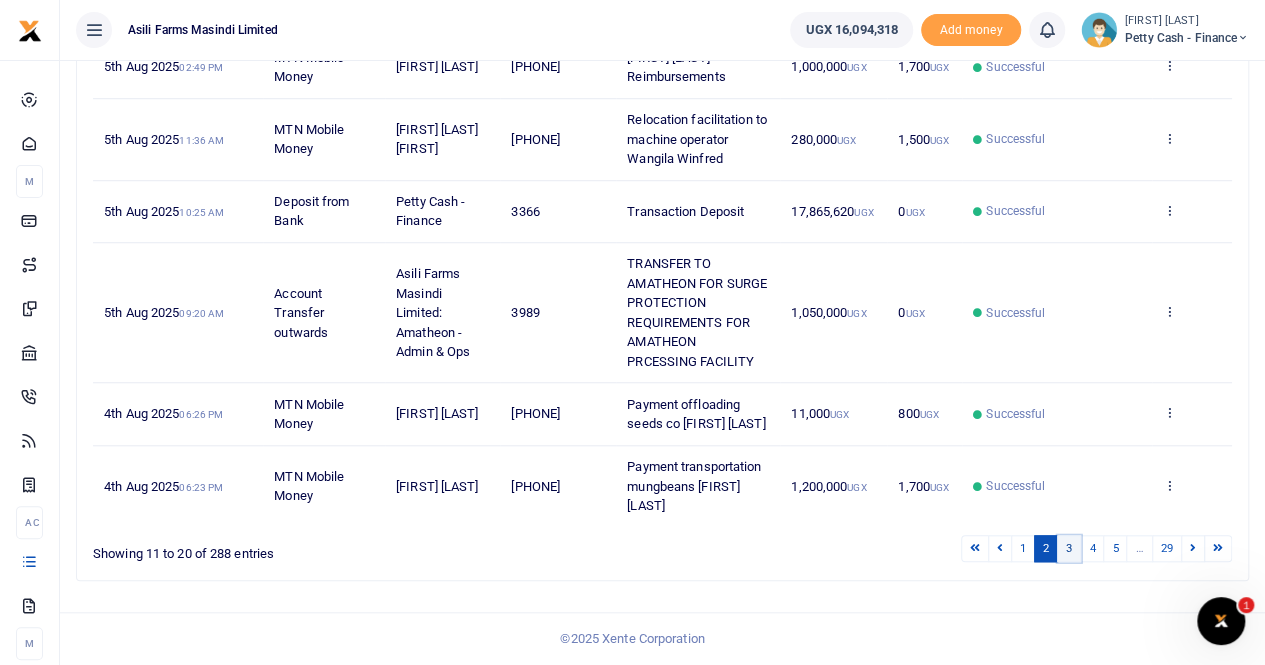 click on "3" at bounding box center (1069, 548) 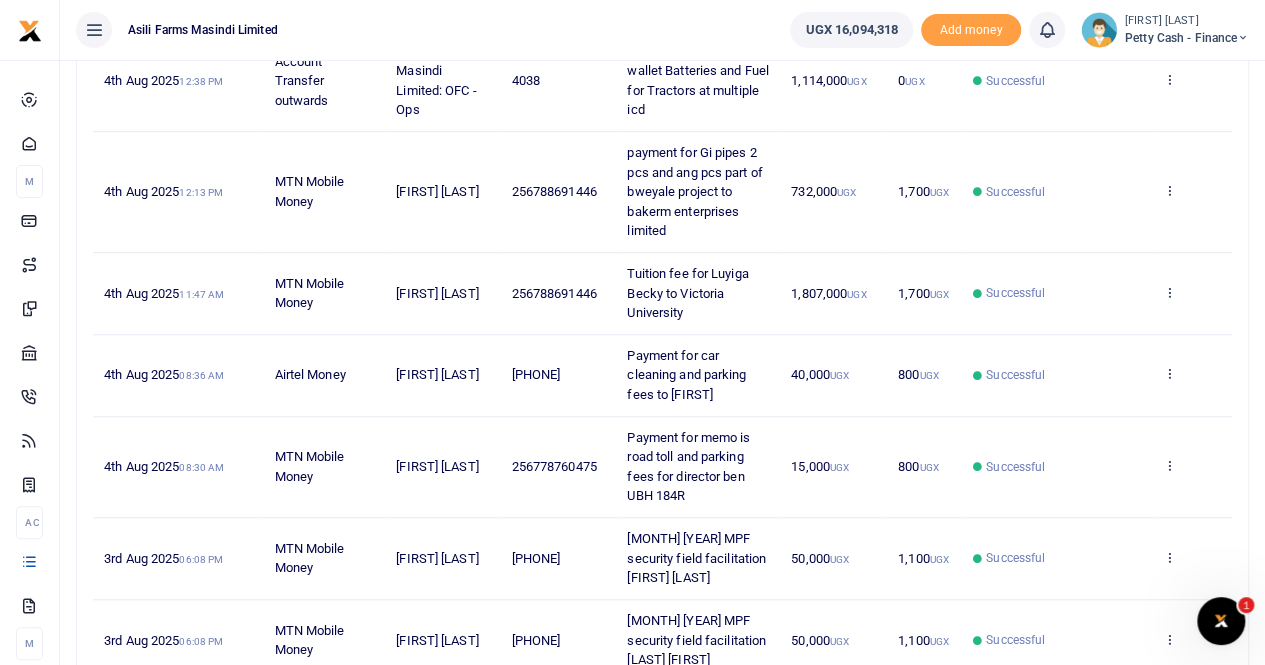 scroll, scrollTop: 756, scrollLeft: 0, axis: vertical 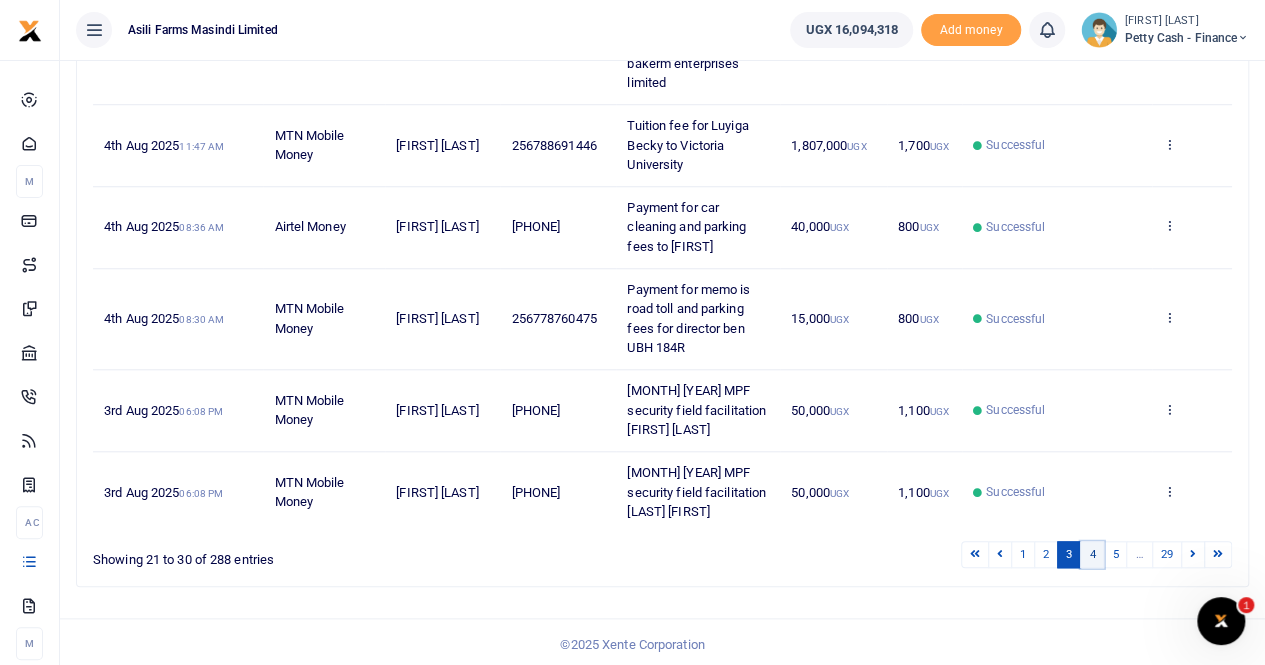 click on "4" at bounding box center [1092, 554] 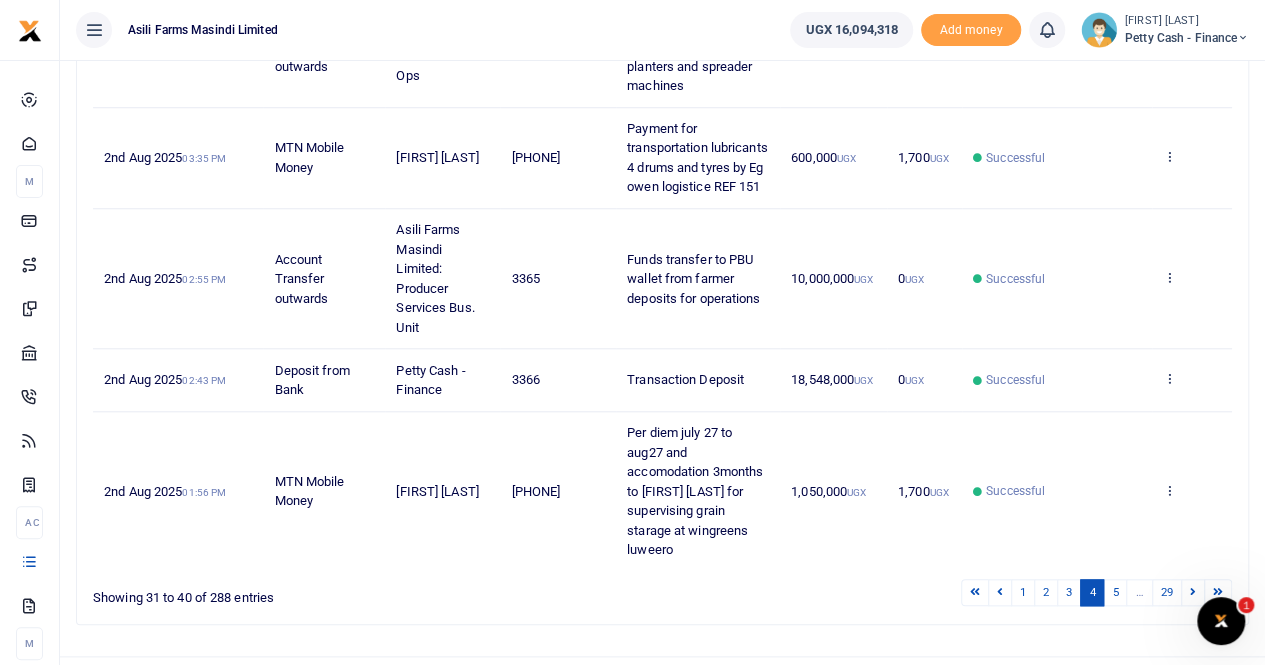 scroll, scrollTop: 853, scrollLeft: 0, axis: vertical 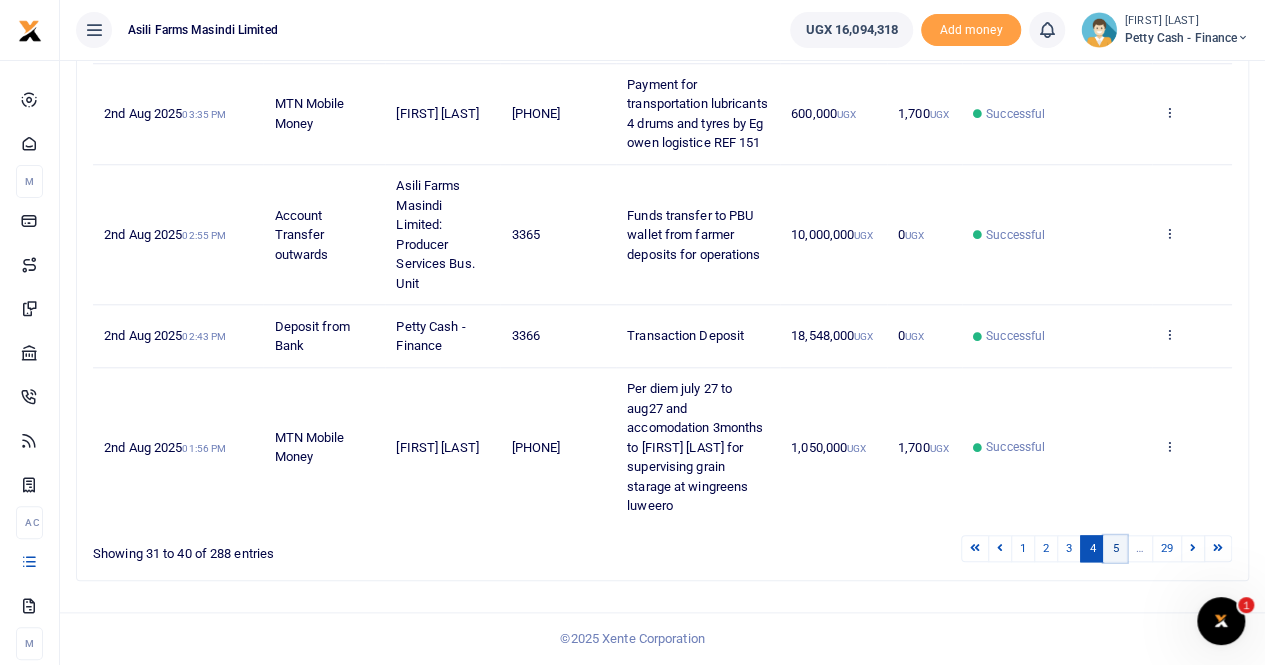 click on "5" at bounding box center (1115, 548) 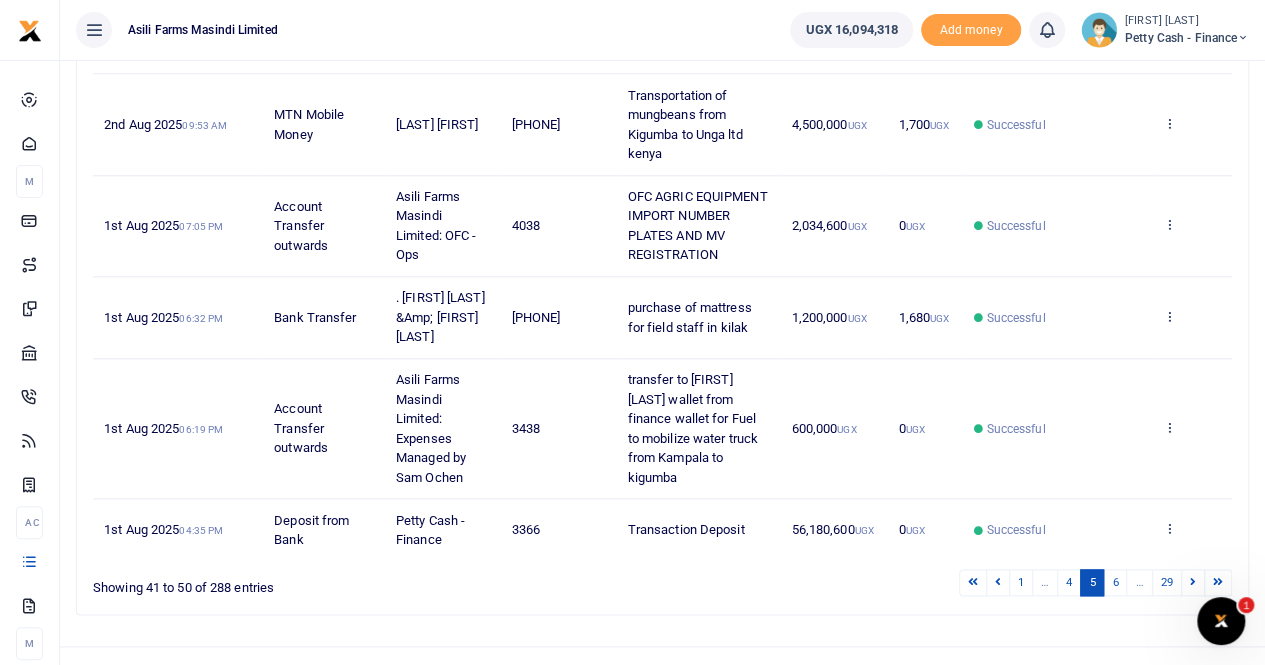 scroll, scrollTop: 970, scrollLeft: 0, axis: vertical 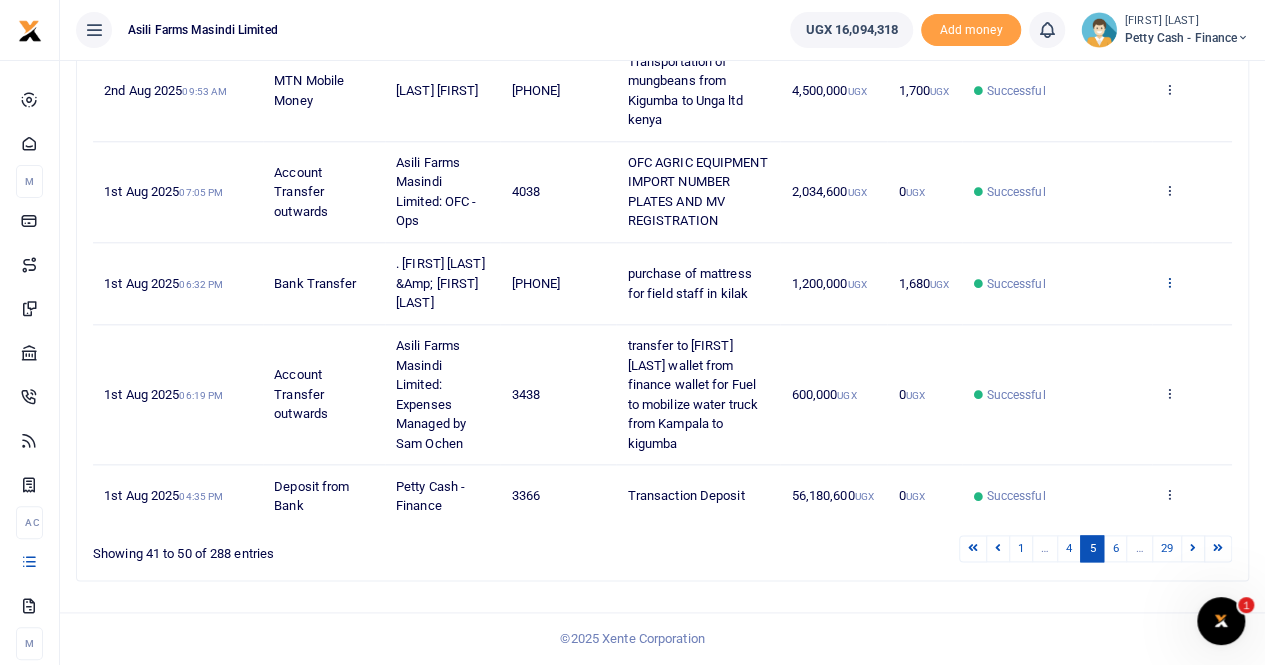 click at bounding box center [1169, 282] 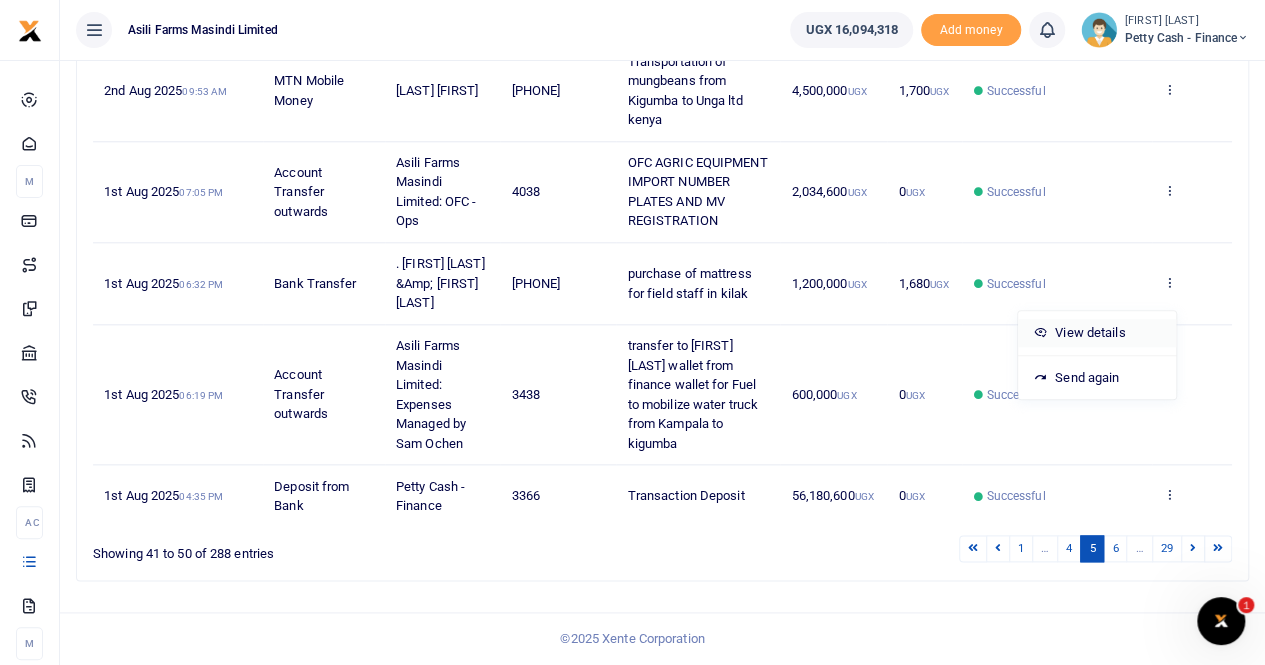 click on "View details" at bounding box center (1097, 333) 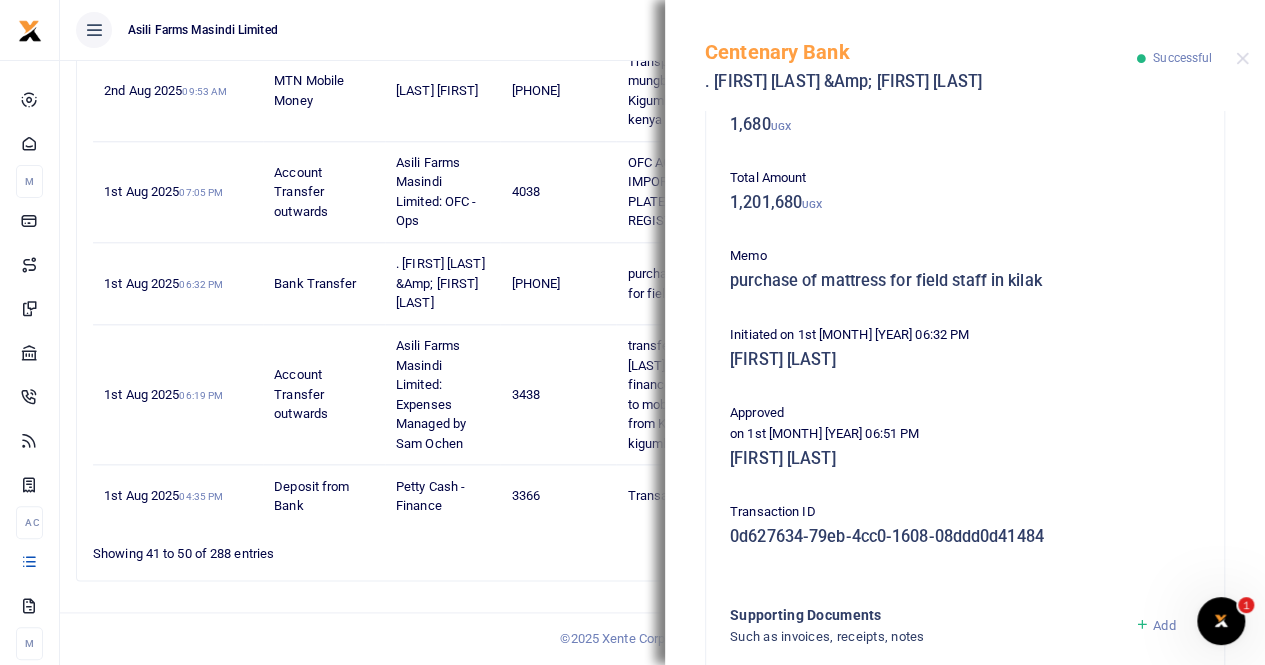 scroll, scrollTop: 482, scrollLeft: 0, axis: vertical 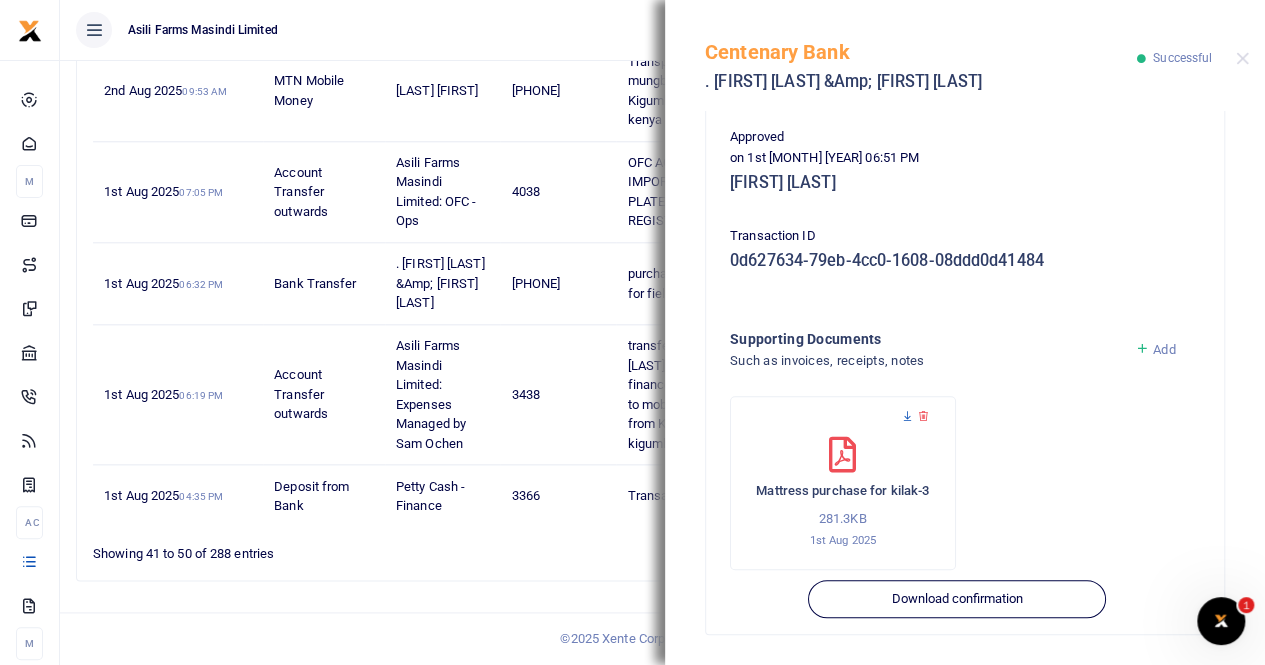click at bounding box center [907, 416] 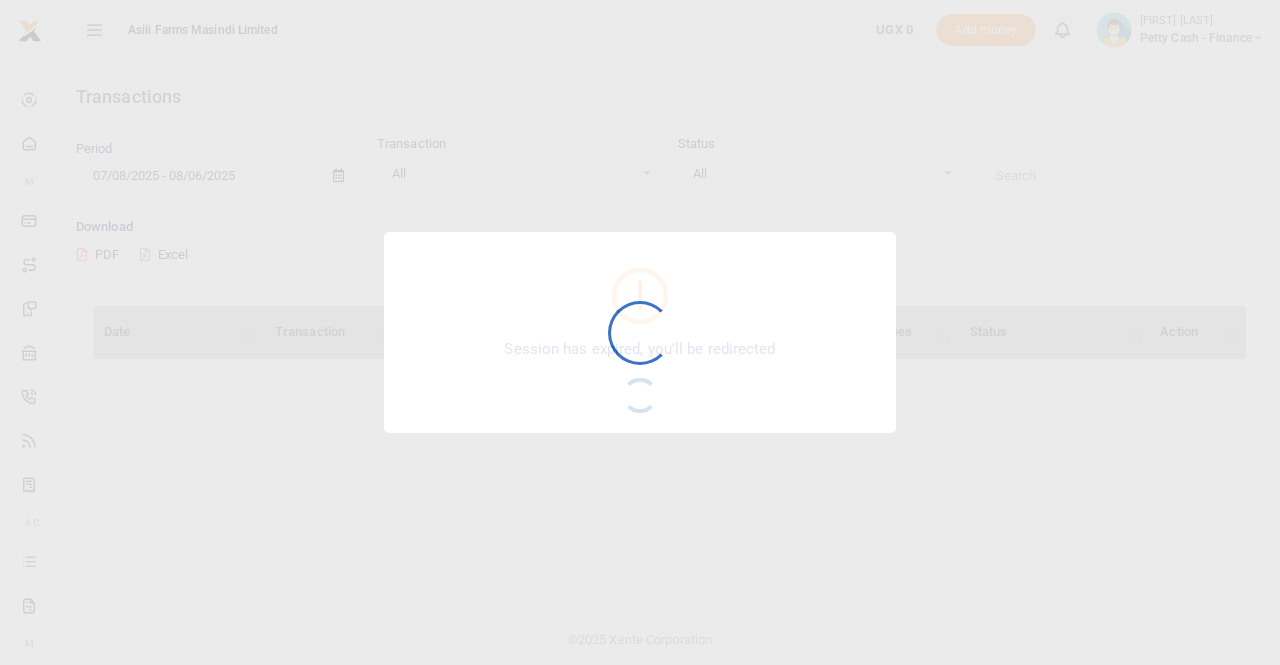 scroll, scrollTop: 0, scrollLeft: 0, axis: both 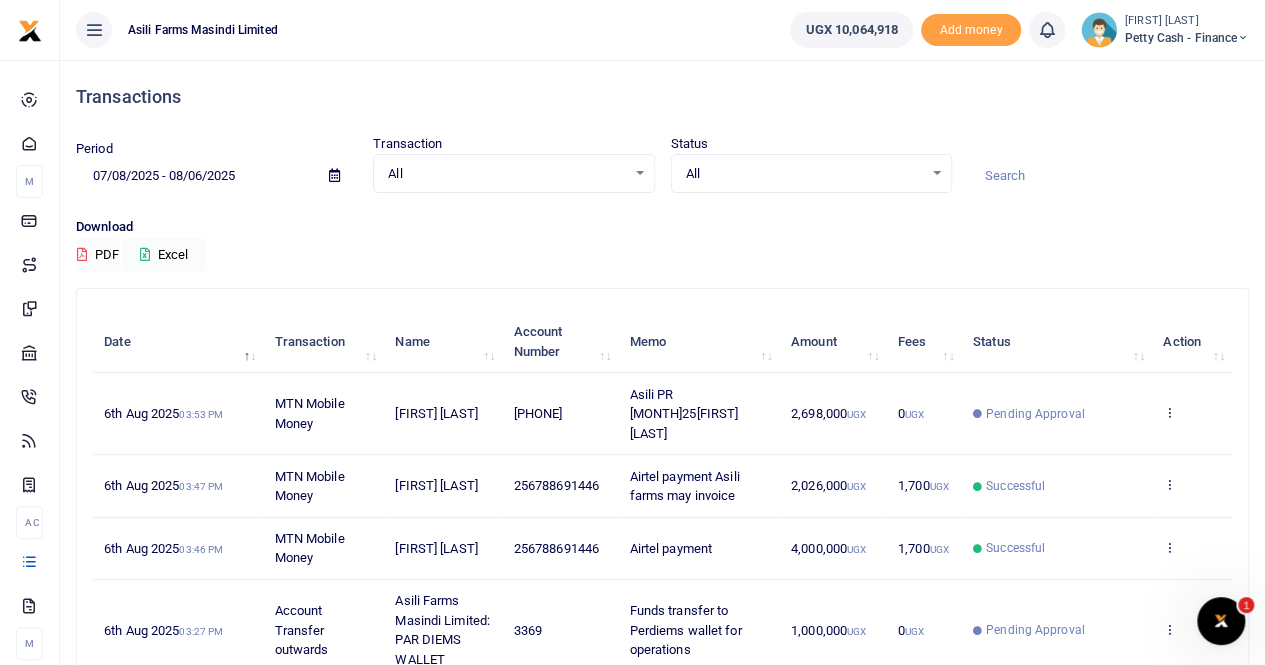 click at bounding box center (334, 175) 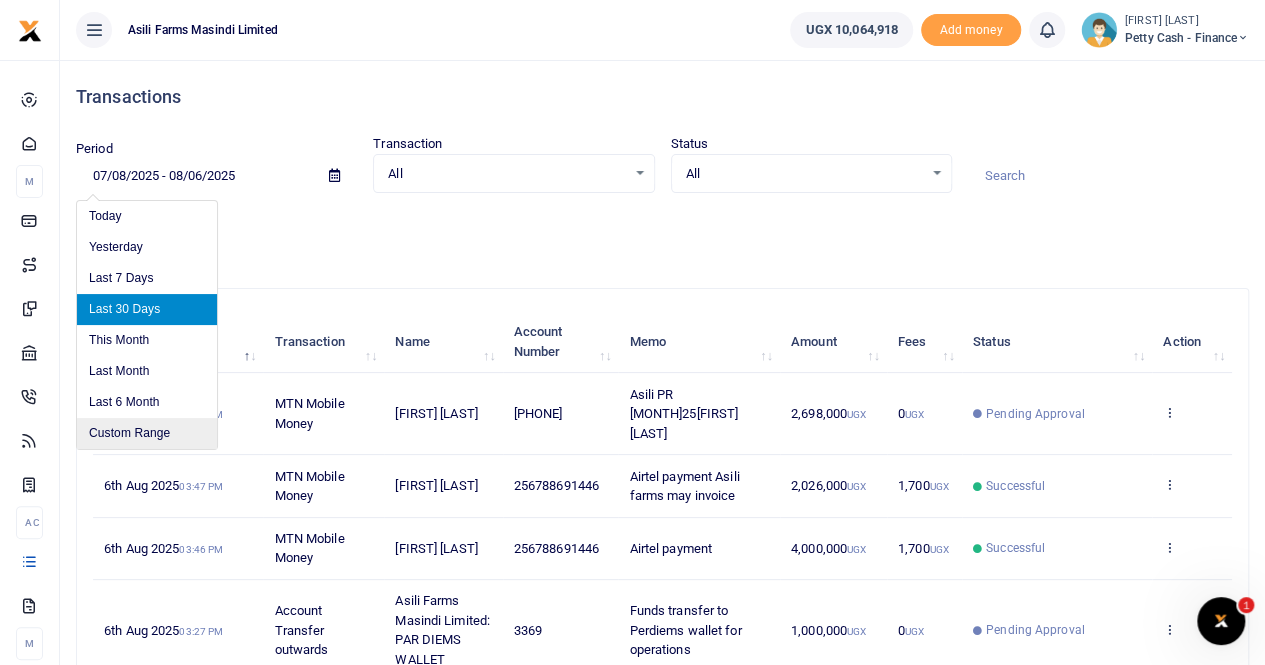click on "Custom Range" at bounding box center [147, 433] 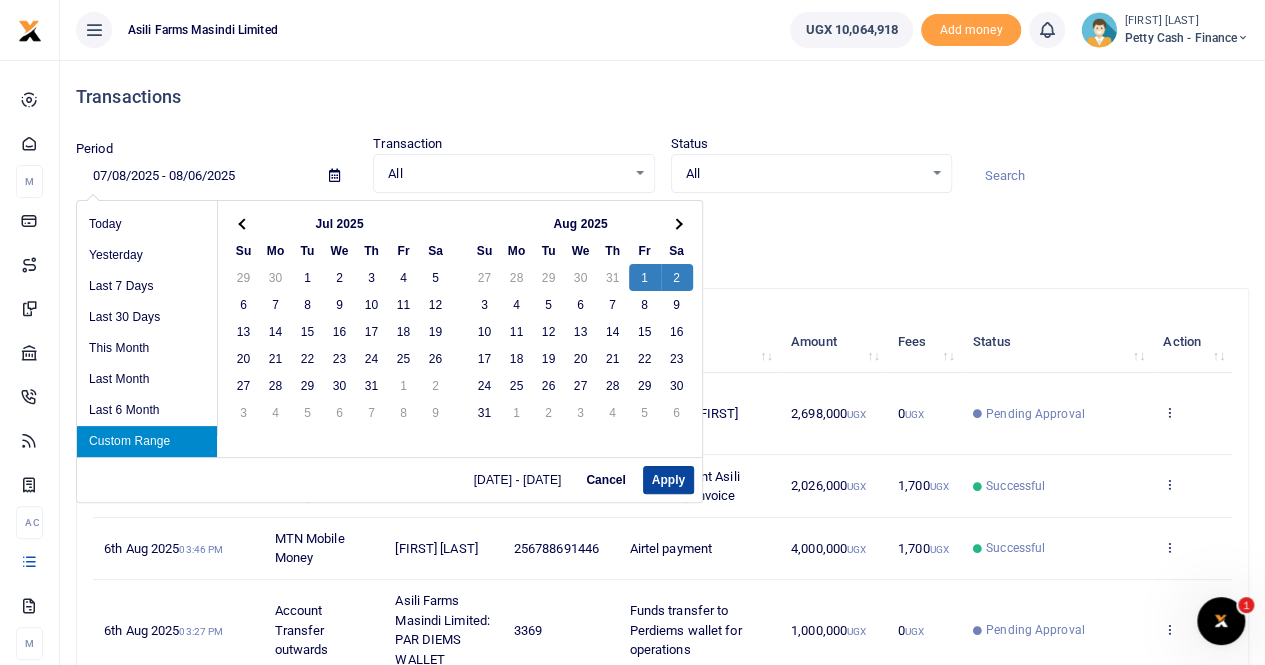 click on "Apply" at bounding box center (668, 480) 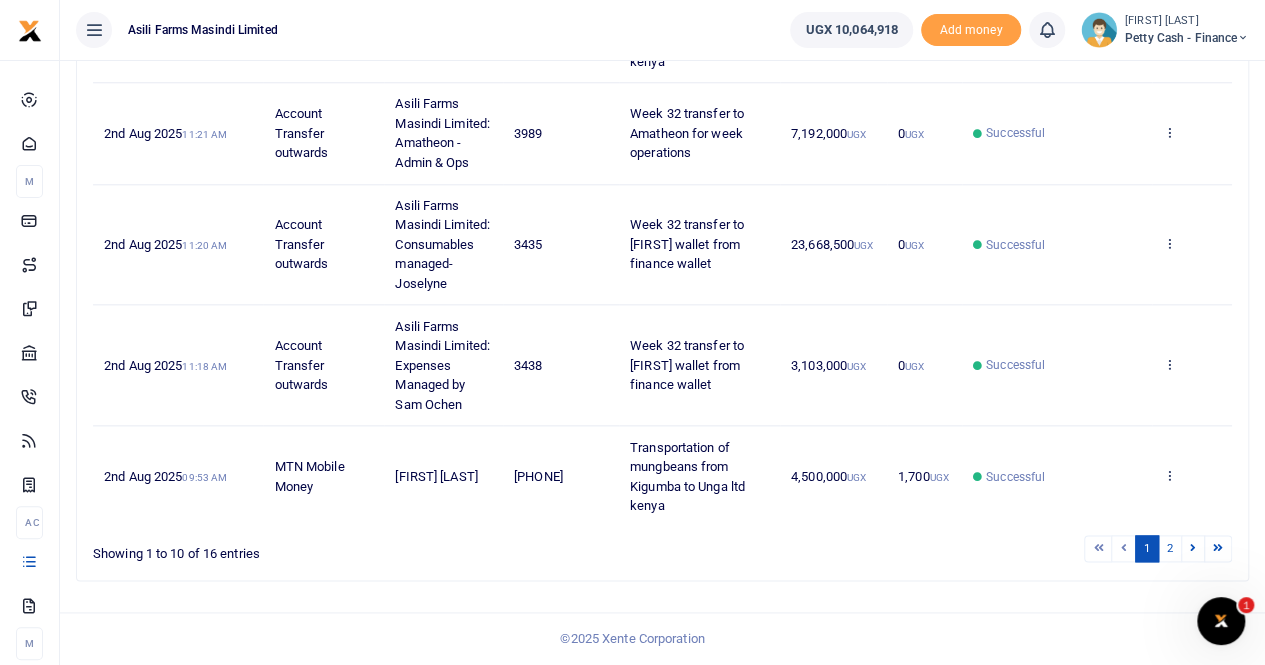 scroll, scrollTop: 1068, scrollLeft: 0, axis: vertical 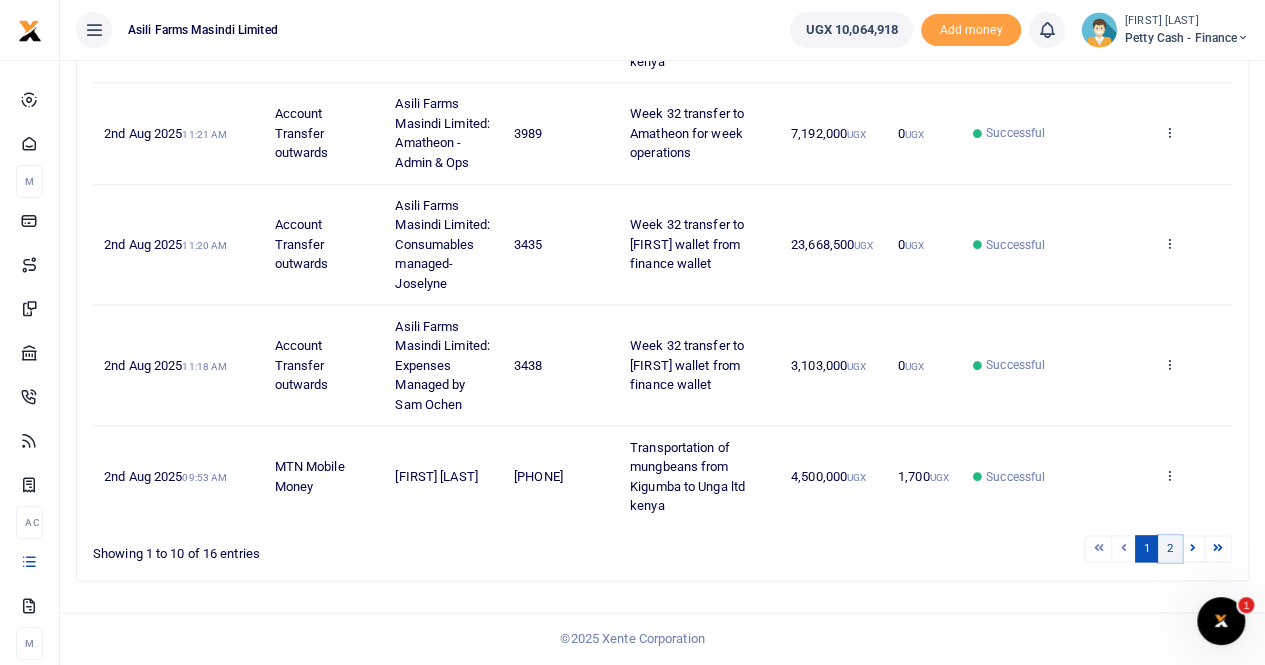 click on "2" at bounding box center (1170, 548) 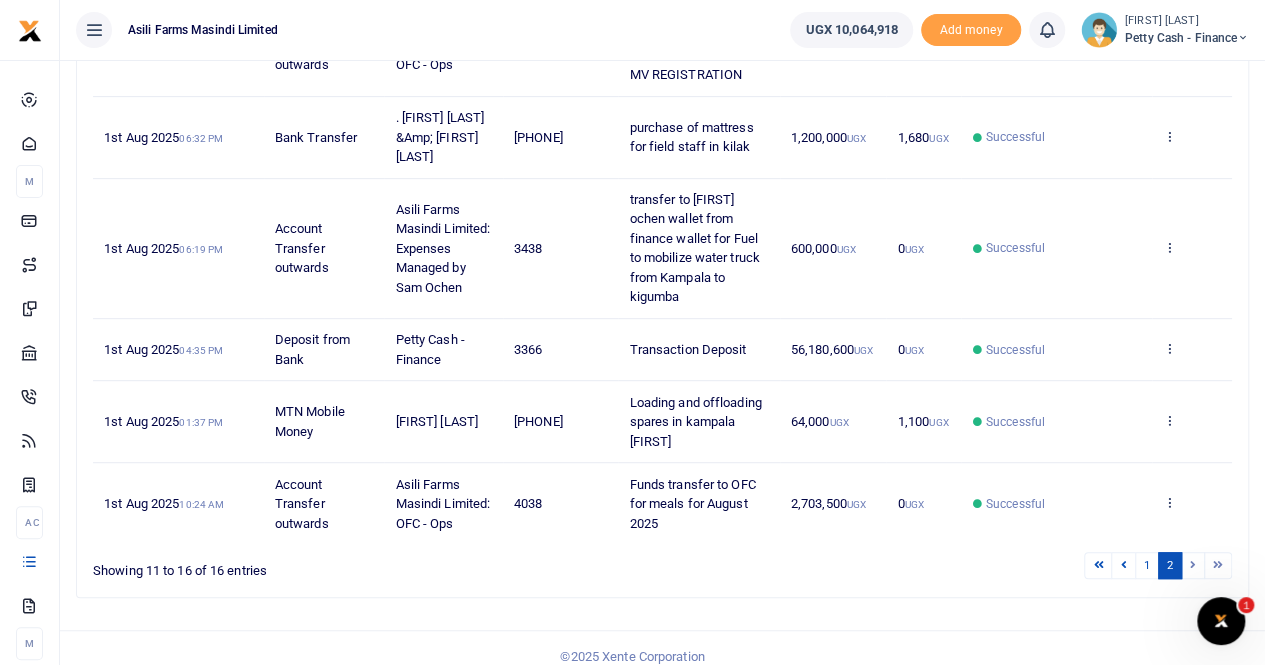 scroll, scrollTop: 410, scrollLeft: 0, axis: vertical 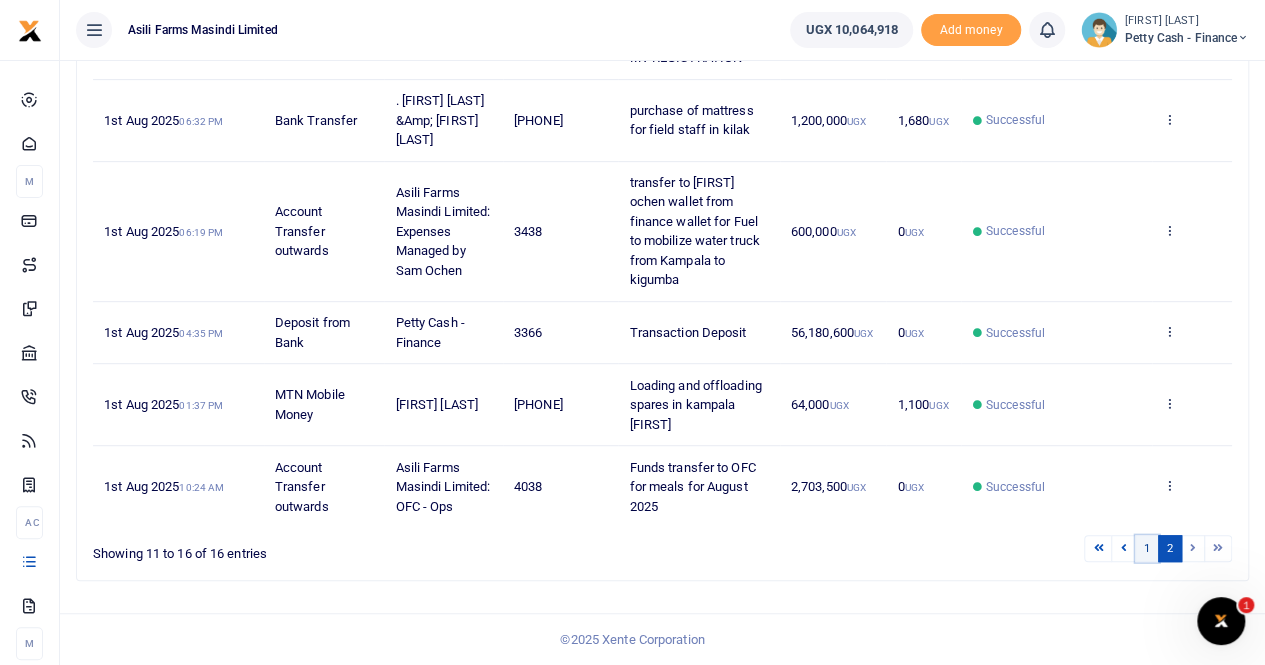 click on "1" at bounding box center [1147, 548] 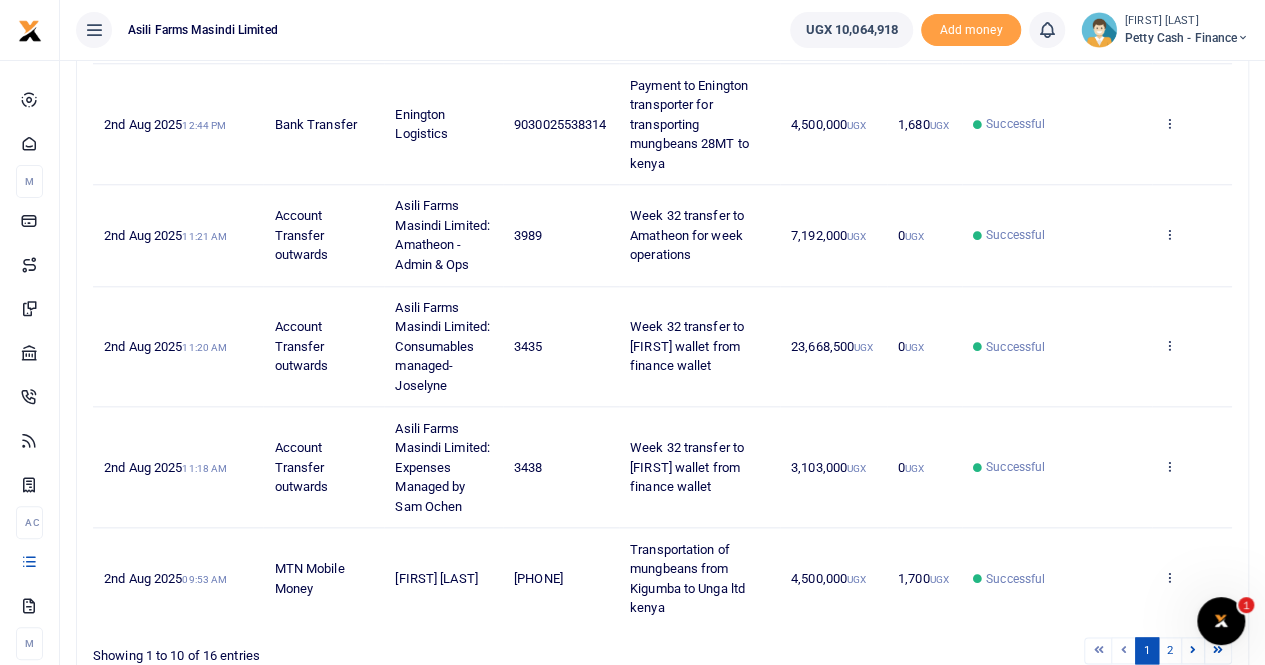 scroll, scrollTop: 1068, scrollLeft: 0, axis: vertical 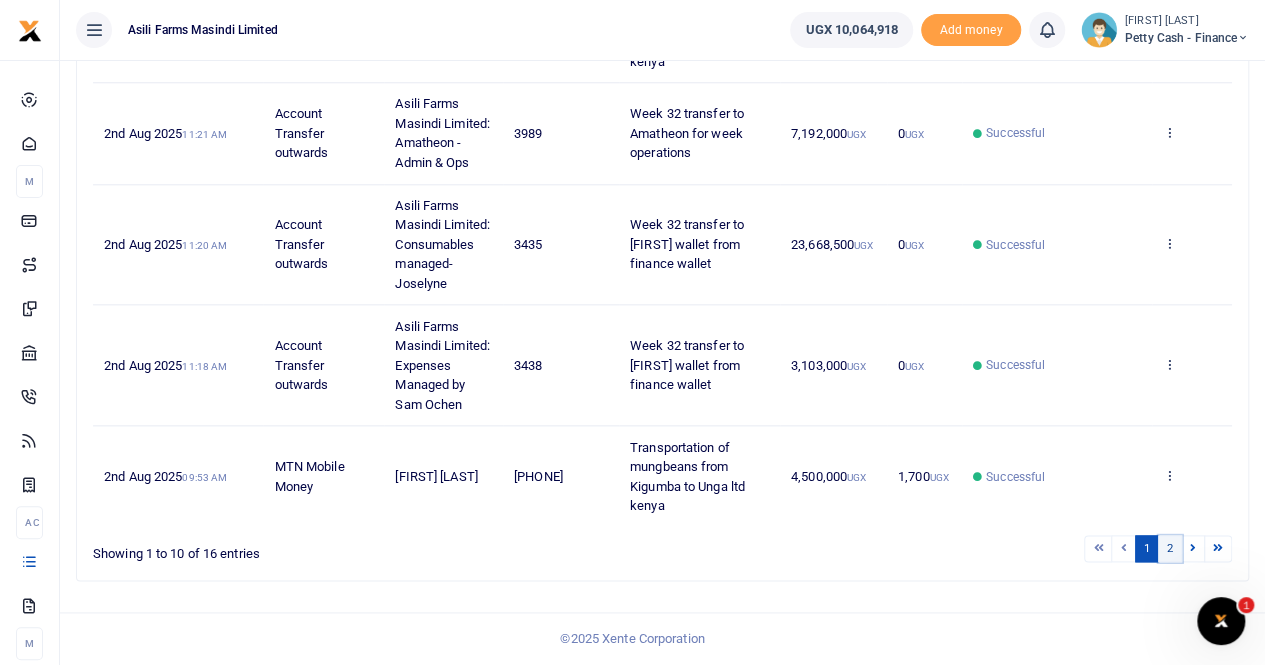 click on "2" at bounding box center [1170, 548] 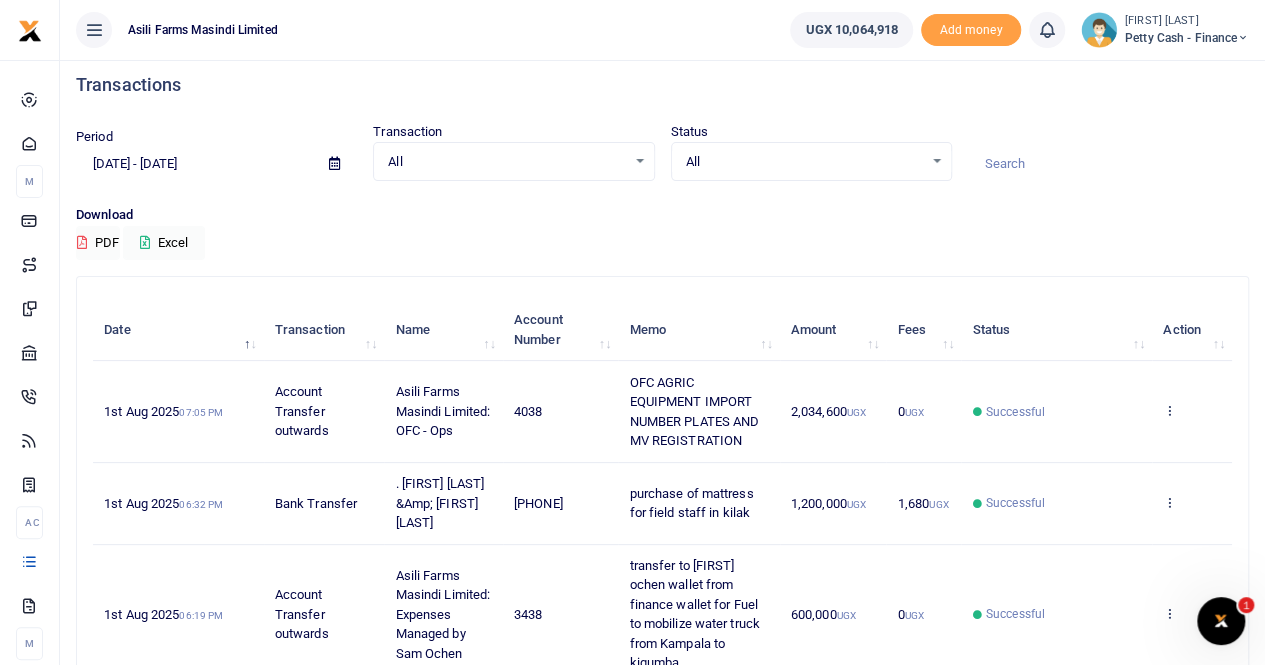 scroll, scrollTop: 0, scrollLeft: 0, axis: both 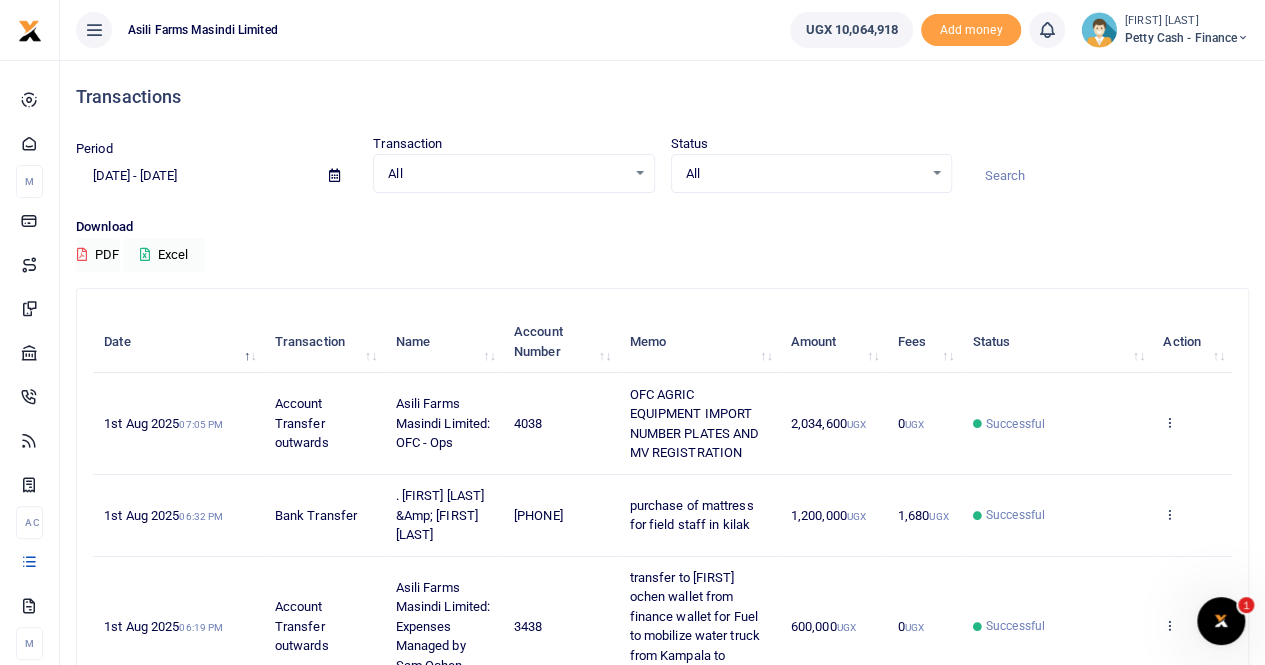 click at bounding box center [334, 175] 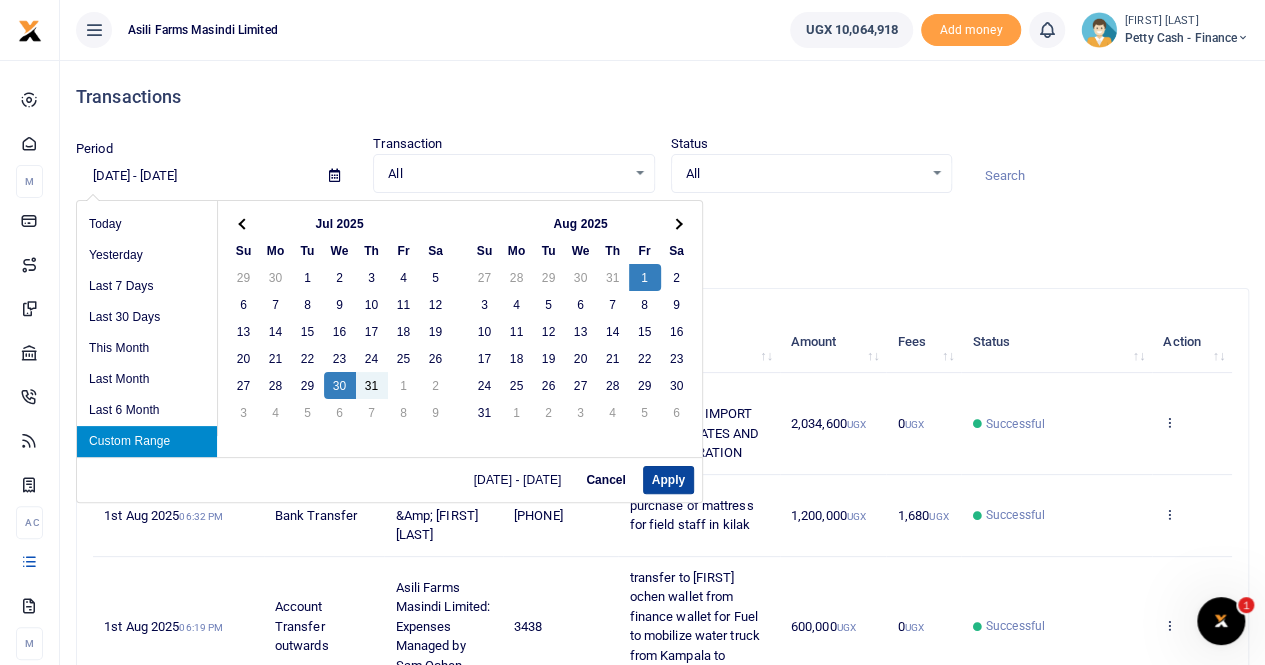 click on "Apply" at bounding box center (668, 480) 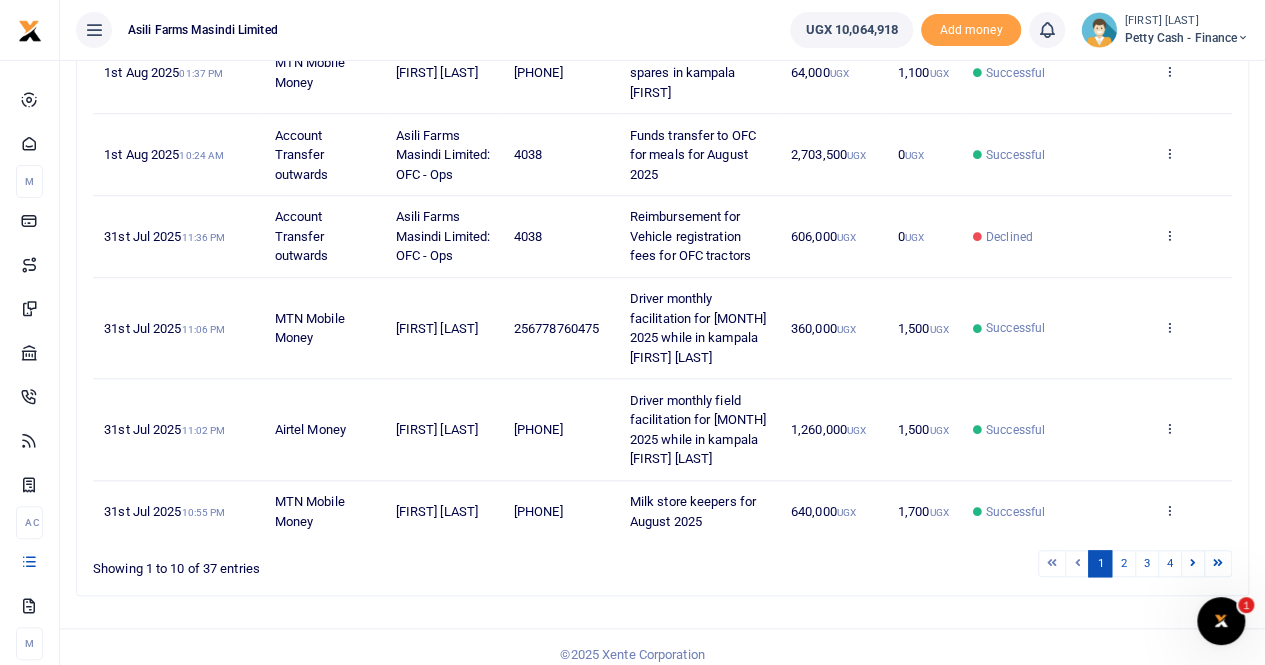 scroll, scrollTop: 775, scrollLeft: 0, axis: vertical 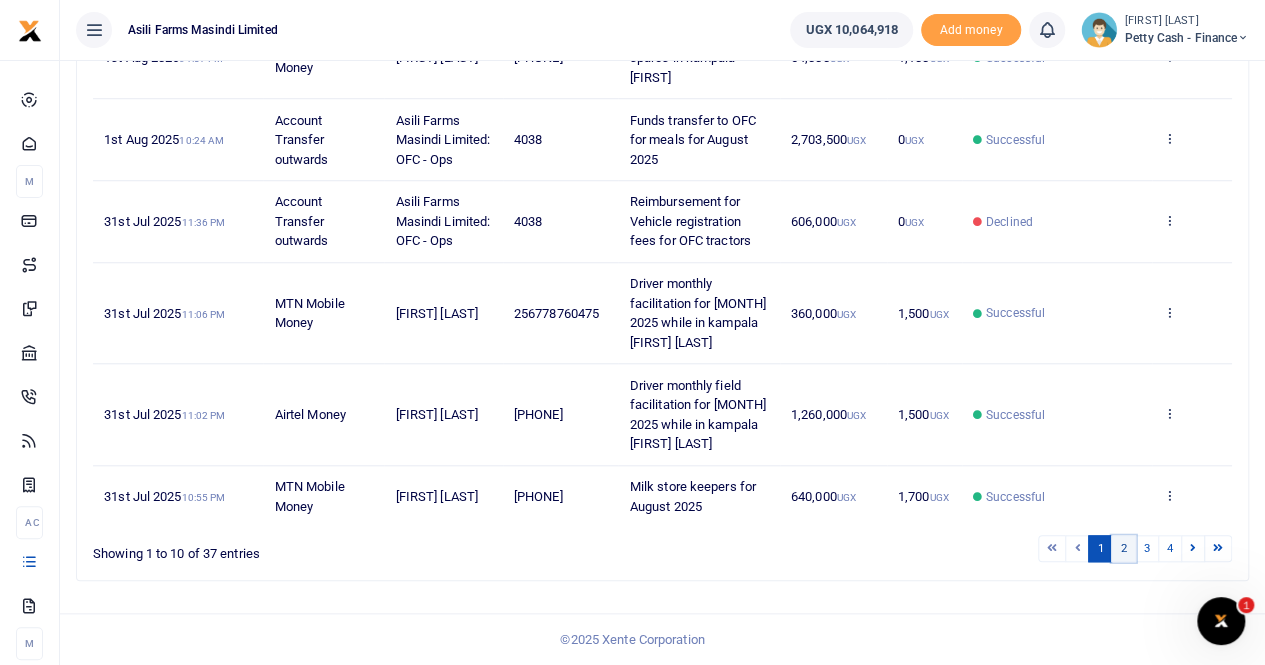 click on "2" at bounding box center [1123, 548] 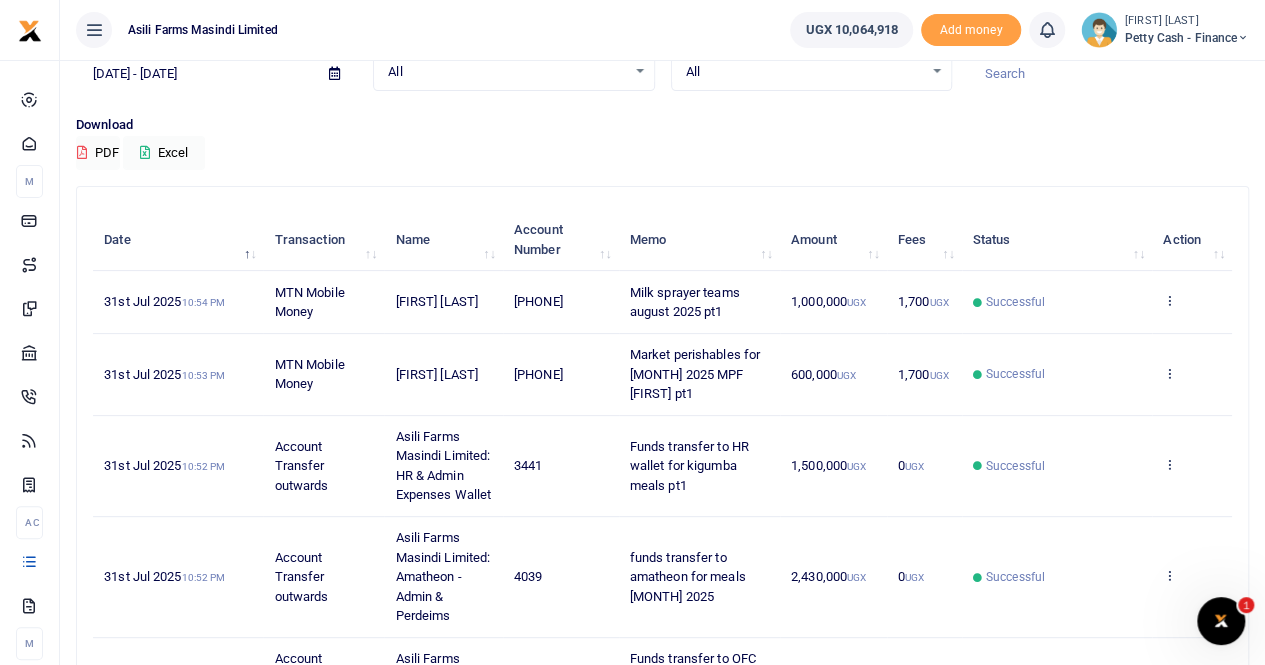 scroll, scrollTop: 100, scrollLeft: 0, axis: vertical 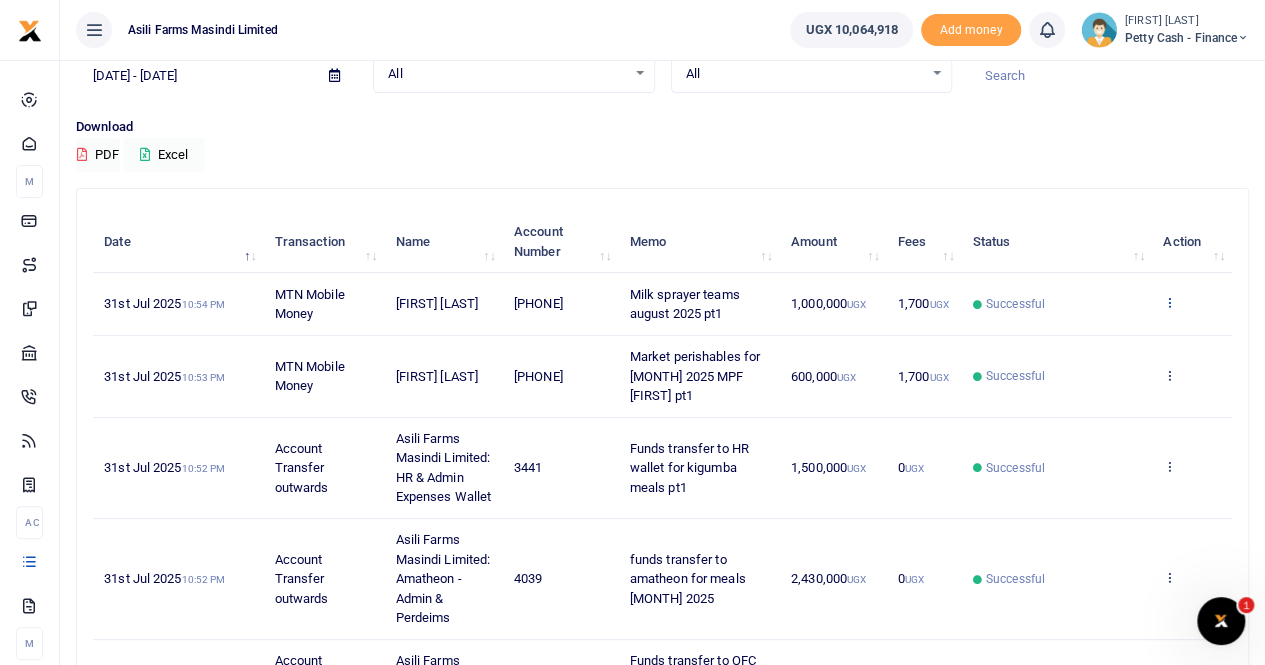 click at bounding box center (1169, 302) 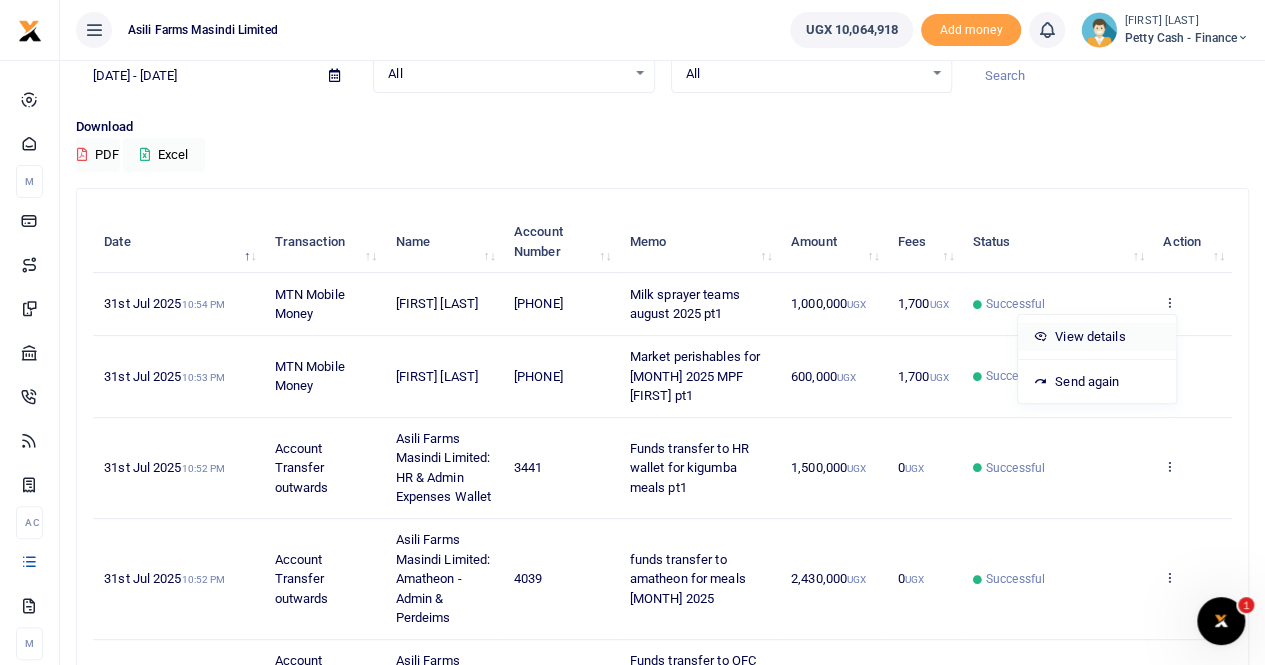 click on "View details" at bounding box center (1097, 337) 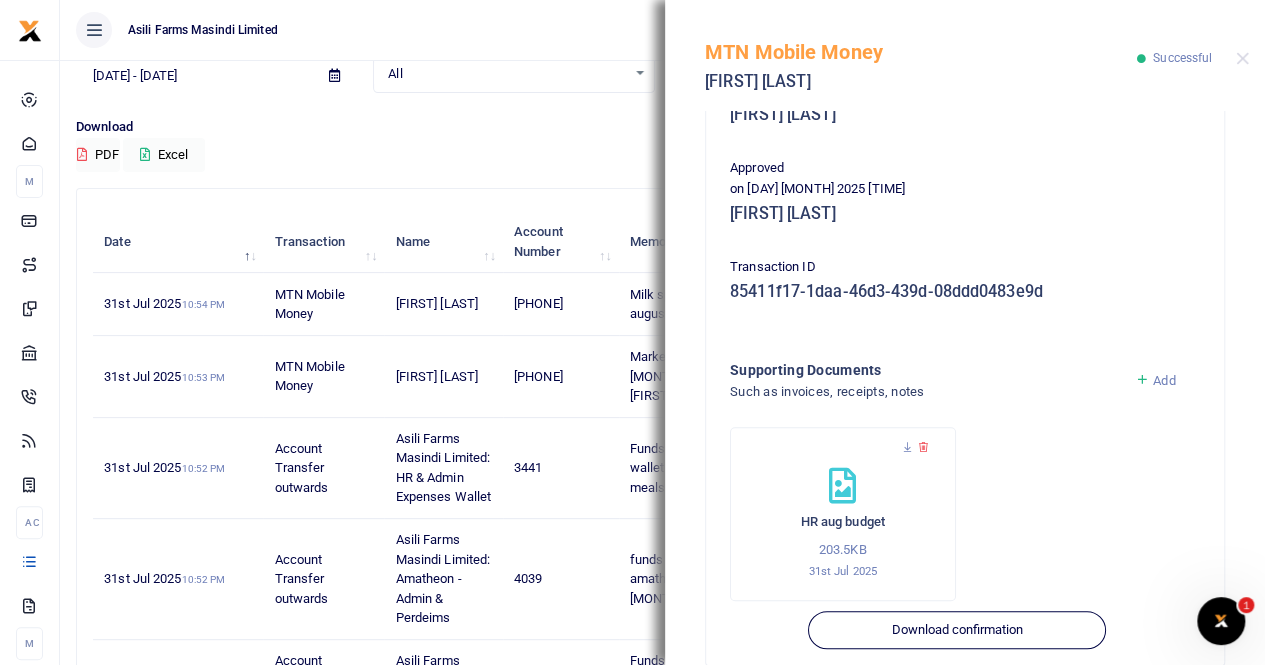 scroll, scrollTop: 482, scrollLeft: 0, axis: vertical 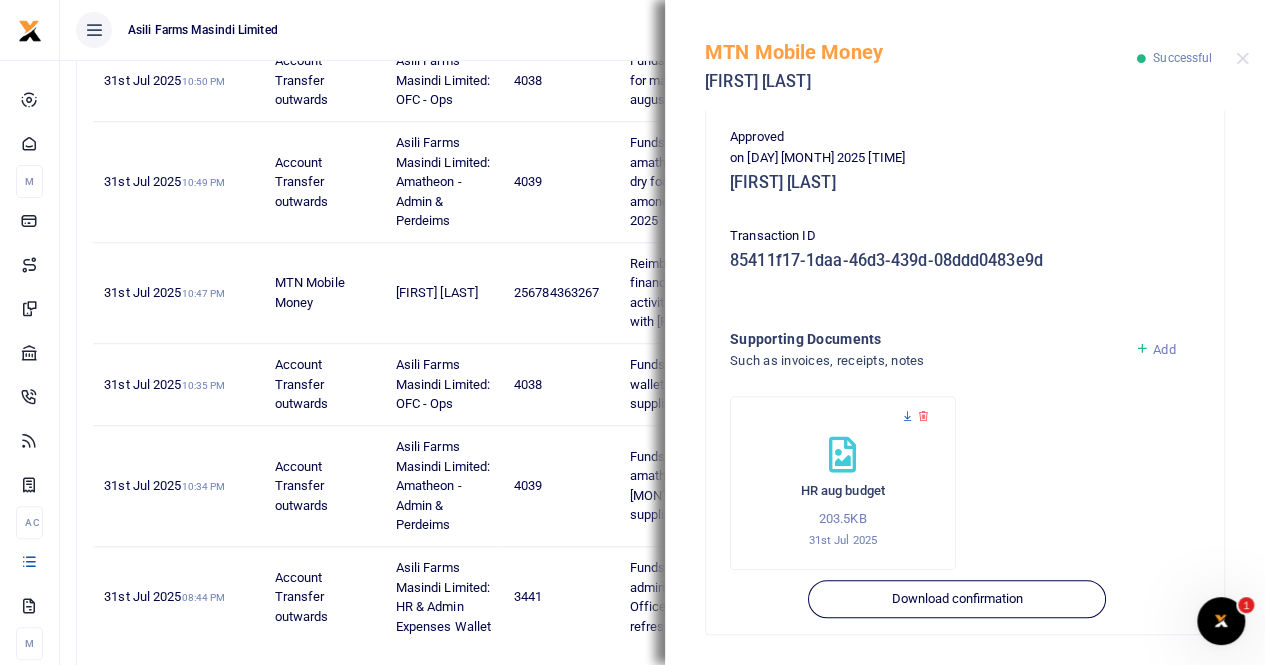 click at bounding box center (907, 416) 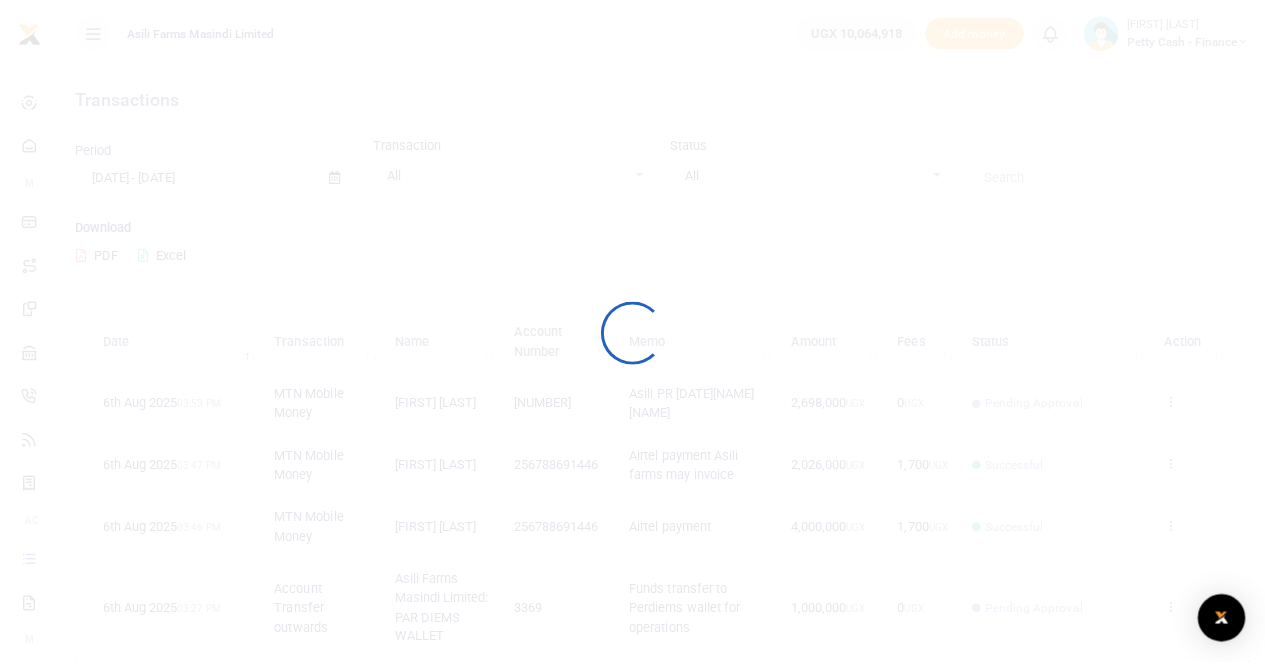scroll, scrollTop: 0, scrollLeft: 0, axis: both 